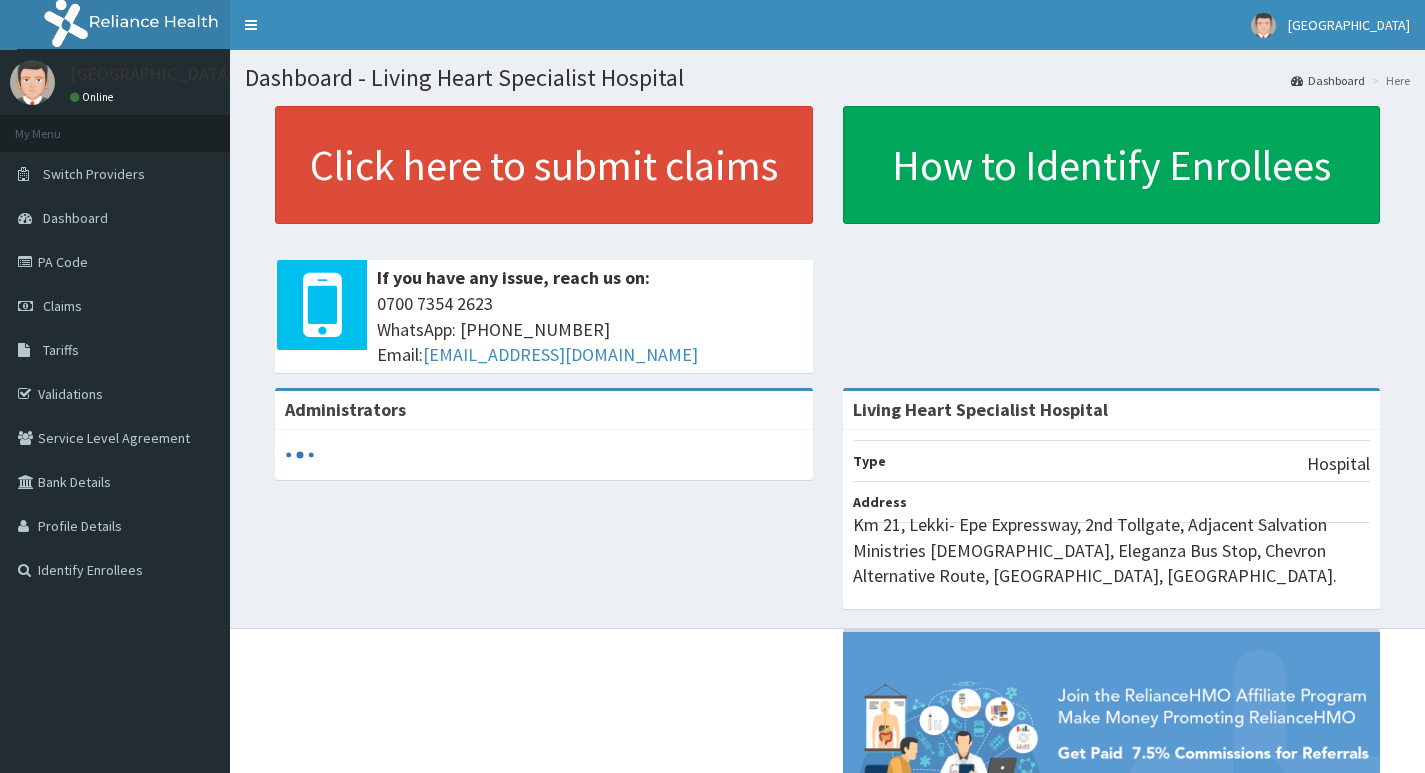 scroll, scrollTop: 0, scrollLeft: 0, axis: both 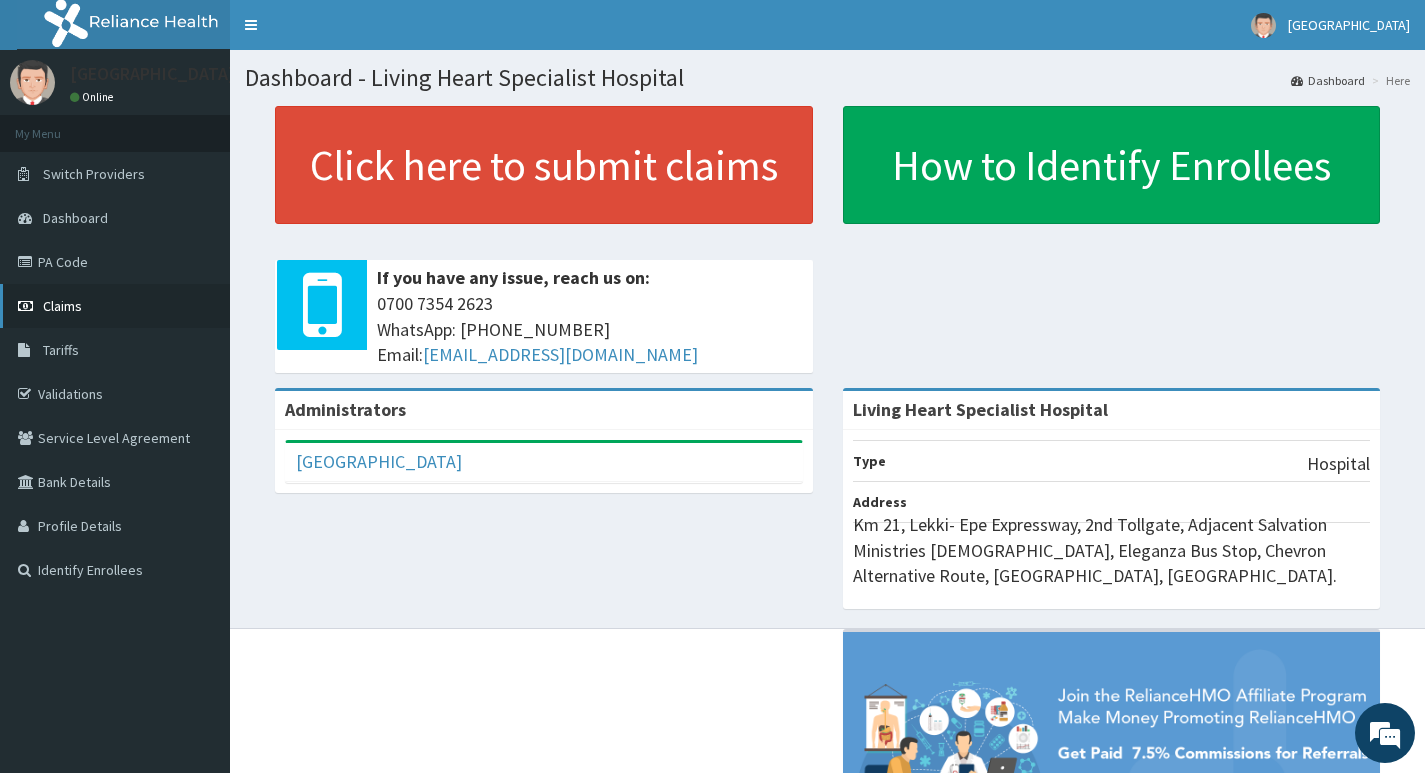 click on "Claims" at bounding box center (62, 306) 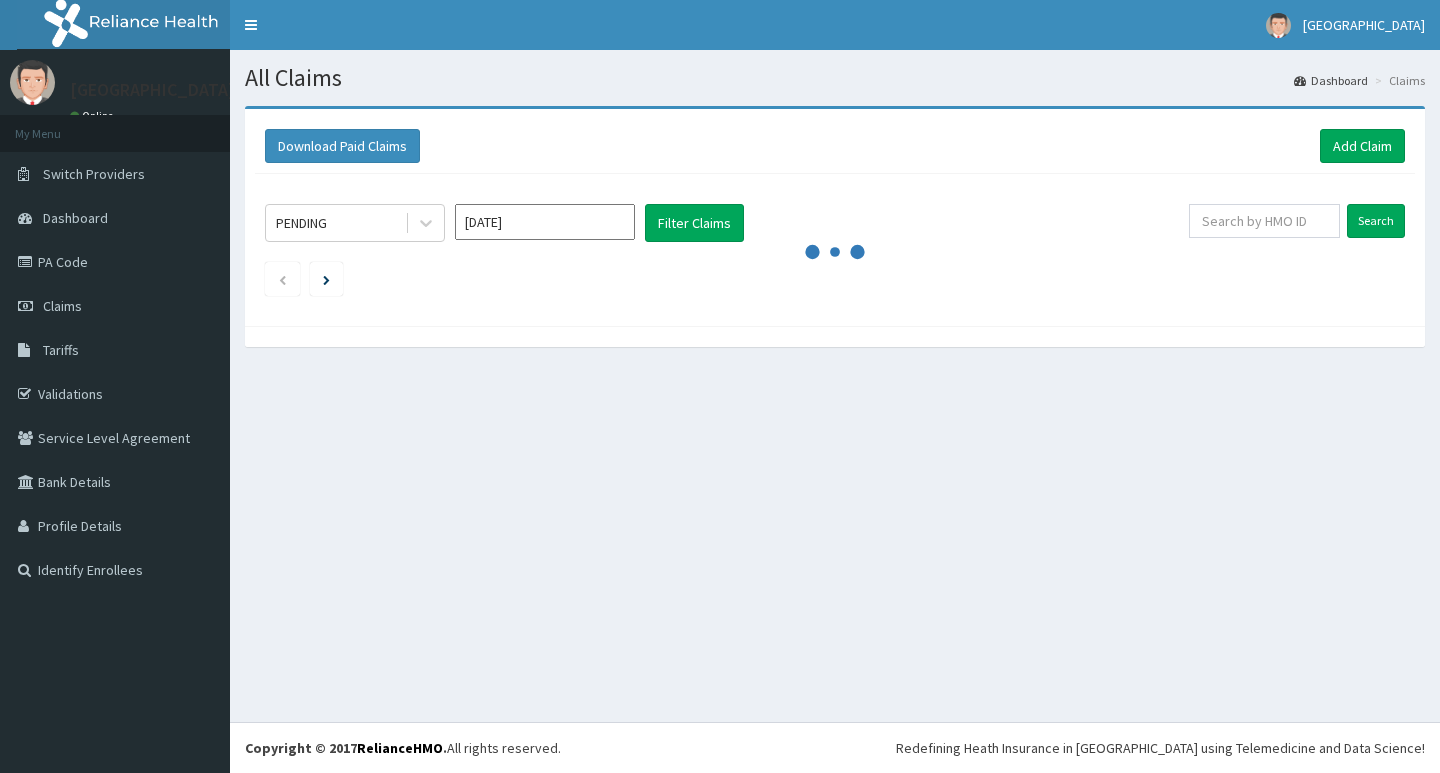 scroll, scrollTop: 0, scrollLeft: 0, axis: both 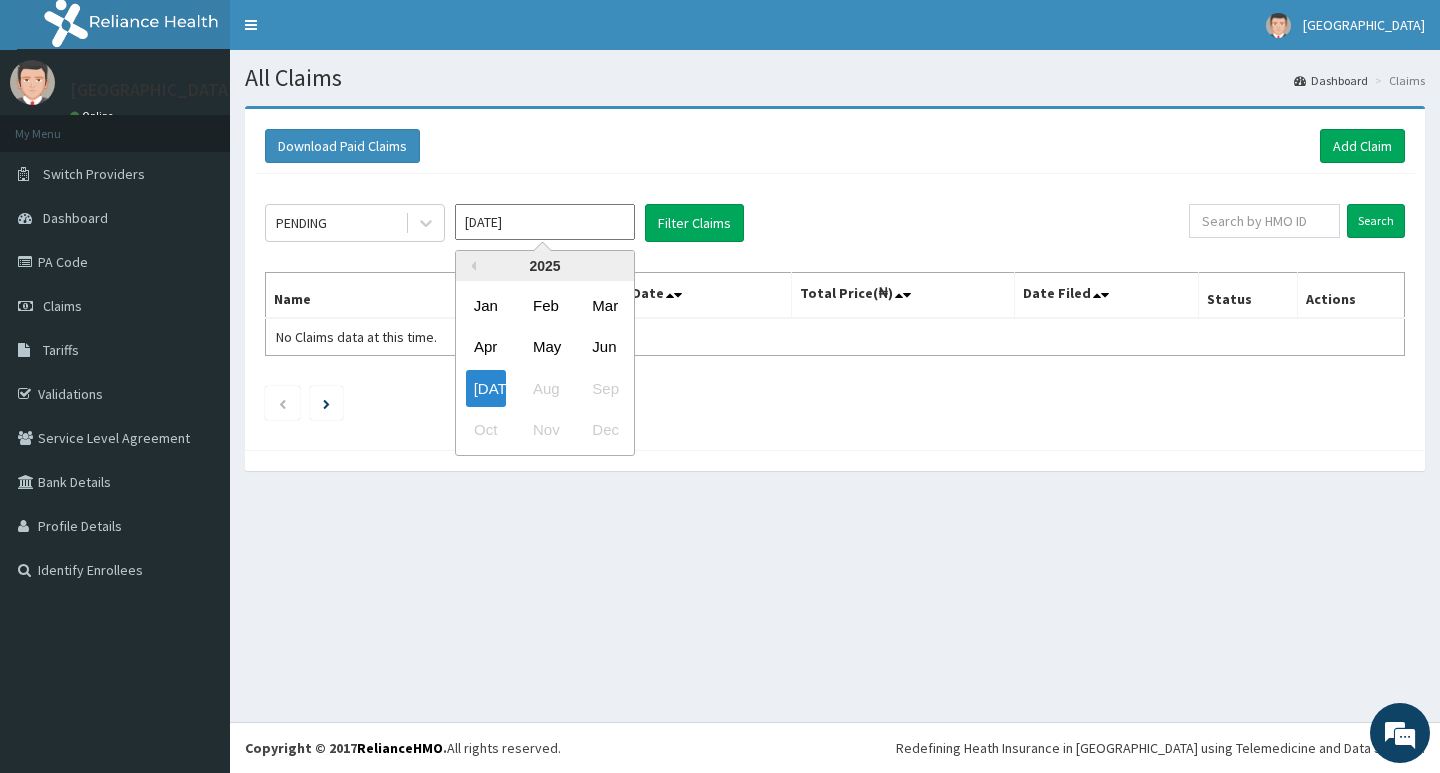 click on "[DATE]" at bounding box center [545, 222] 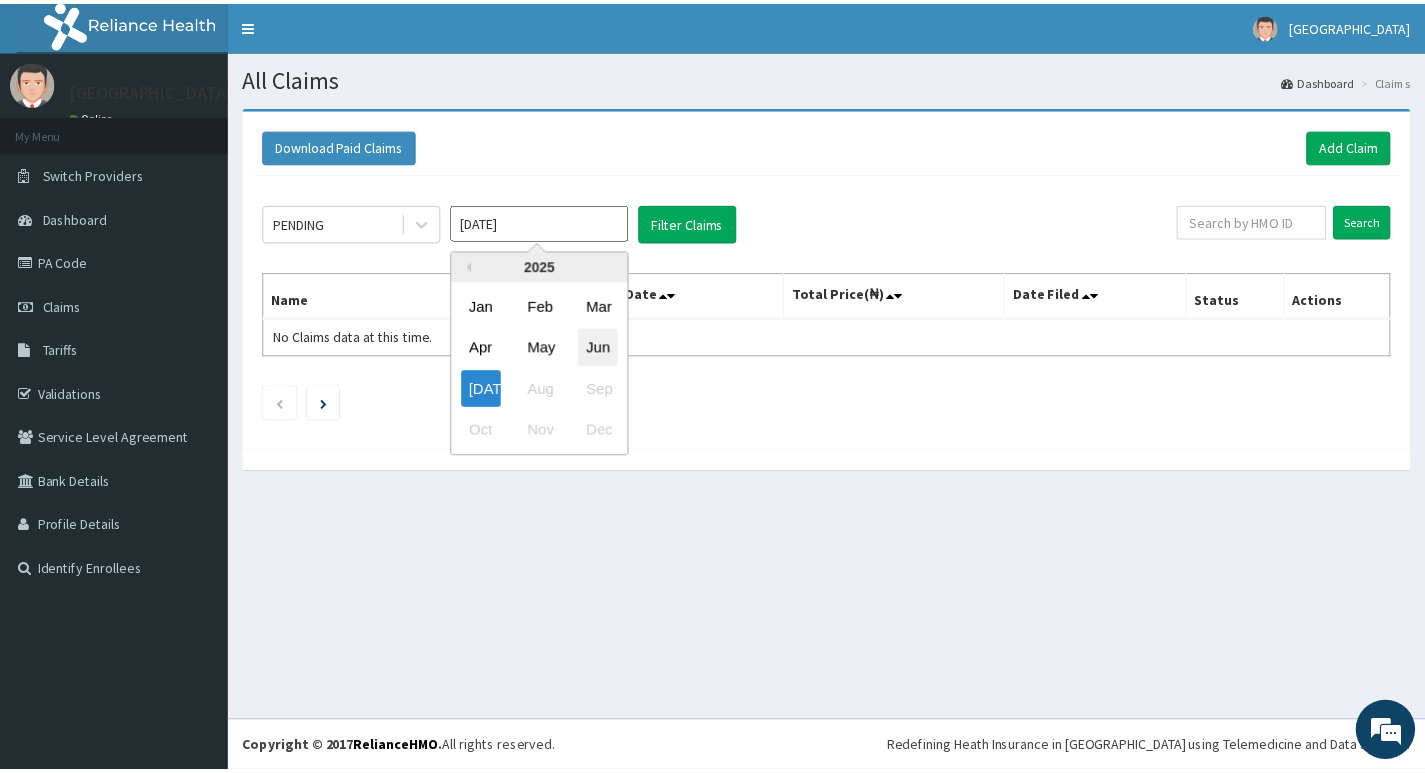 scroll, scrollTop: 0, scrollLeft: 0, axis: both 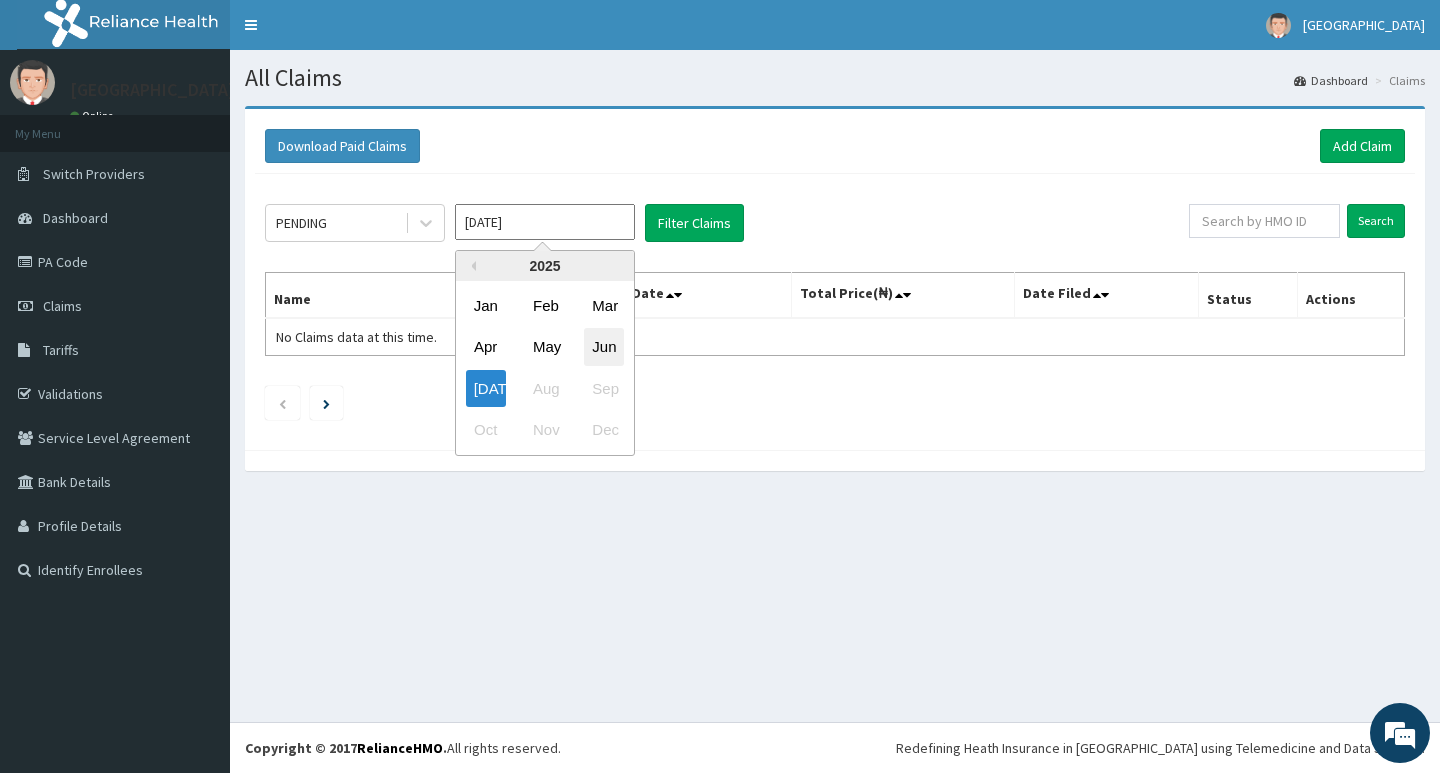 click on "Jun" at bounding box center (604, 347) 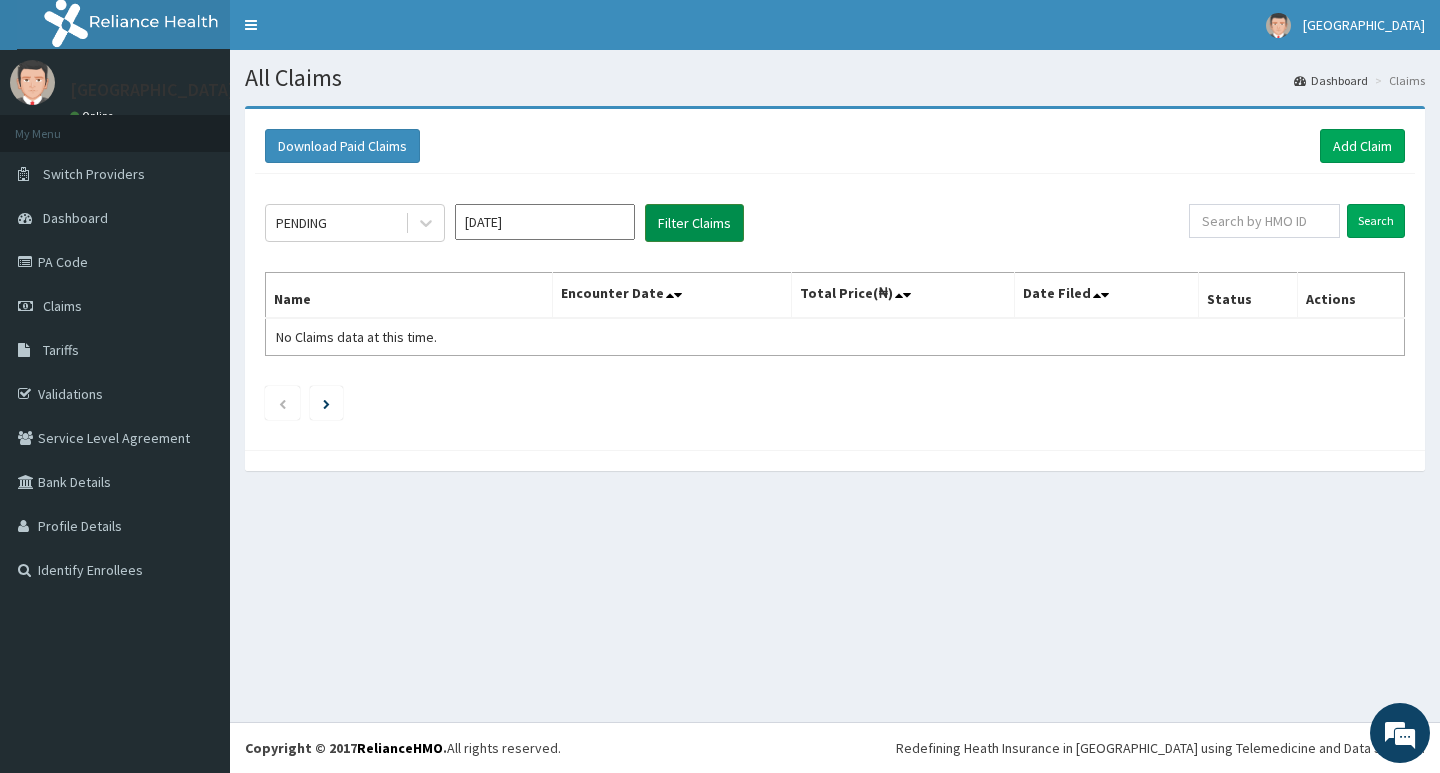 click on "Filter Claims" at bounding box center [694, 223] 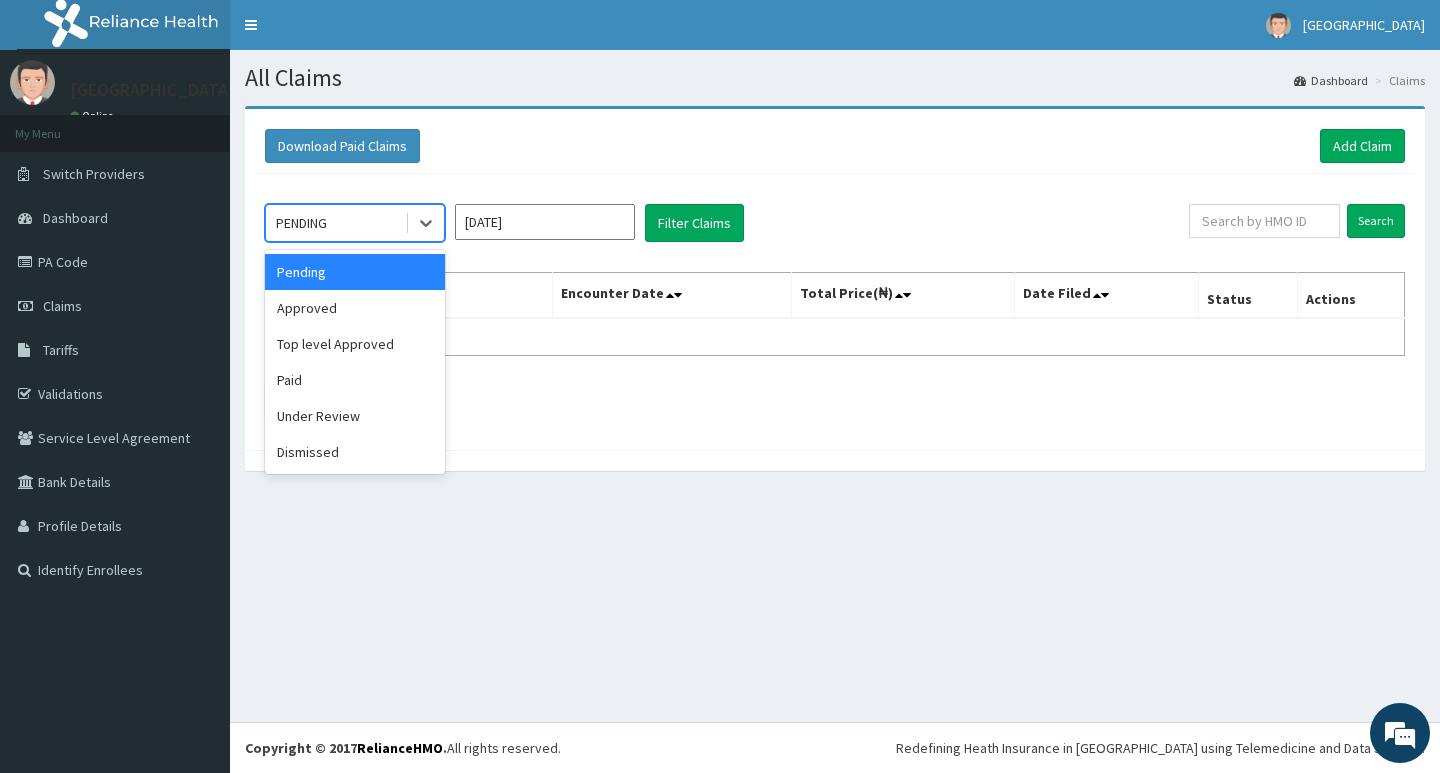 click on "PENDING" at bounding box center [335, 223] 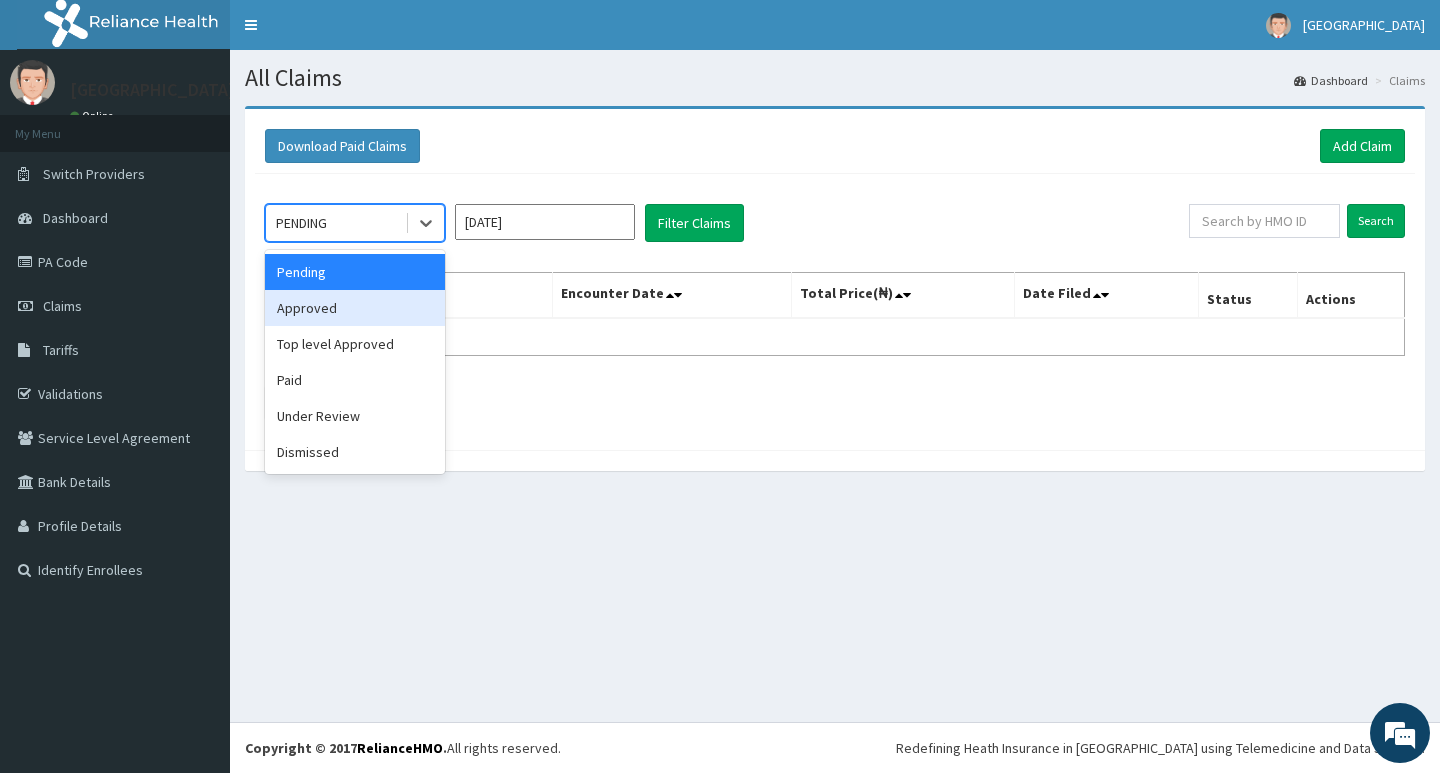click on "Approved" at bounding box center [355, 308] 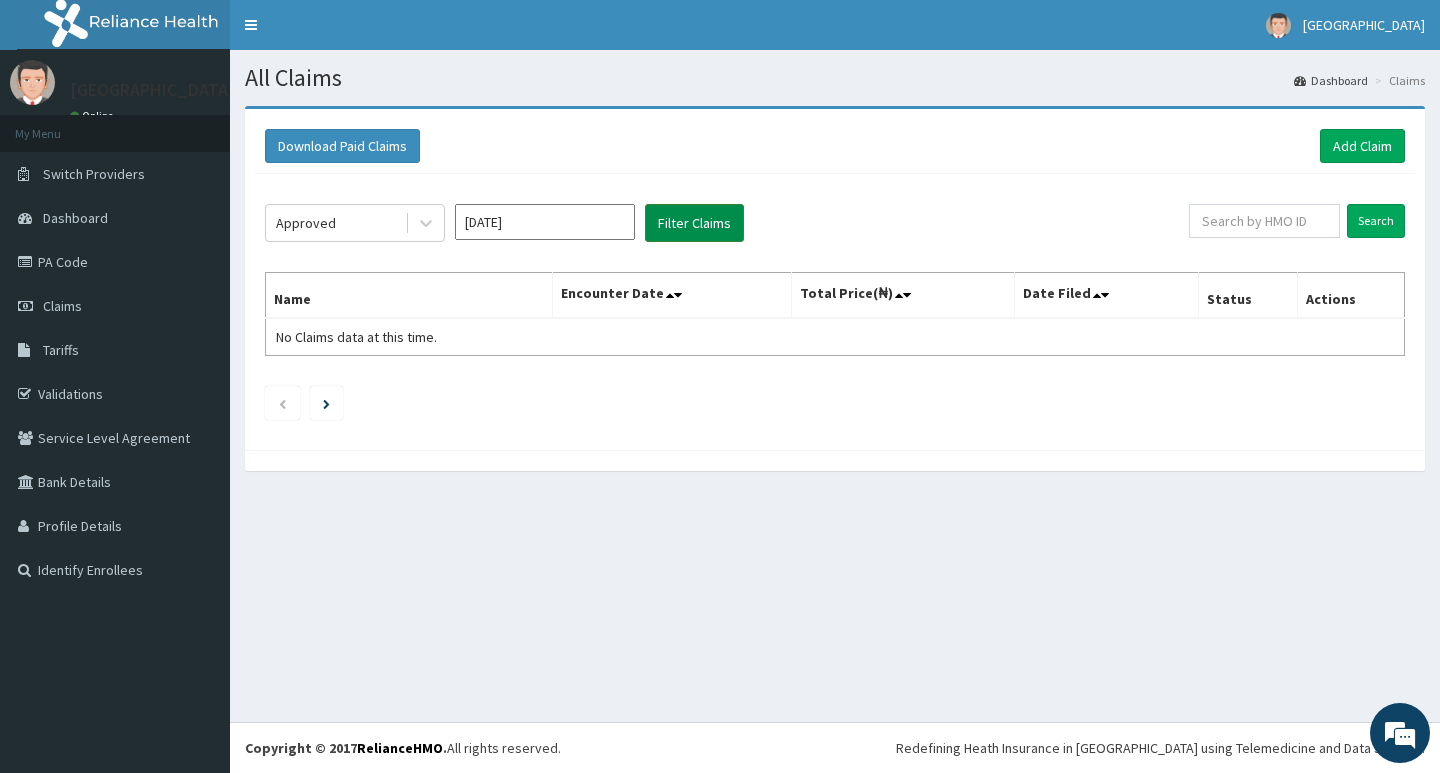 click on "Filter Claims" at bounding box center (694, 223) 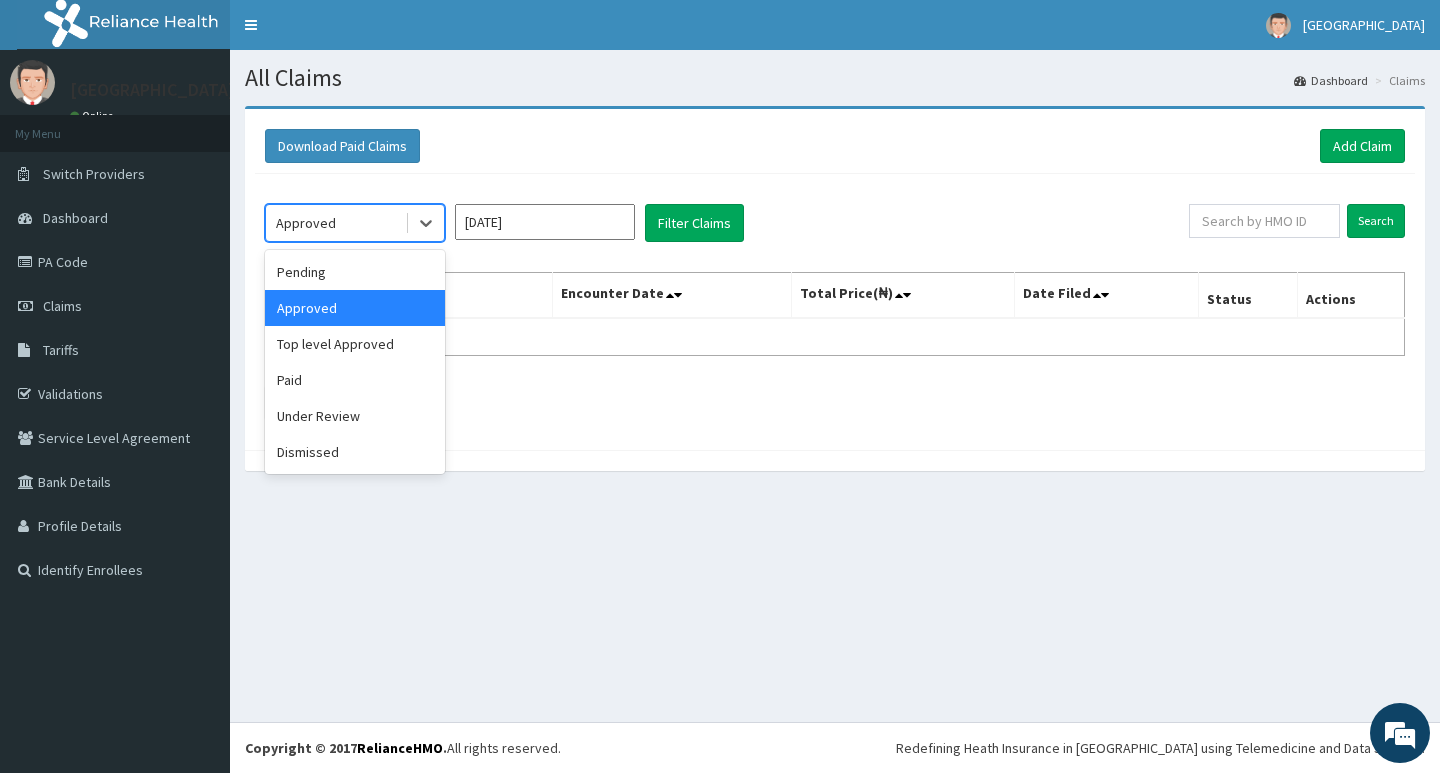 click on "Approved" at bounding box center (335, 223) 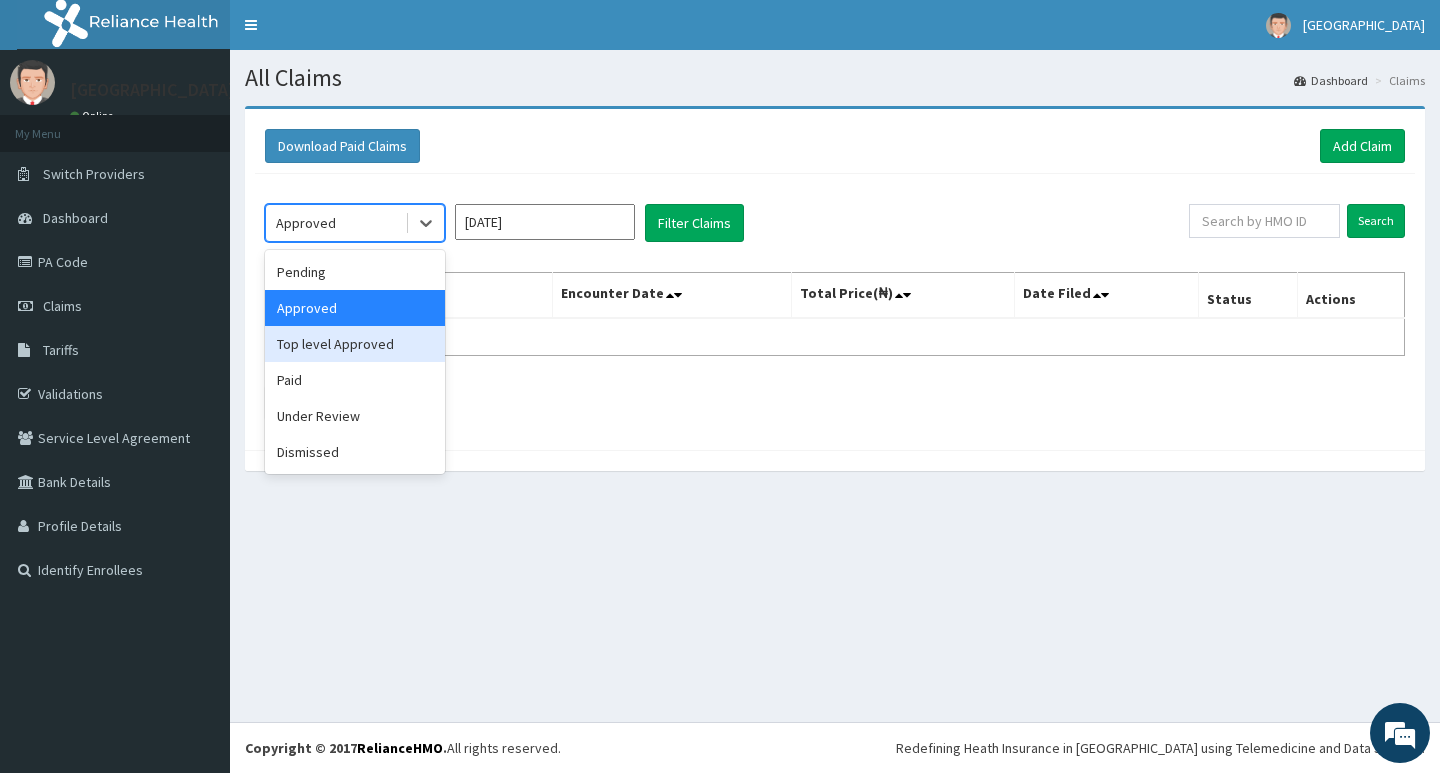 click on "Top level Approved" at bounding box center [355, 344] 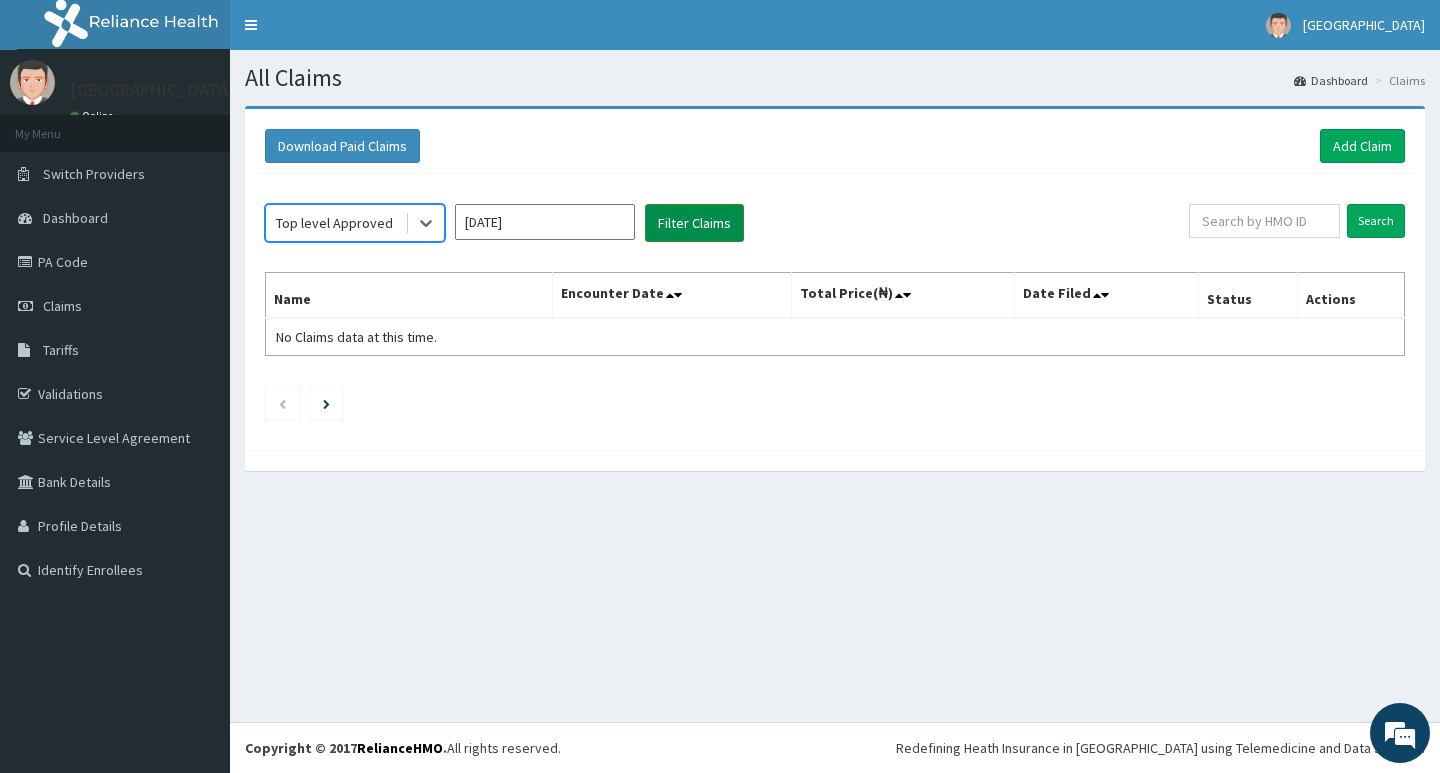 click on "Filter Claims" at bounding box center (694, 223) 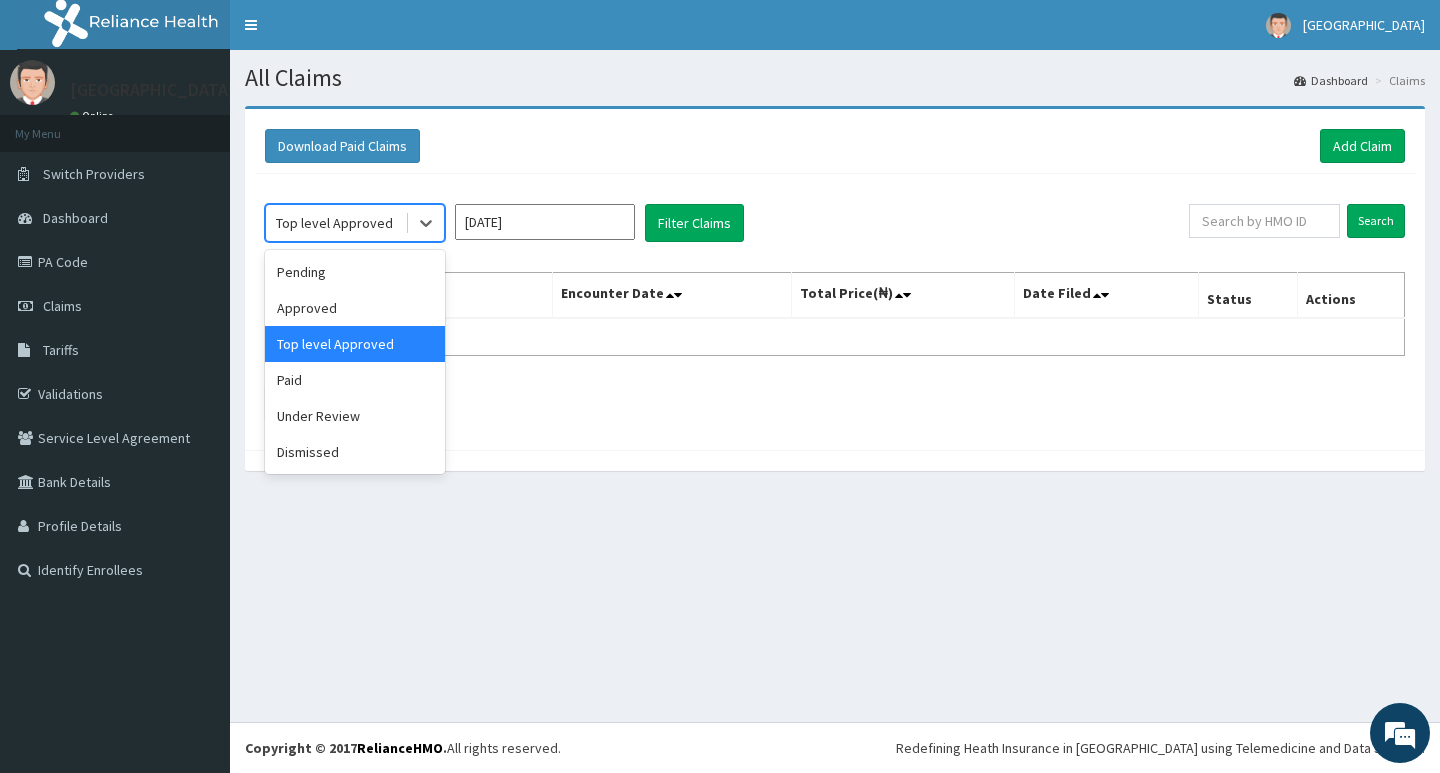 click on "Top level Approved" at bounding box center (335, 223) 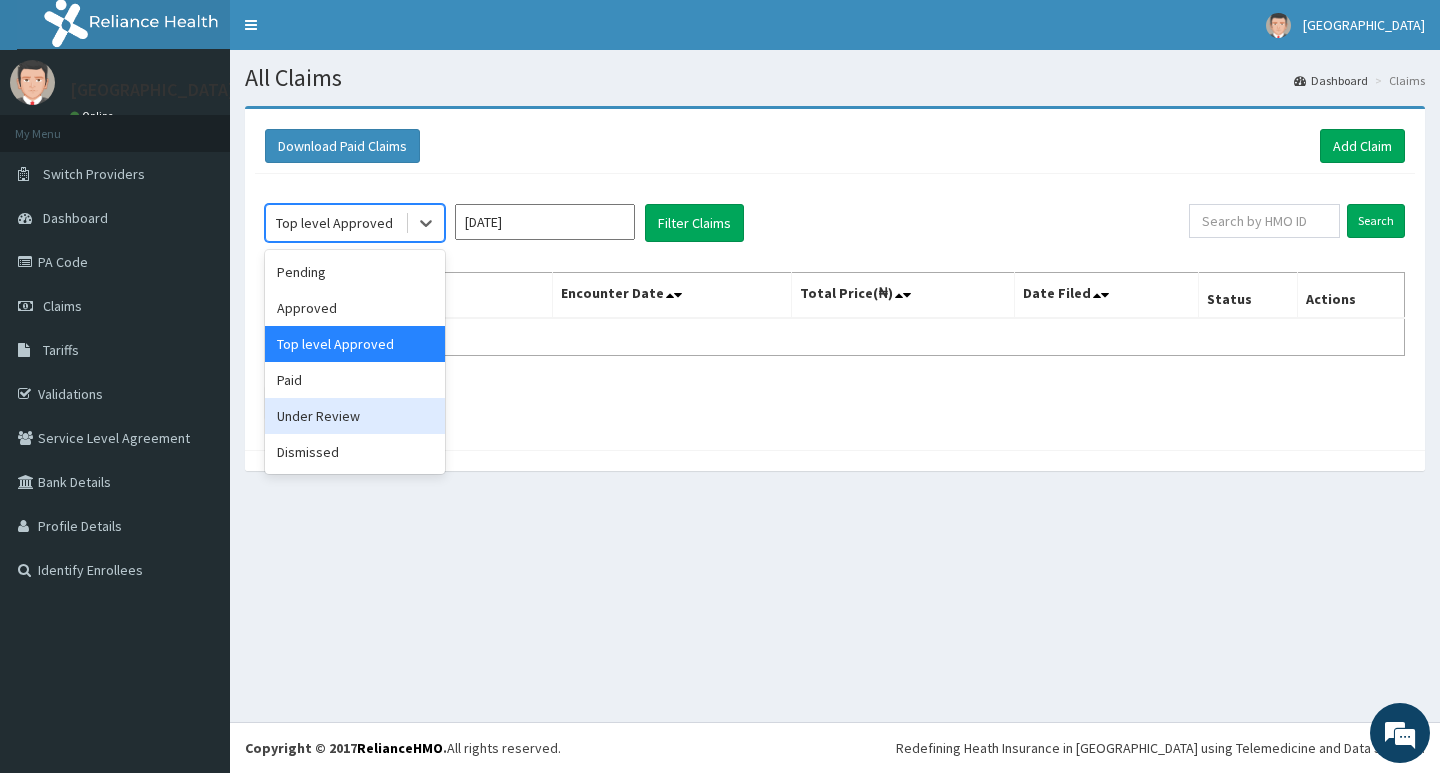 click on "Under Review" at bounding box center (355, 416) 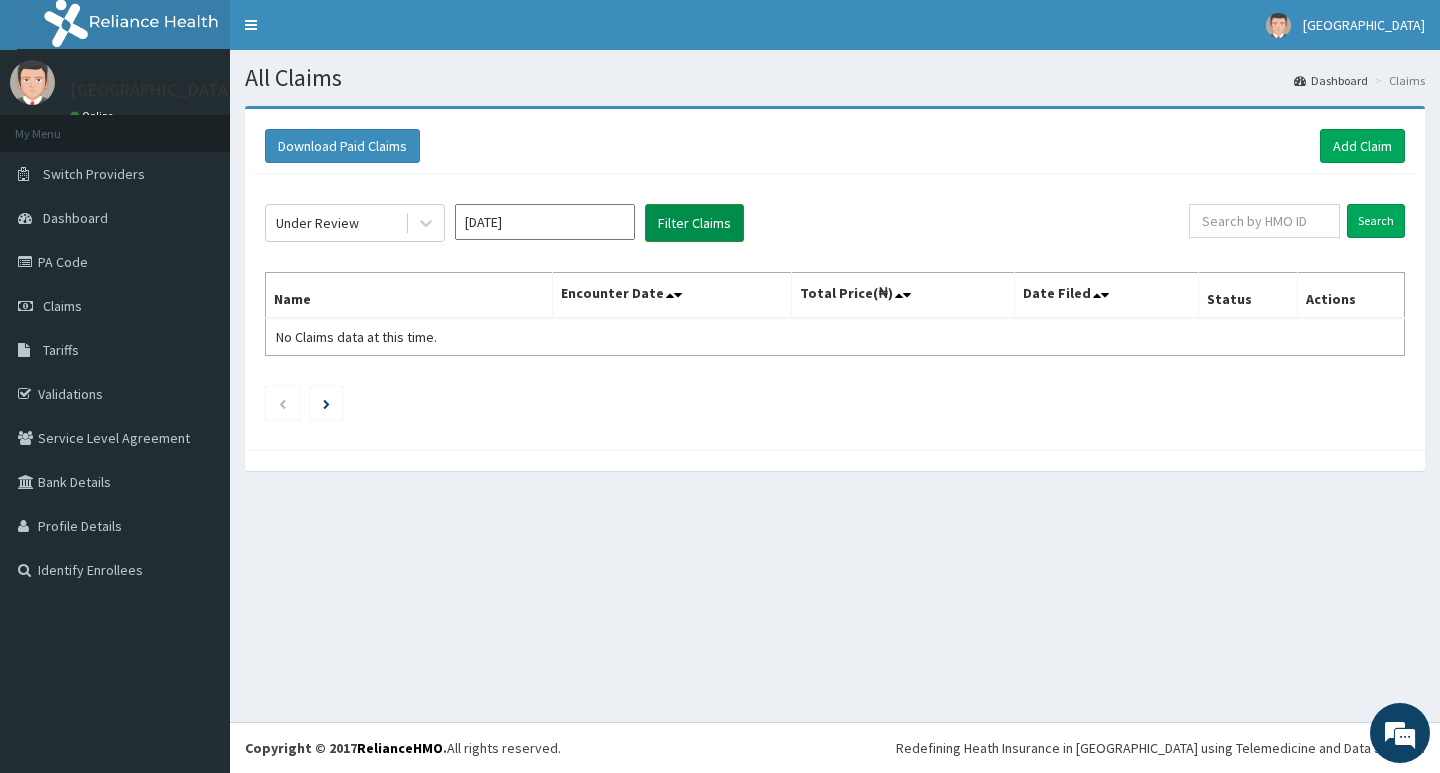 click on "Filter Claims" at bounding box center [694, 223] 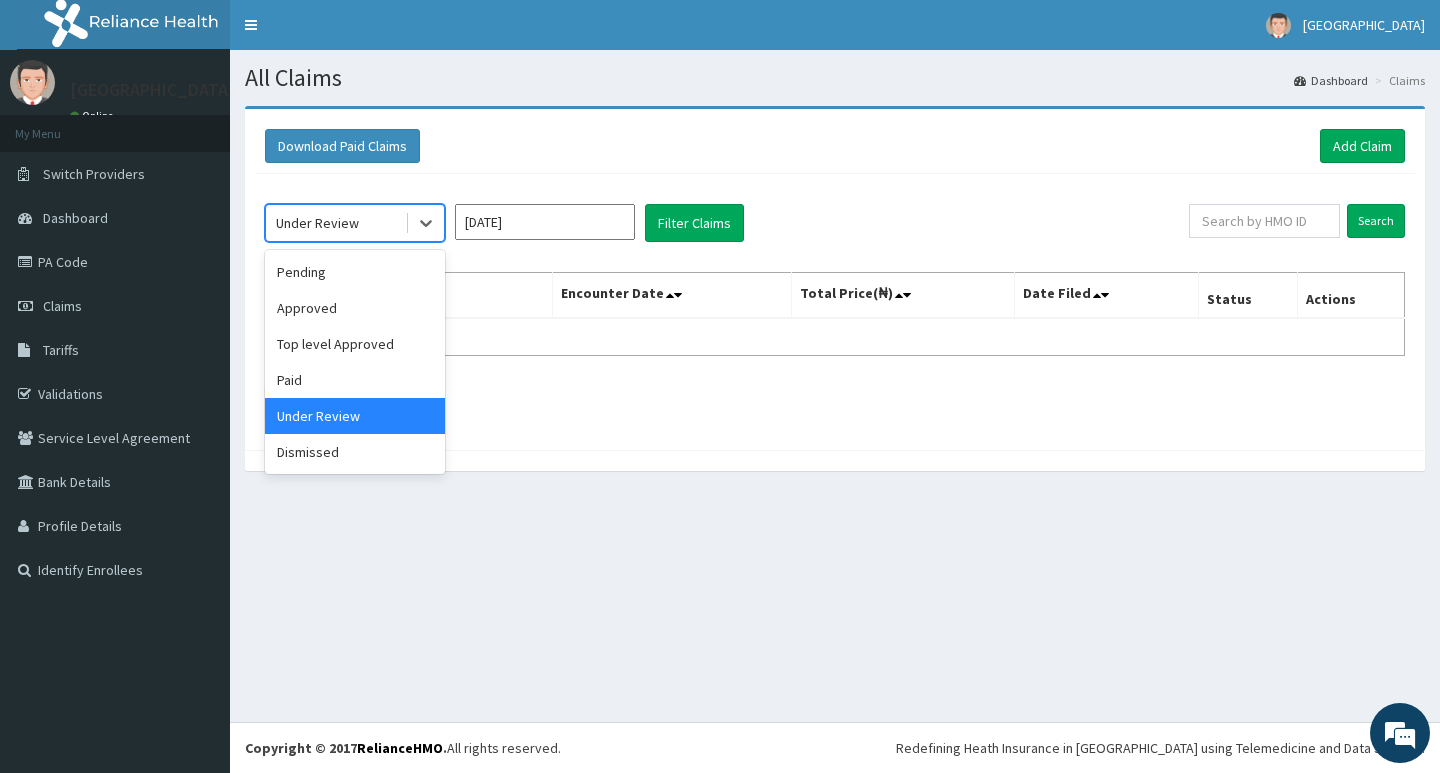 click on "Under Review" at bounding box center [335, 223] 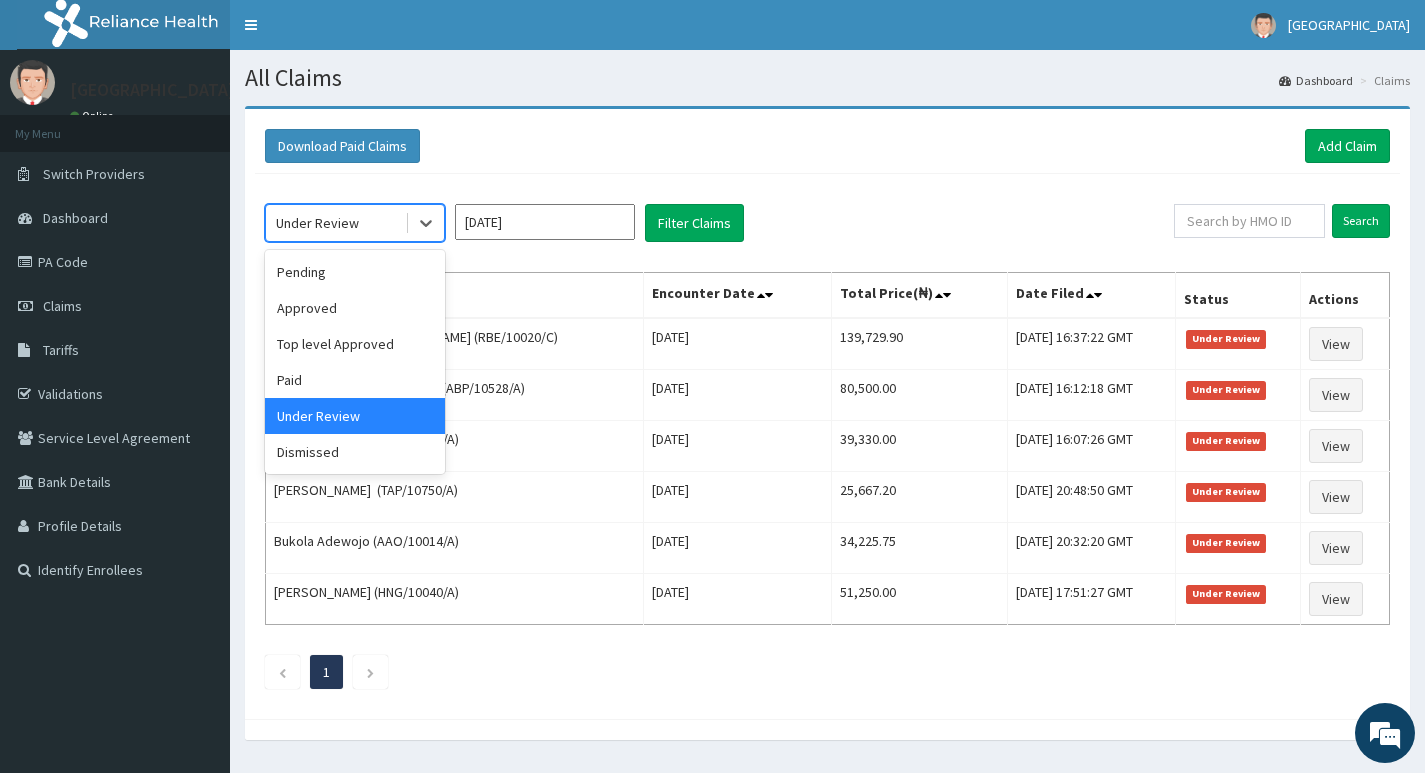 click on "Under Review" at bounding box center [355, 416] 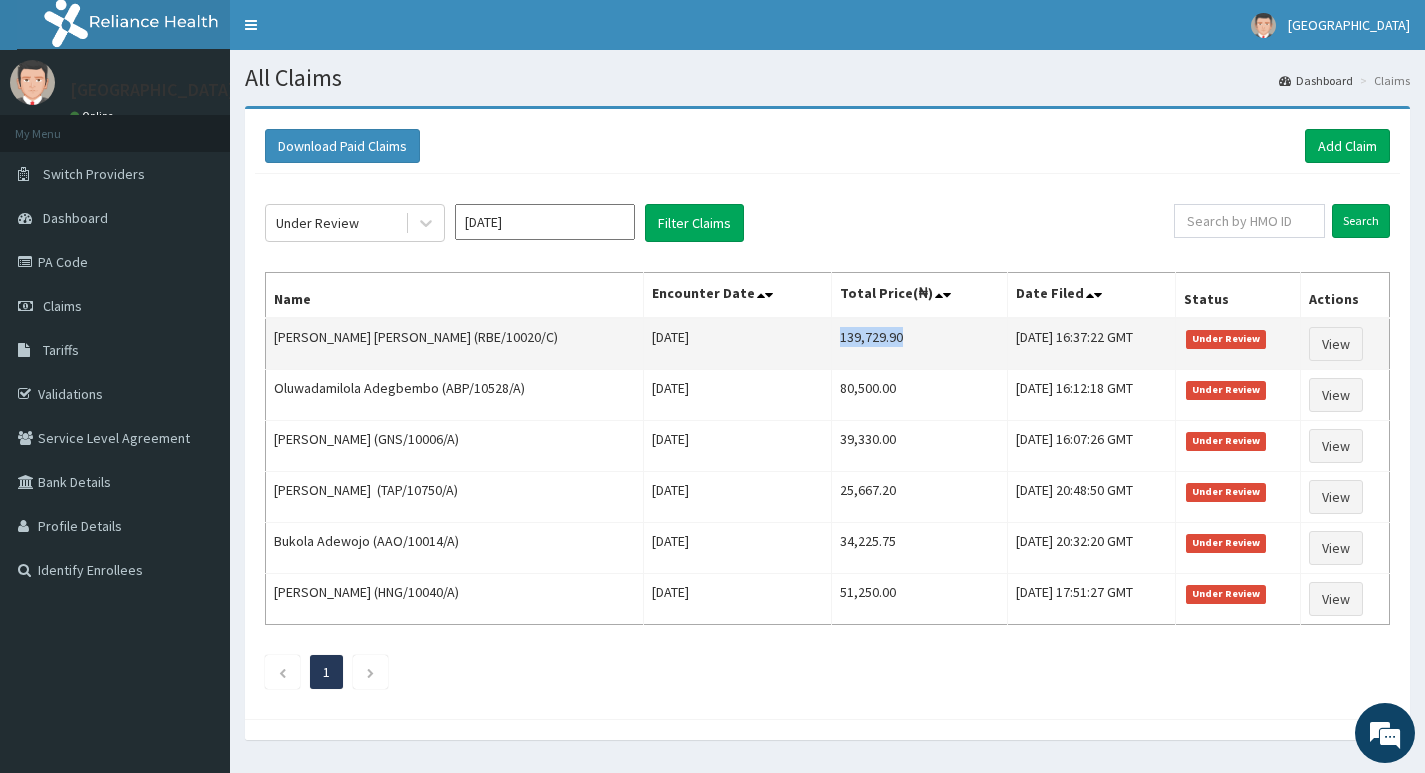 drag, startPoint x: 788, startPoint y: 335, endPoint x: 866, endPoint y: 339, distance: 78.10249 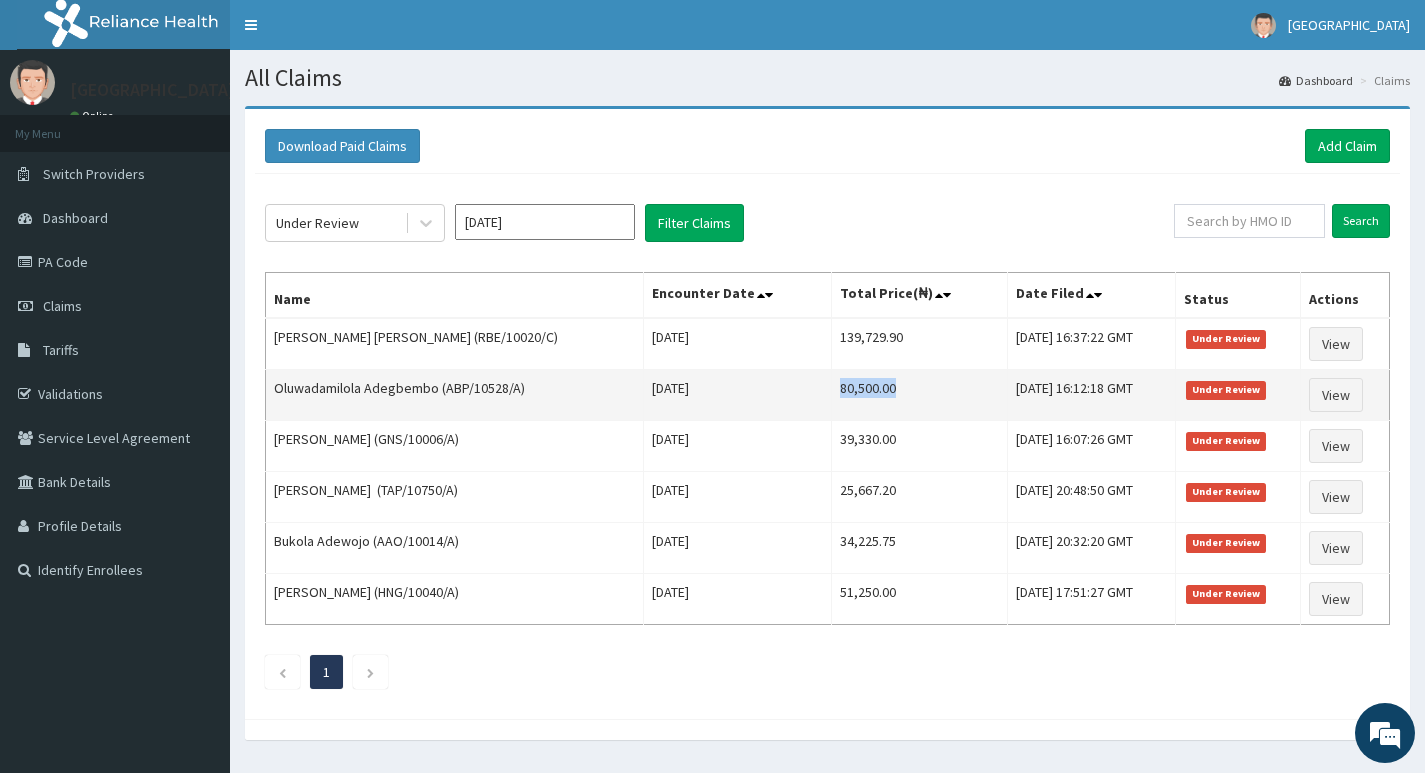 drag, startPoint x: 786, startPoint y: 391, endPoint x: 858, endPoint y: 386, distance: 72.1734 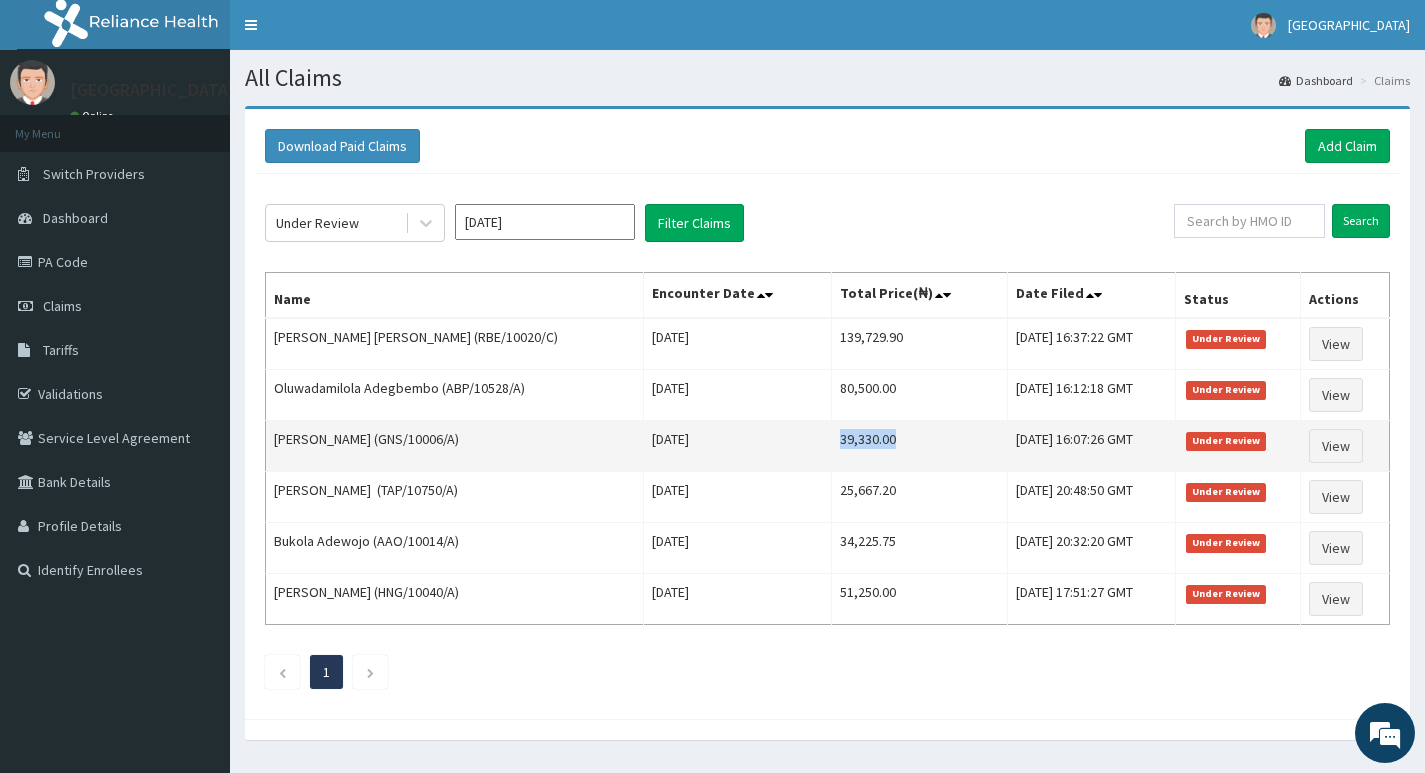drag, startPoint x: 786, startPoint y: 439, endPoint x: 837, endPoint y: 433, distance: 51.351727 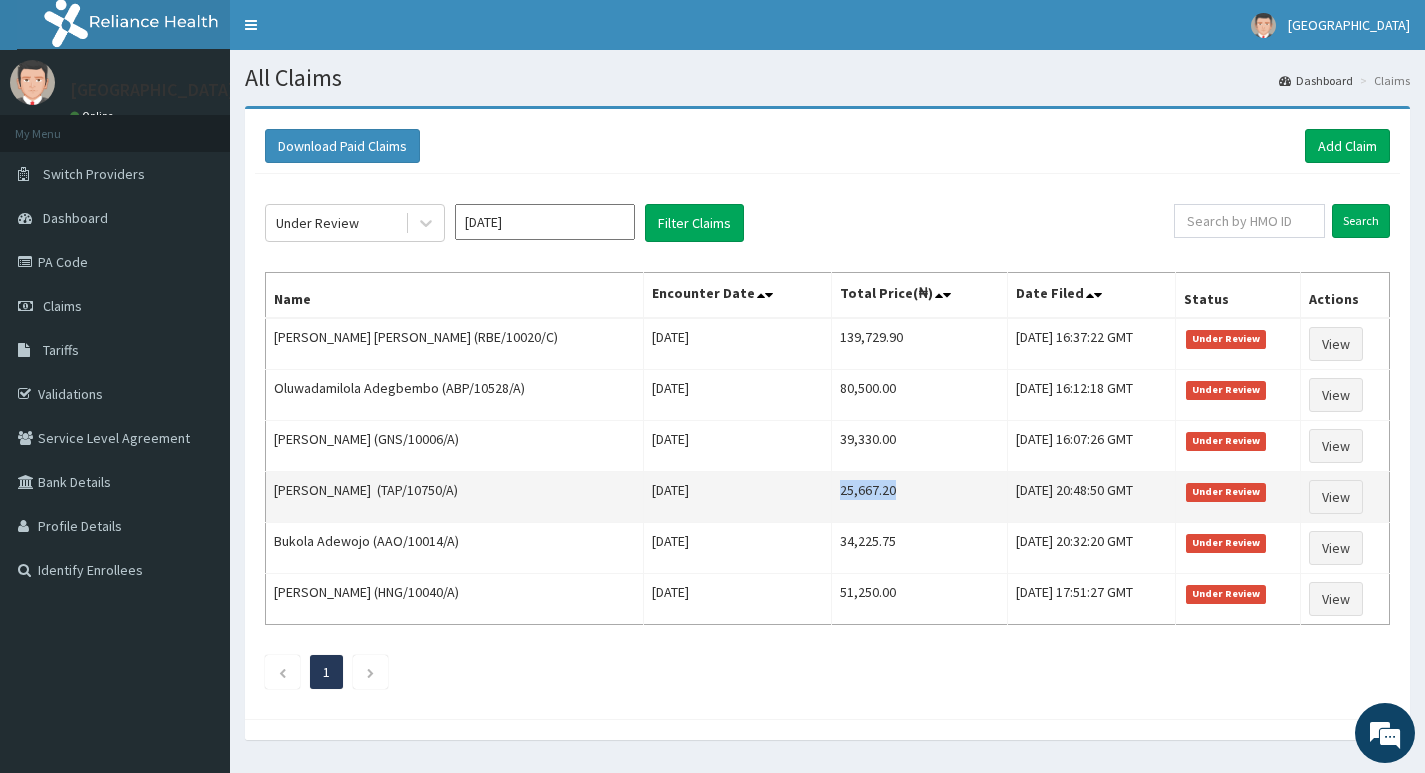 drag, startPoint x: 787, startPoint y: 494, endPoint x: 853, endPoint y: 485, distance: 66.61081 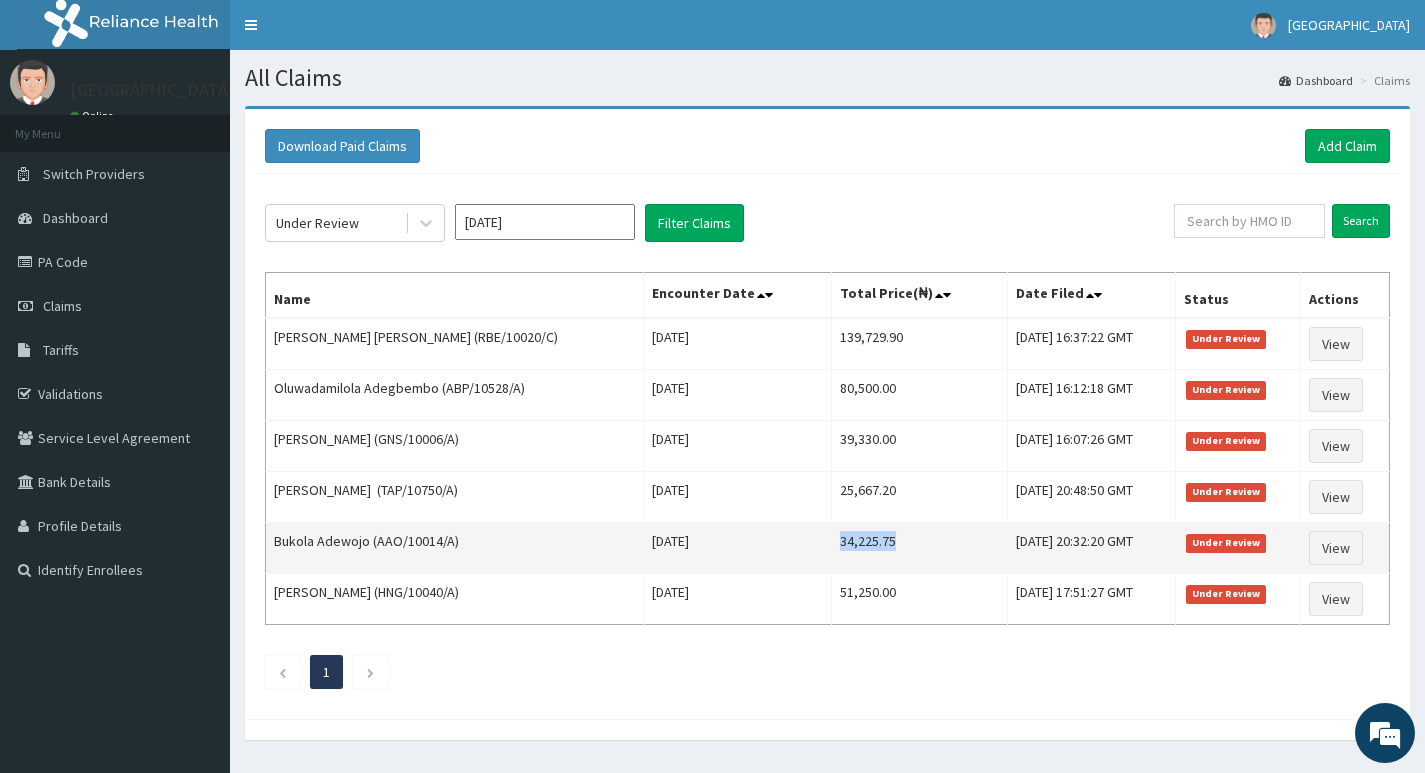 drag, startPoint x: 787, startPoint y: 539, endPoint x: 848, endPoint y: 539, distance: 61 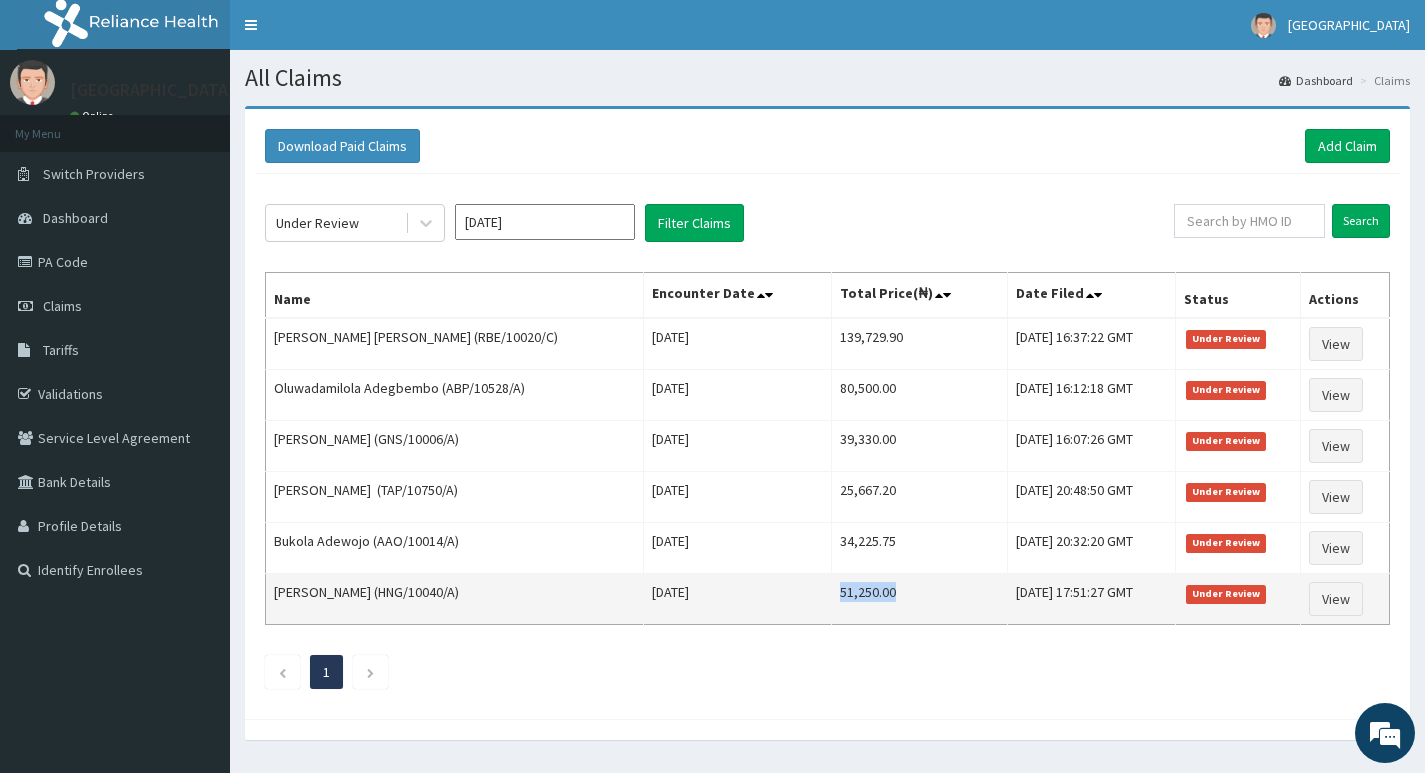 drag, startPoint x: 786, startPoint y: 594, endPoint x: 854, endPoint y: 594, distance: 68 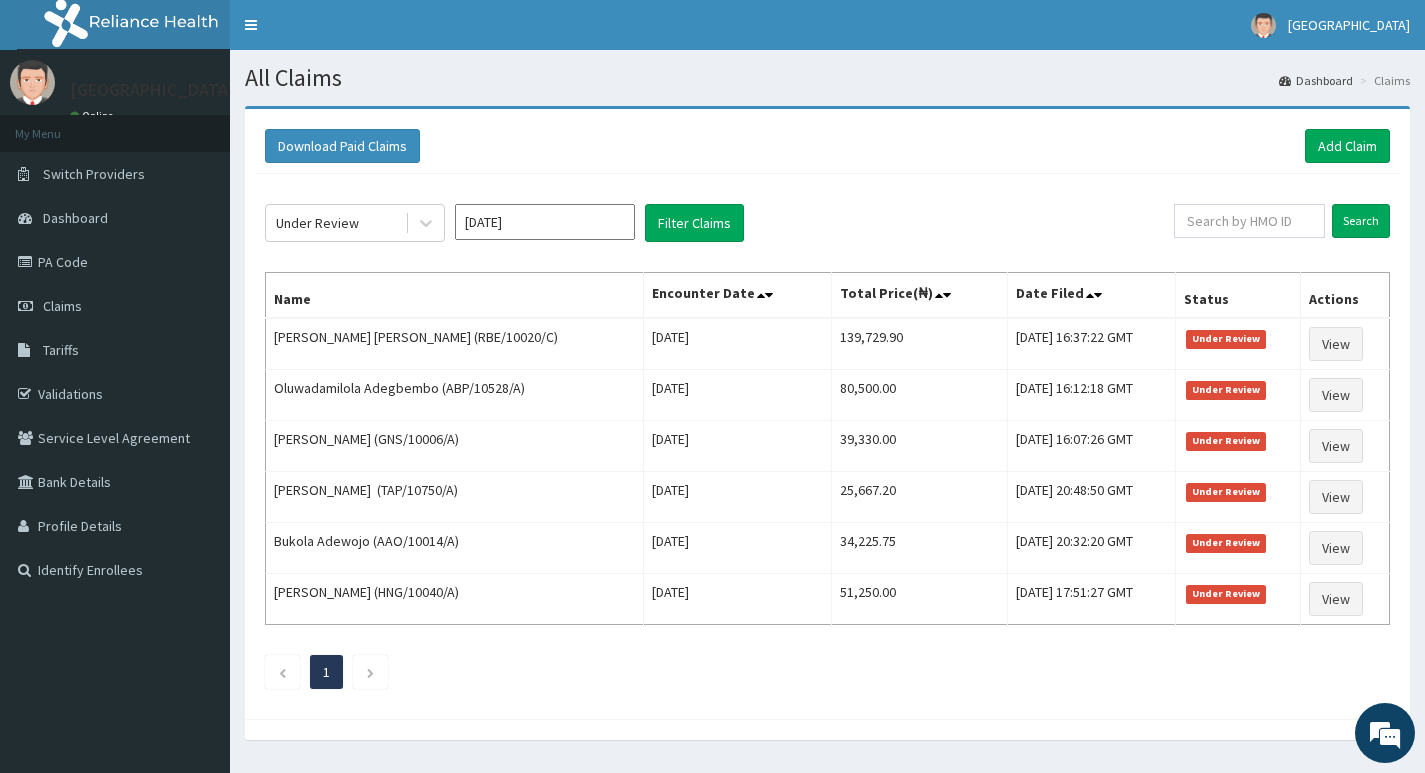 click on "Under Review Jun 2025 Filter Claims Search Name Encounter Date Total Price(₦) Date Filed Status Actions Giselle Alex Menegbo (RBE/10020/C) Mon Jun 30 2025 139,729.90 Thu, 10 Jul 2025 16:37:22 GMT Under Review View Oluwadamilola  Adegbembo (ABP/10528/A) Mon Jun 30 2025 80,500.00 Thu, 10 Jul 2025 16:12:18 GMT Under Review View Chioma Odoh (GNS/10006/A) Sat Jun 28 2025 39,330.00 Thu, 10 Jul 2025 16:07:26 GMT Under Review View Ajoge Mohammed-Nasir  (TAP/10750/A) Wed Jun 04 2025 25,667.20 Tue, 08 Jul 2025 20:48:50 GMT Under Review View Bukola  Adewojo (AAO/10014/A) Wed Jun 04 2025 34,225.75 Tue, 08 Jul 2025 20:32:20 GMT Under Review View Olorunsogo  Kolawole  (HNG/10040/A) Tue Jun 03 2025 51,250.00 Tue, 08 Jul 2025 17:51:27 GMT Under Review View 1" 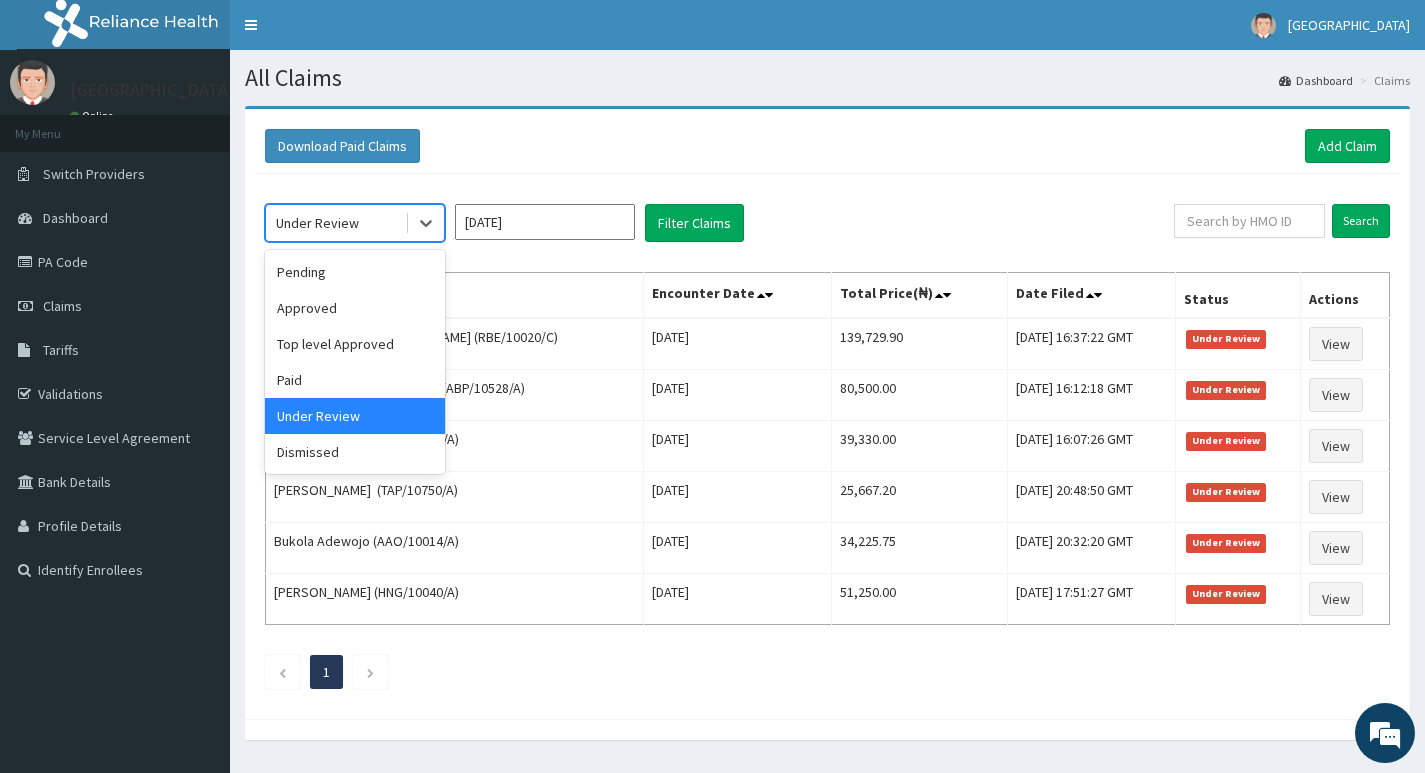 click on "Under Review" at bounding box center (335, 223) 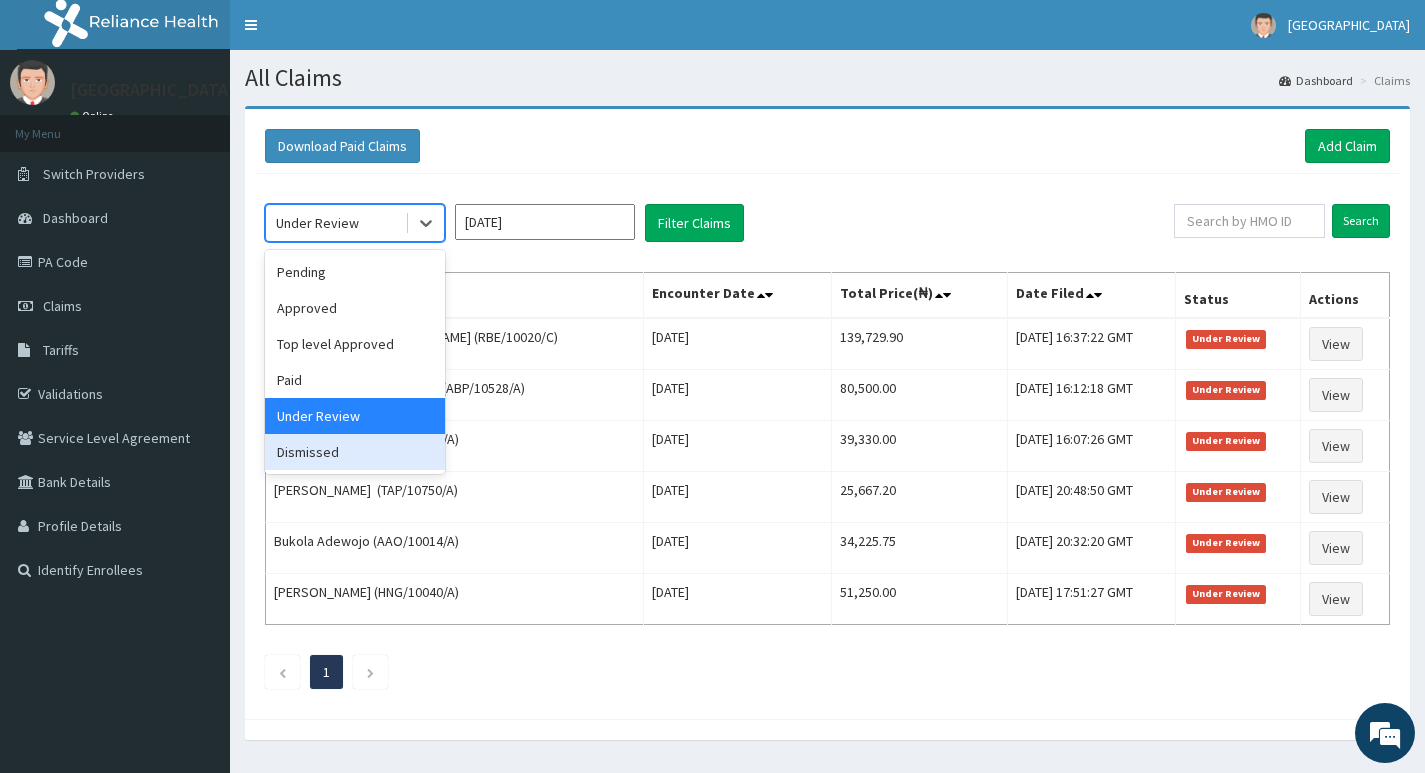 click on "Dismissed" at bounding box center (355, 452) 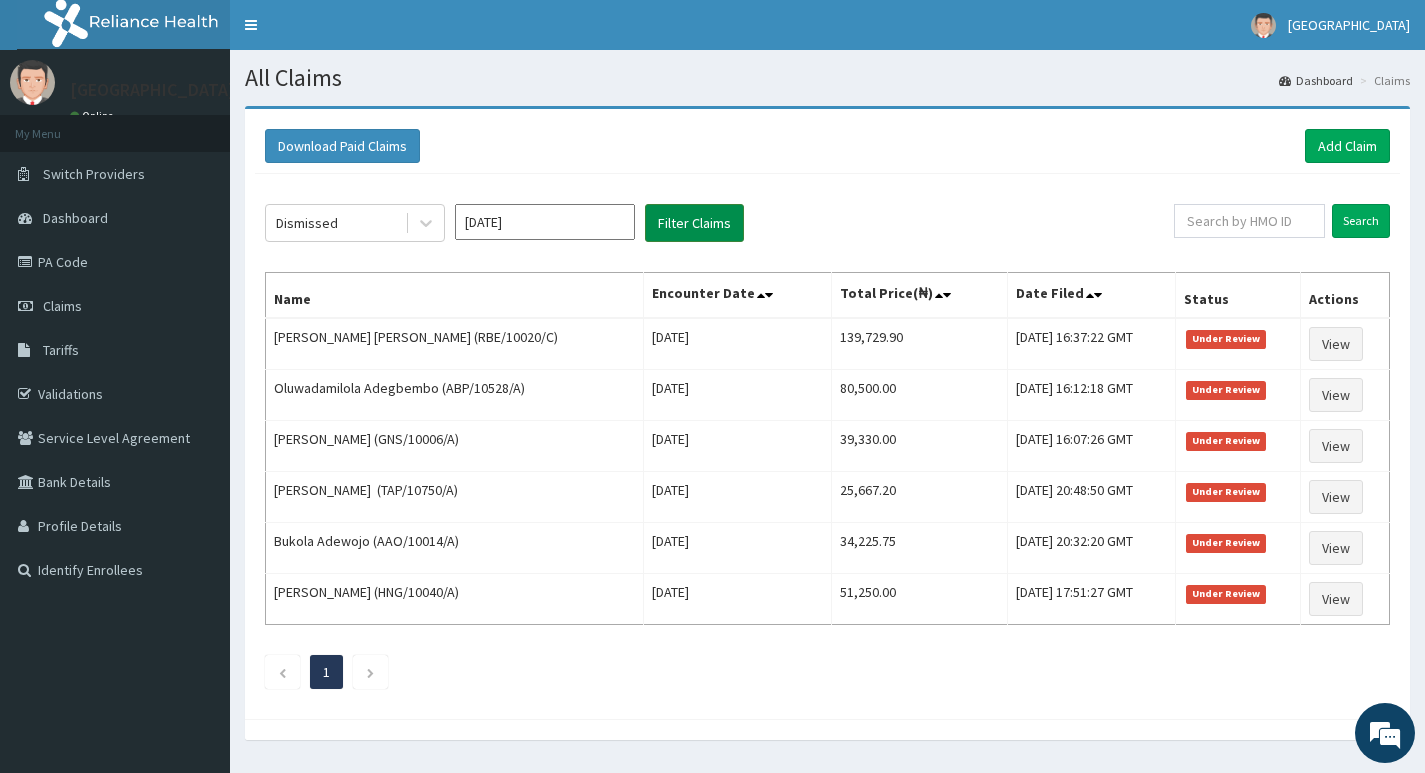 click on "Filter Claims" at bounding box center (694, 223) 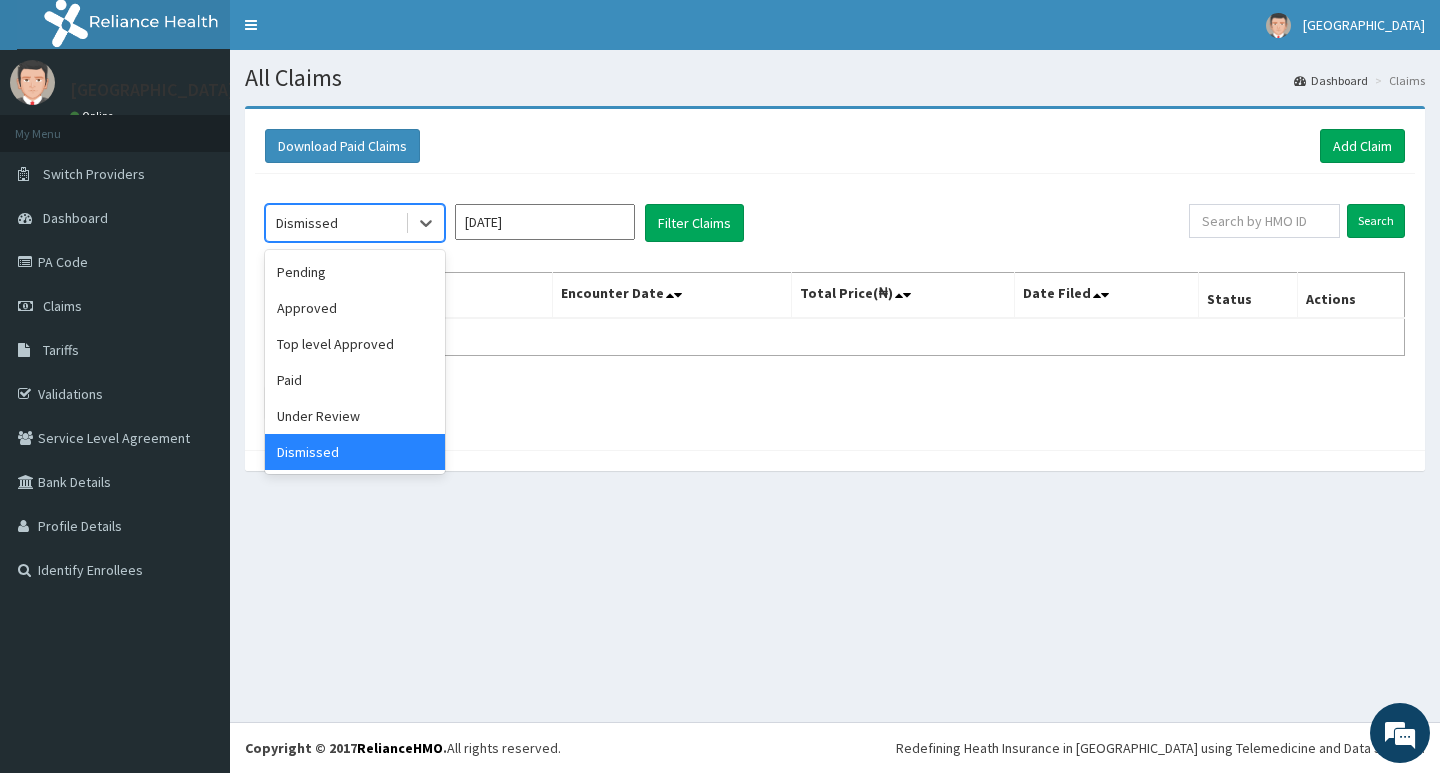 click on "Dismissed" at bounding box center [335, 223] 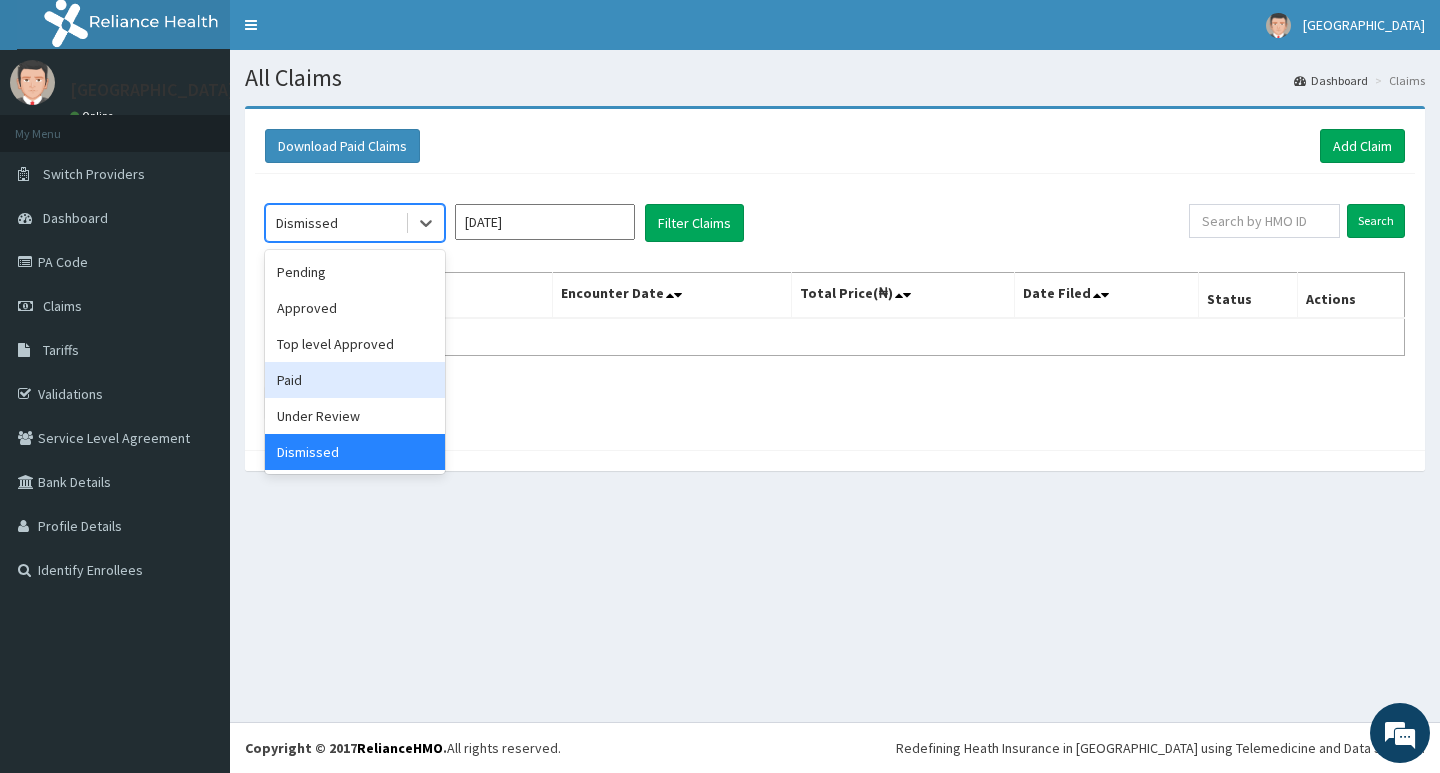 click on "Paid" at bounding box center [355, 380] 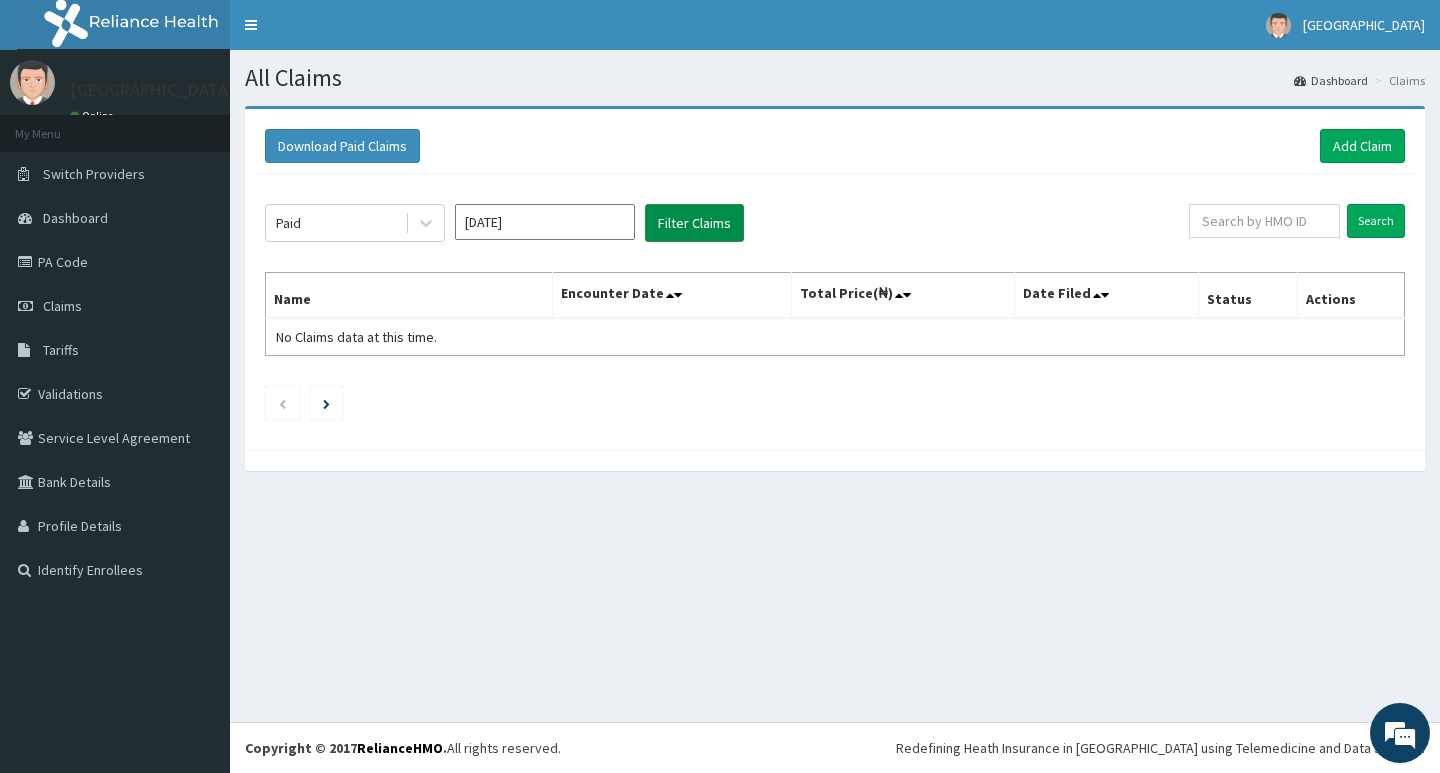 click on "Filter Claims" at bounding box center (694, 223) 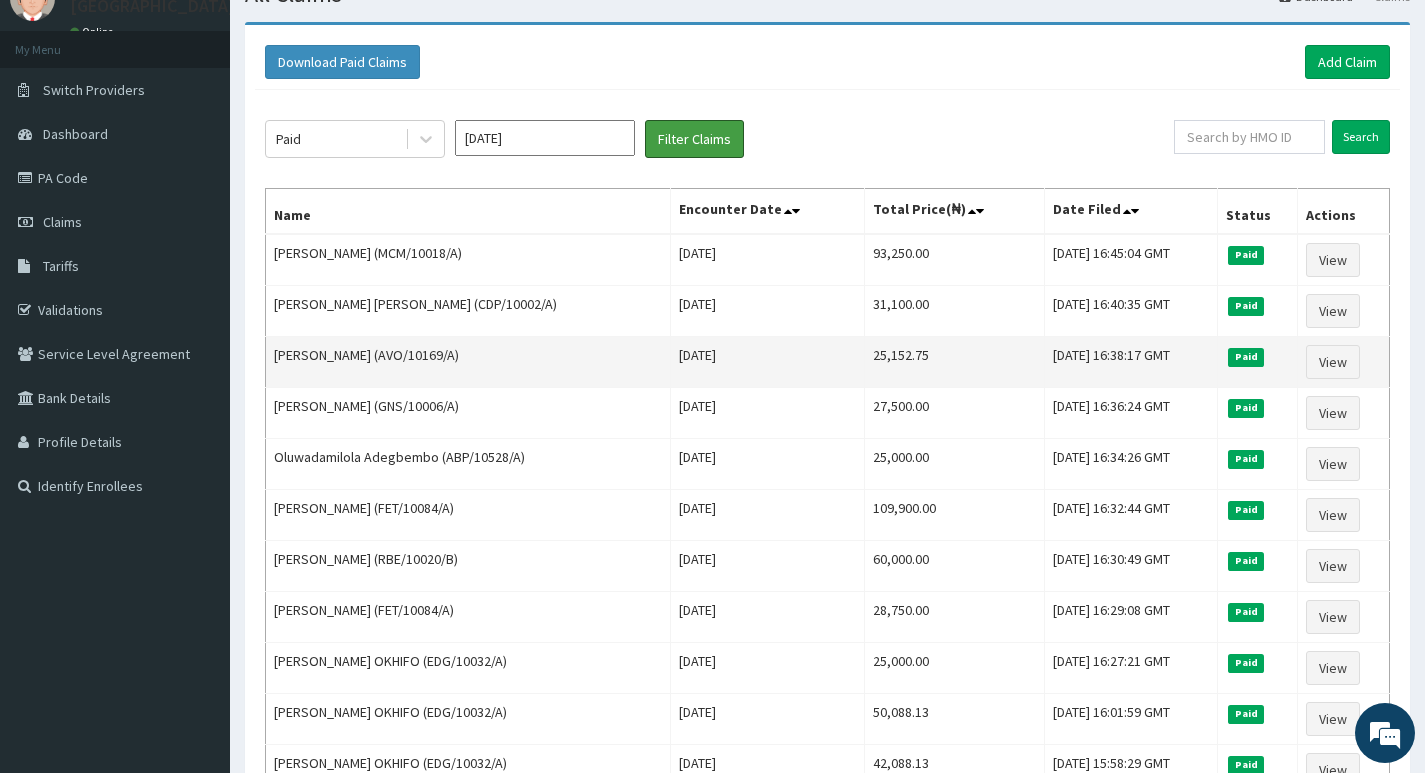 scroll, scrollTop: 100, scrollLeft: 0, axis: vertical 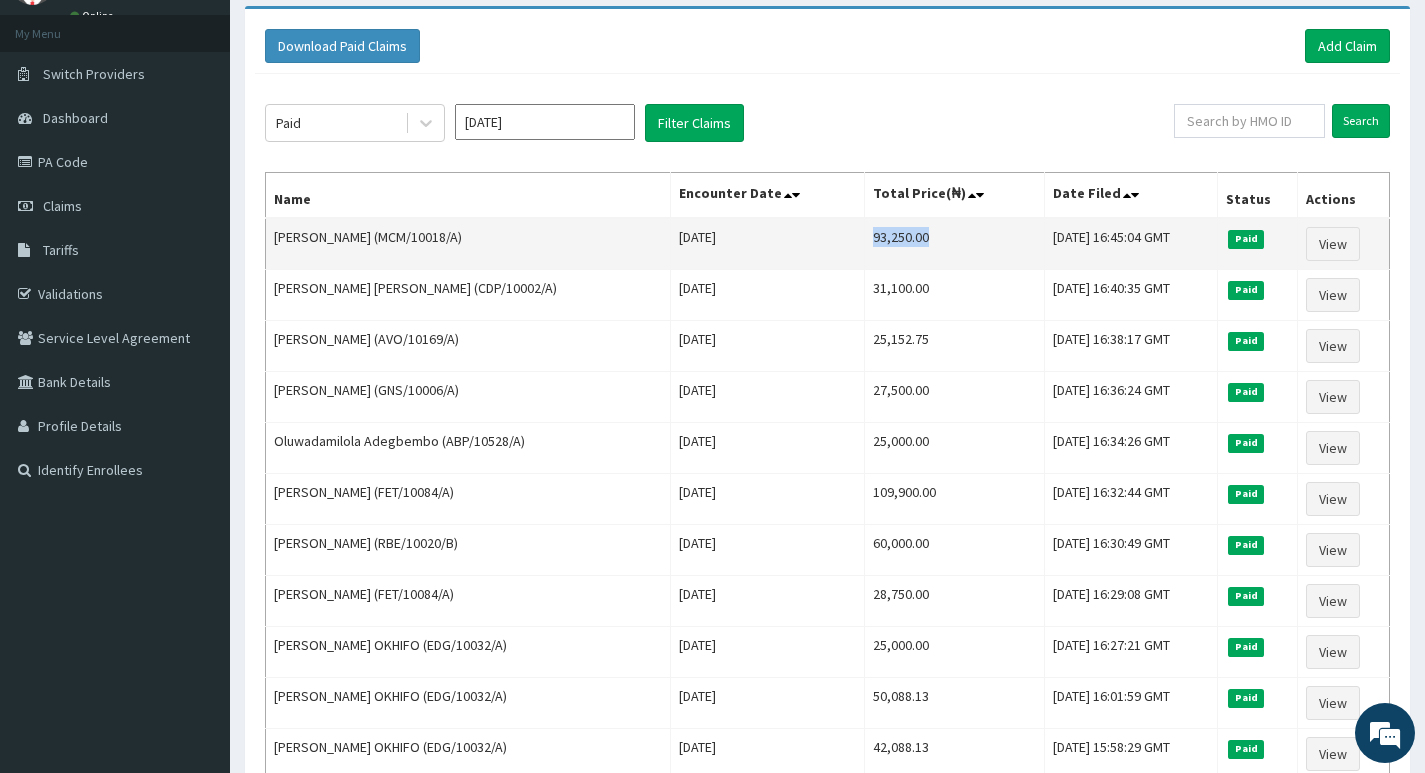 drag, startPoint x: 814, startPoint y: 235, endPoint x: 891, endPoint y: 238, distance: 77.05842 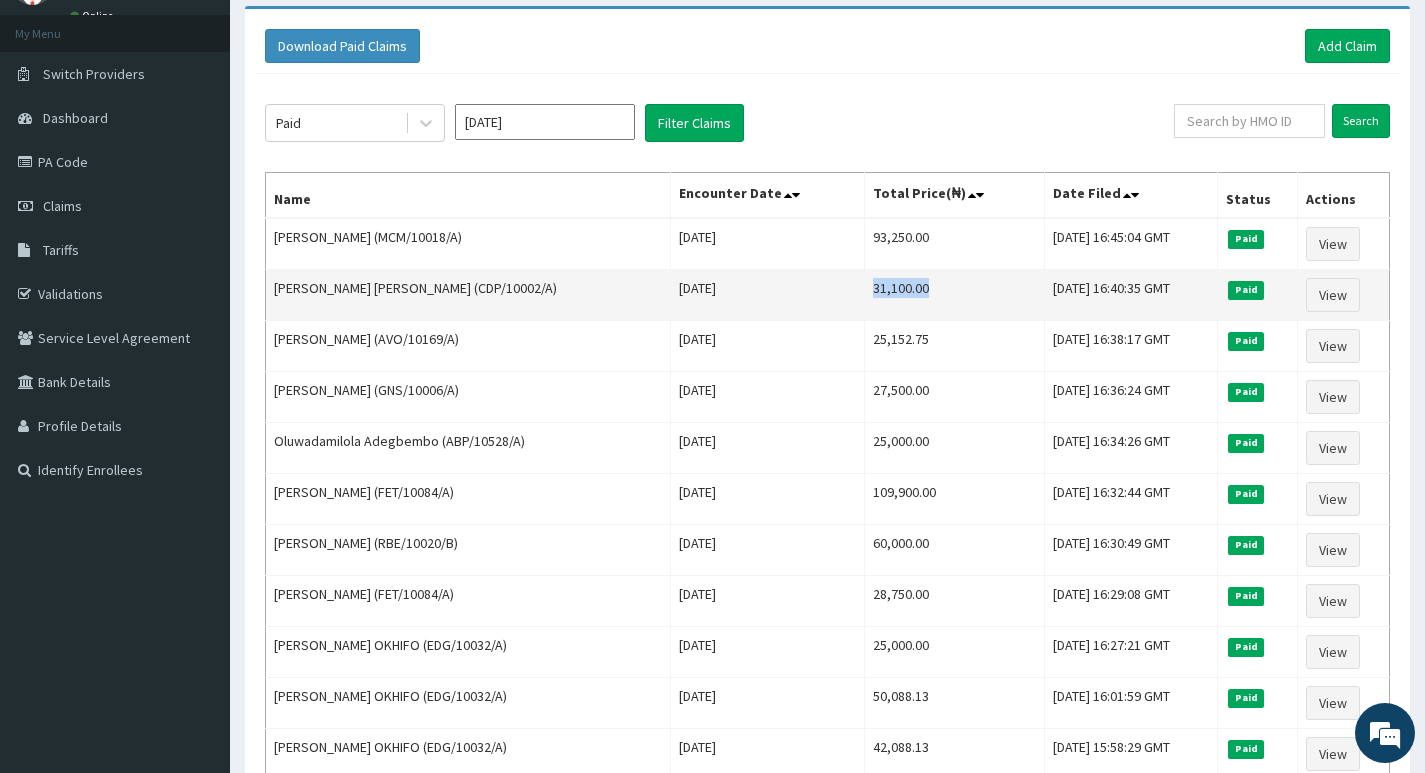 drag, startPoint x: 816, startPoint y: 289, endPoint x: 891, endPoint y: 289, distance: 75 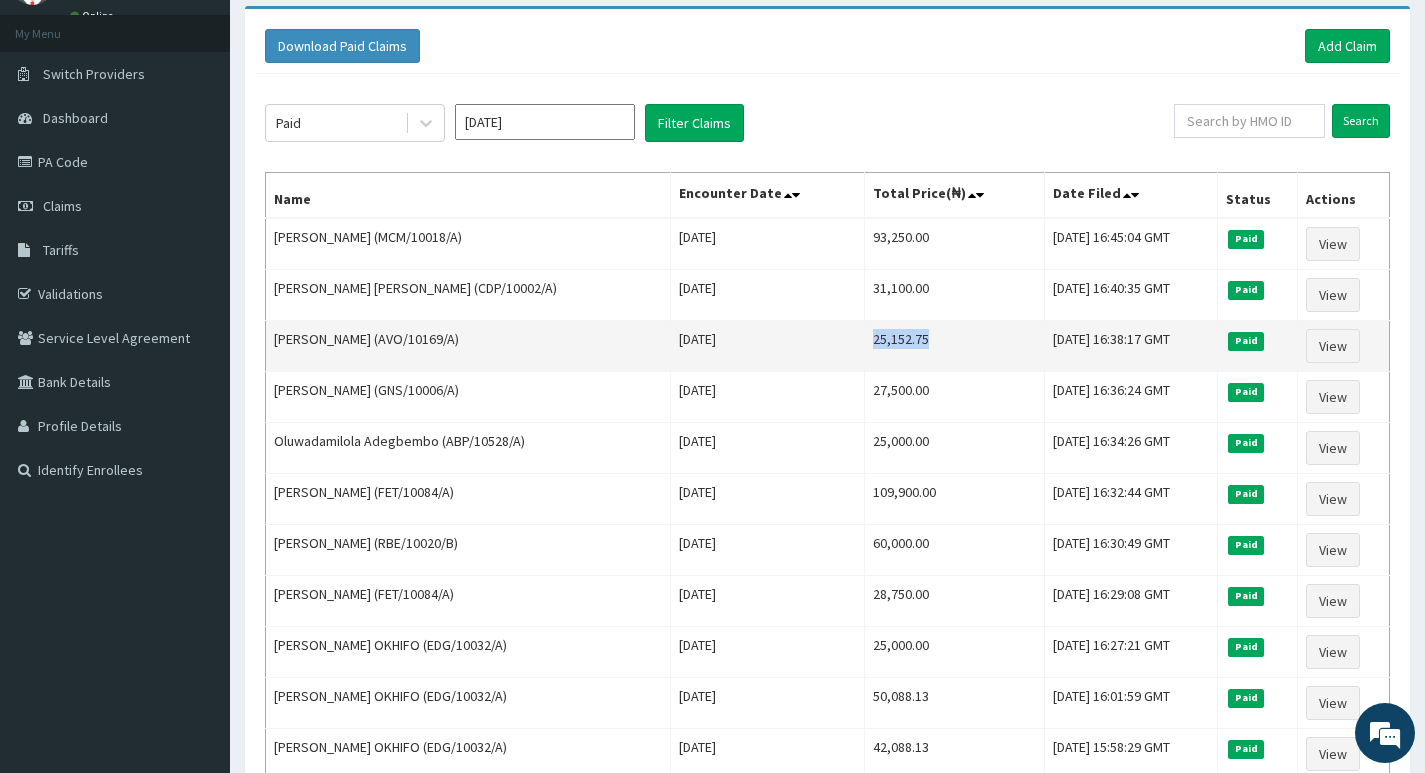 drag, startPoint x: 815, startPoint y: 340, endPoint x: 891, endPoint y: 339, distance: 76.00658 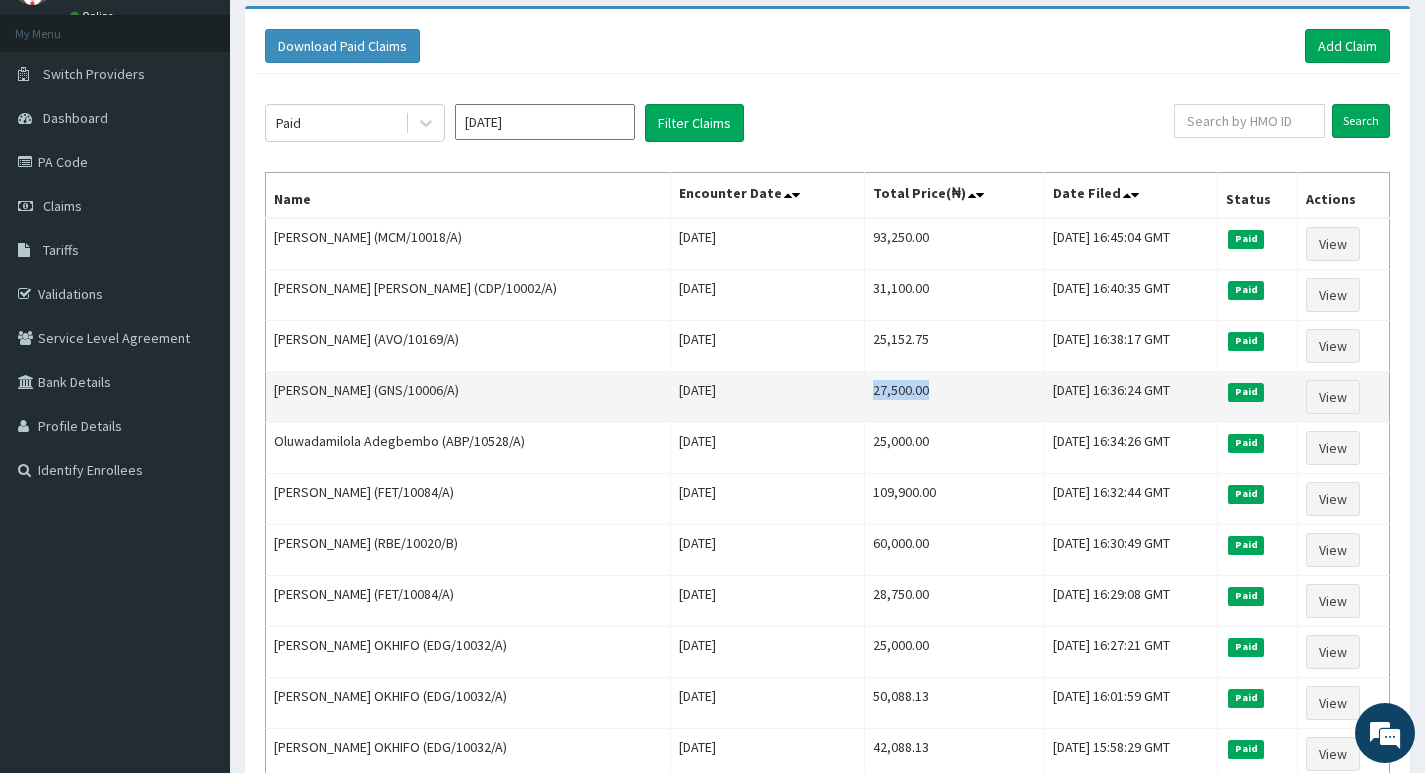 drag, startPoint x: 817, startPoint y: 392, endPoint x: 888, endPoint y: 392, distance: 71 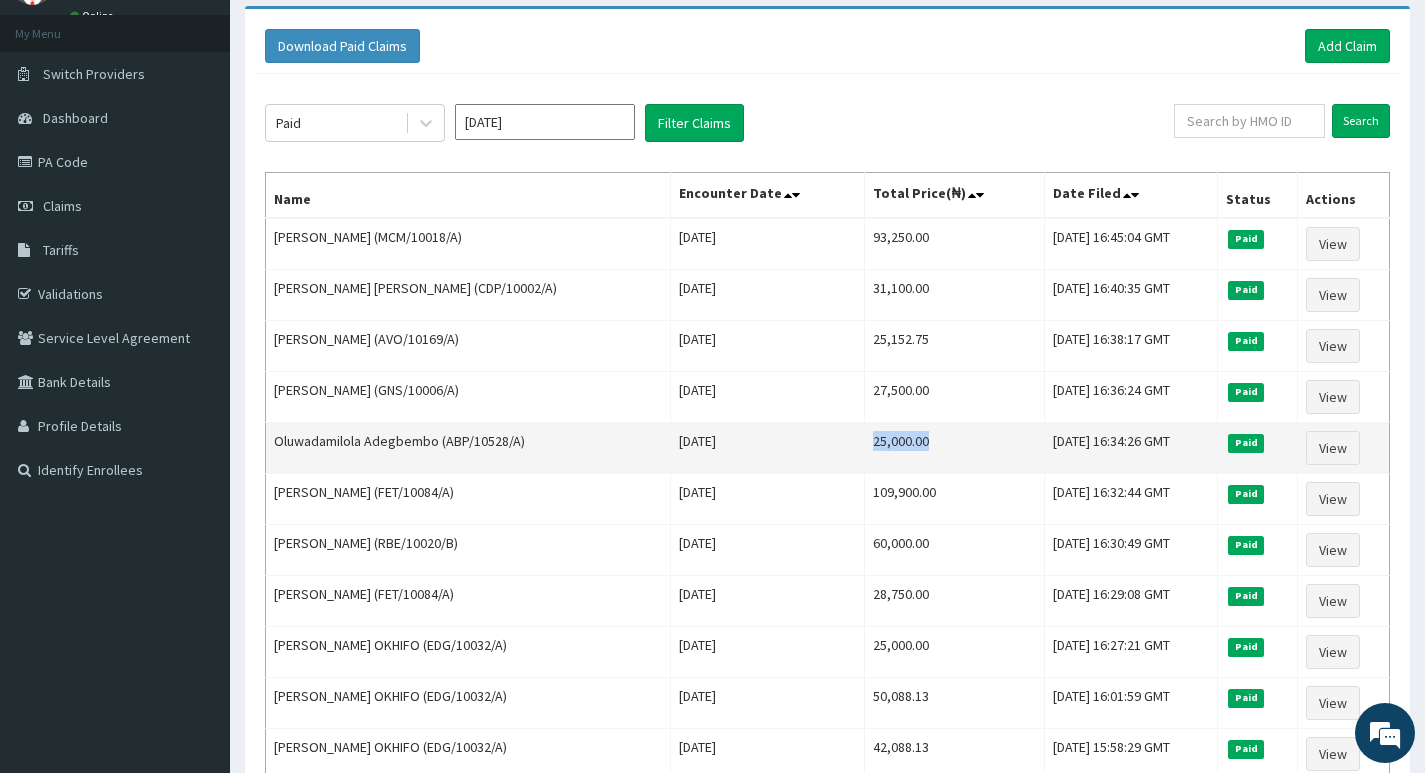 drag, startPoint x: 810, startPoint y: 440, endPoint x: 890, endPoint y: 443, distance: 80.05623 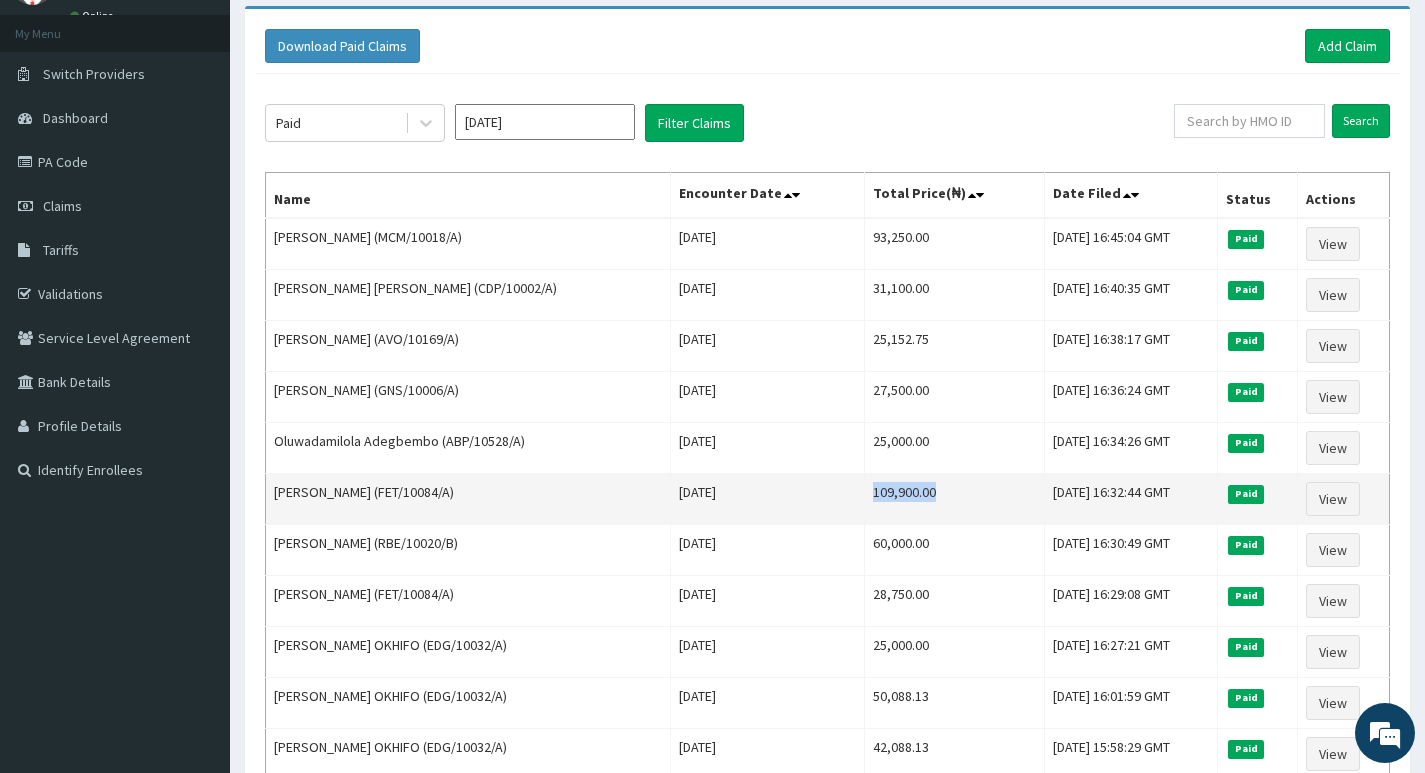 drag, startPoint x: 815, startPoint y: 493, endPoint x: 905, endPoint y: 493, distance: 90 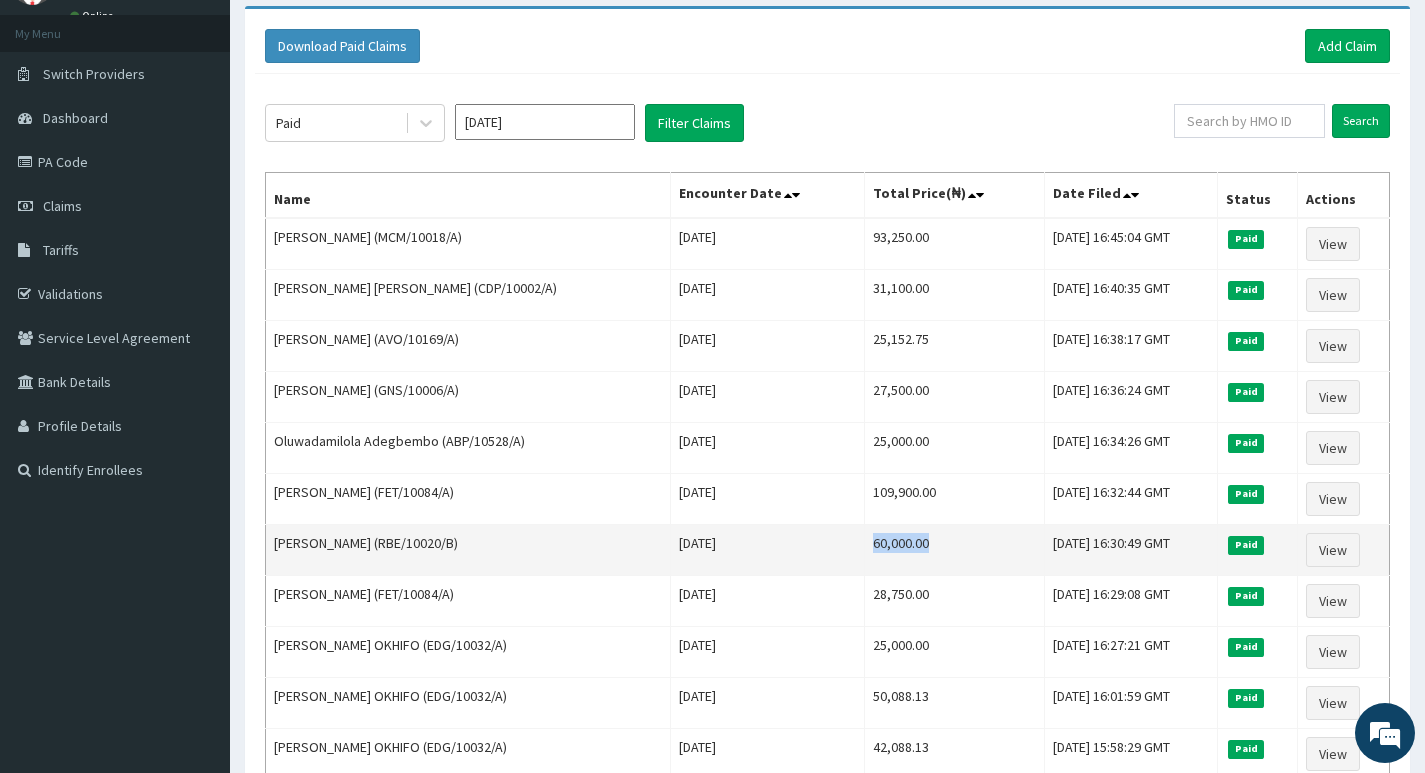 drag, startPoint x: 817, startPoint y: 544, endPoint x: 890, endPoint y: 539, distance: 73.171036 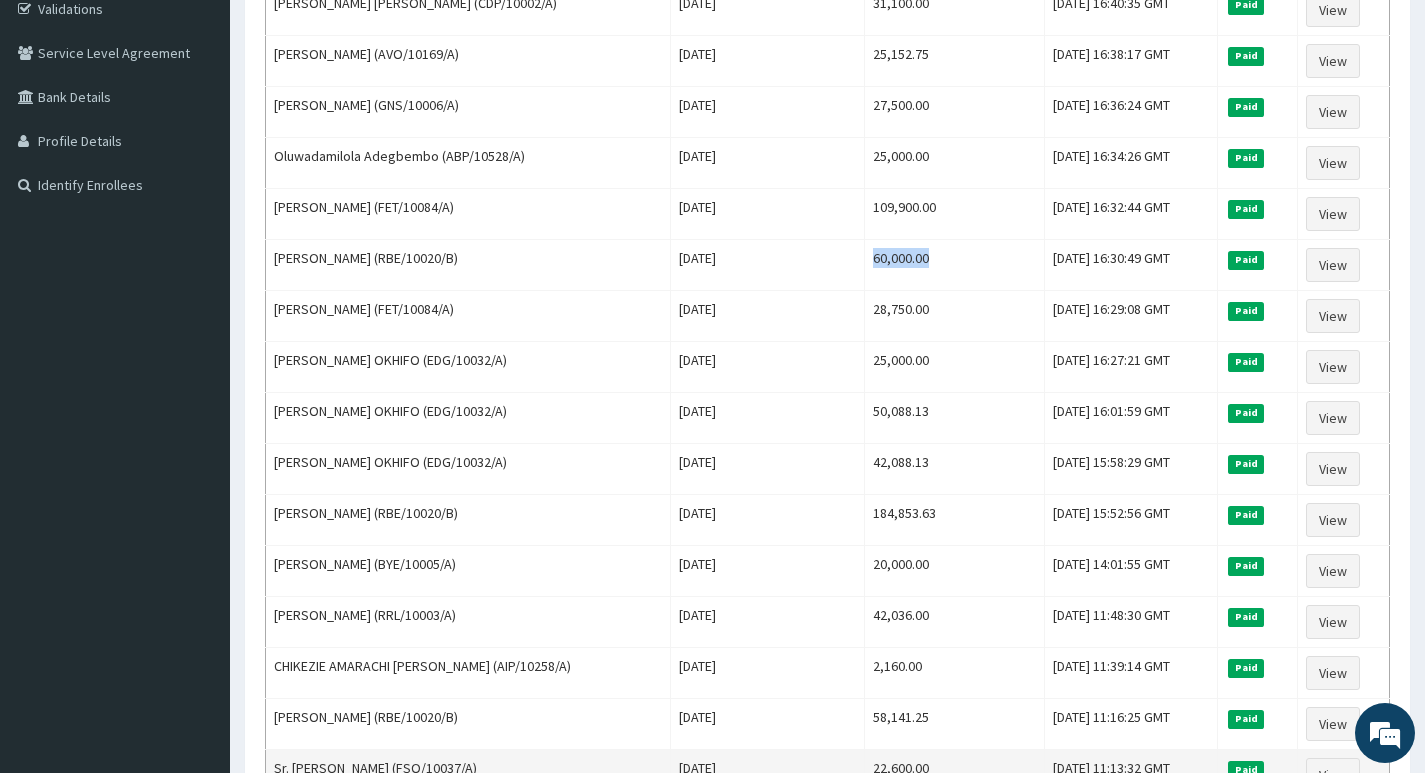 scroll, scrollTop: 400, scrollLeft: 0, axis: vertical 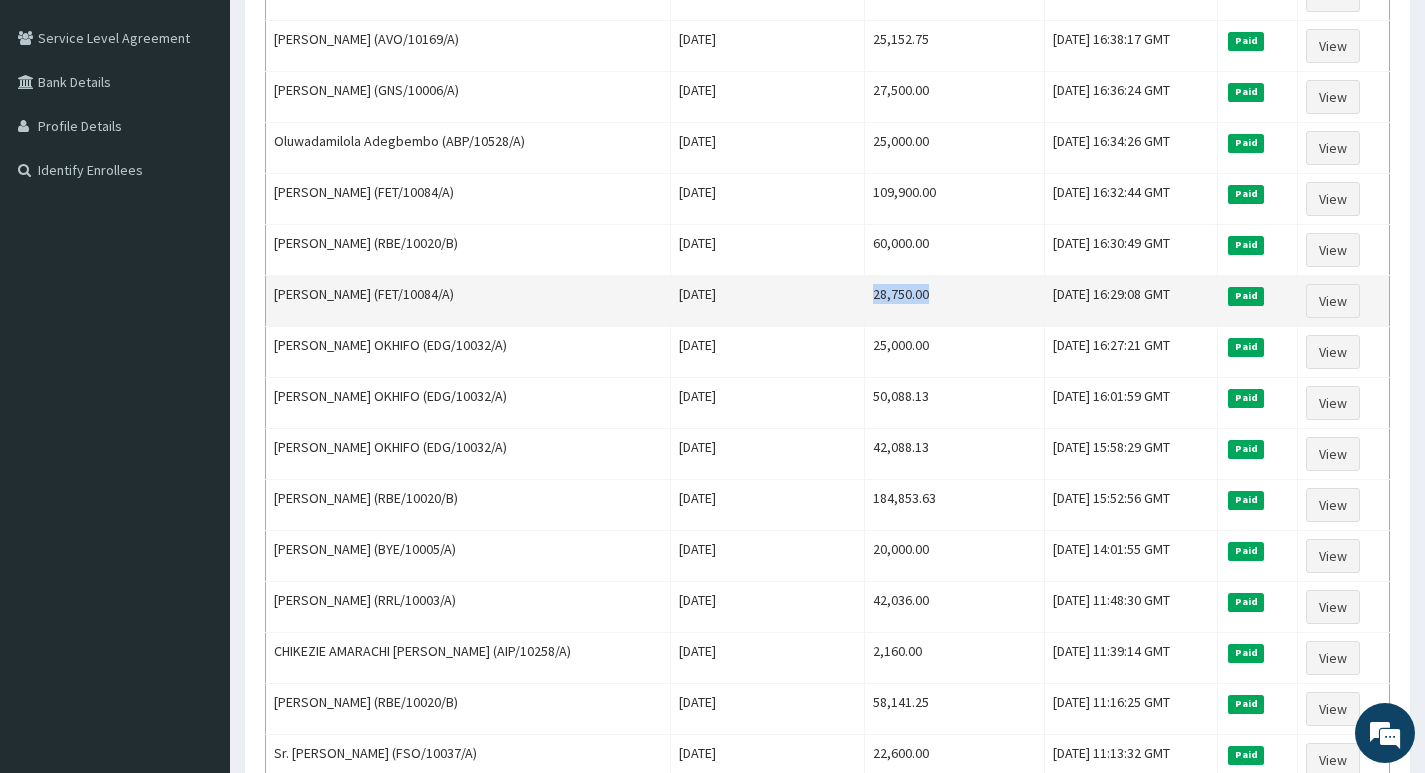 drag, startPoint x: 818, startPoint y: 297, endPoint x: 894, endPoint y: 292, distance: 76.1643 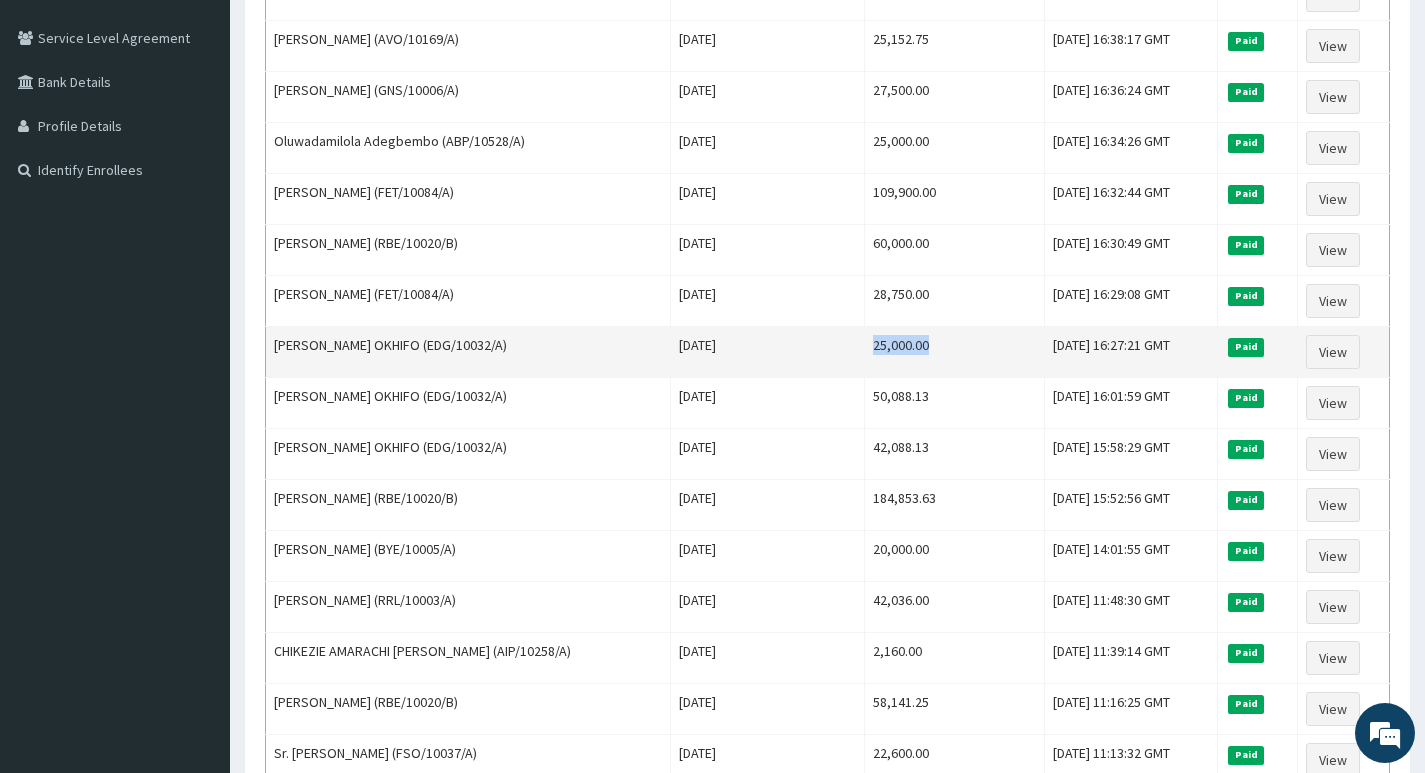 drag, startPoint x: 816, startPoint y: 345, endPoint x: 871, endPoint y: 351, distance: 55.326305 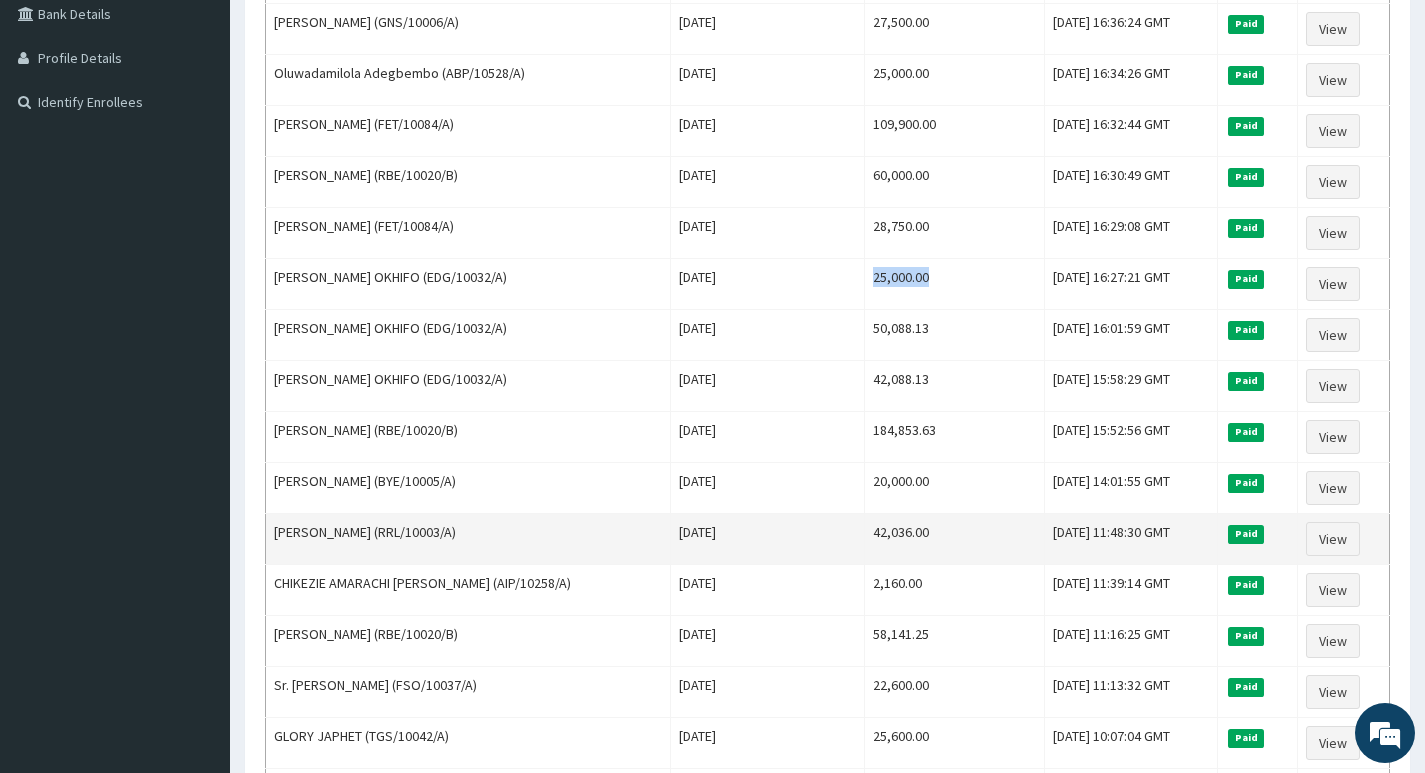 scroll, scrollTop: 500, scrollLeft: 0, axis: vertical 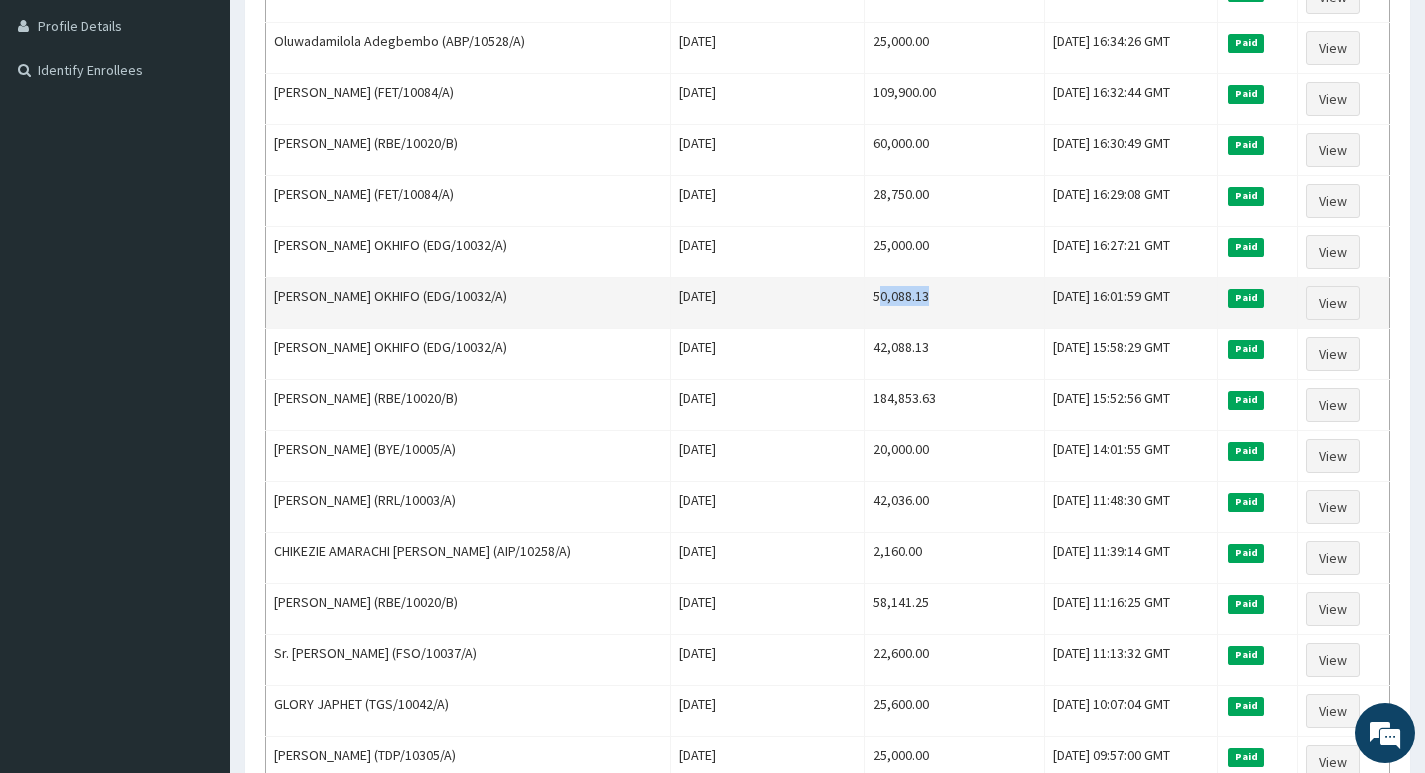 drag, startPoint x: 819, startPoint y: 301, endPoint x: 880, endPoint y: 301, distance: 61 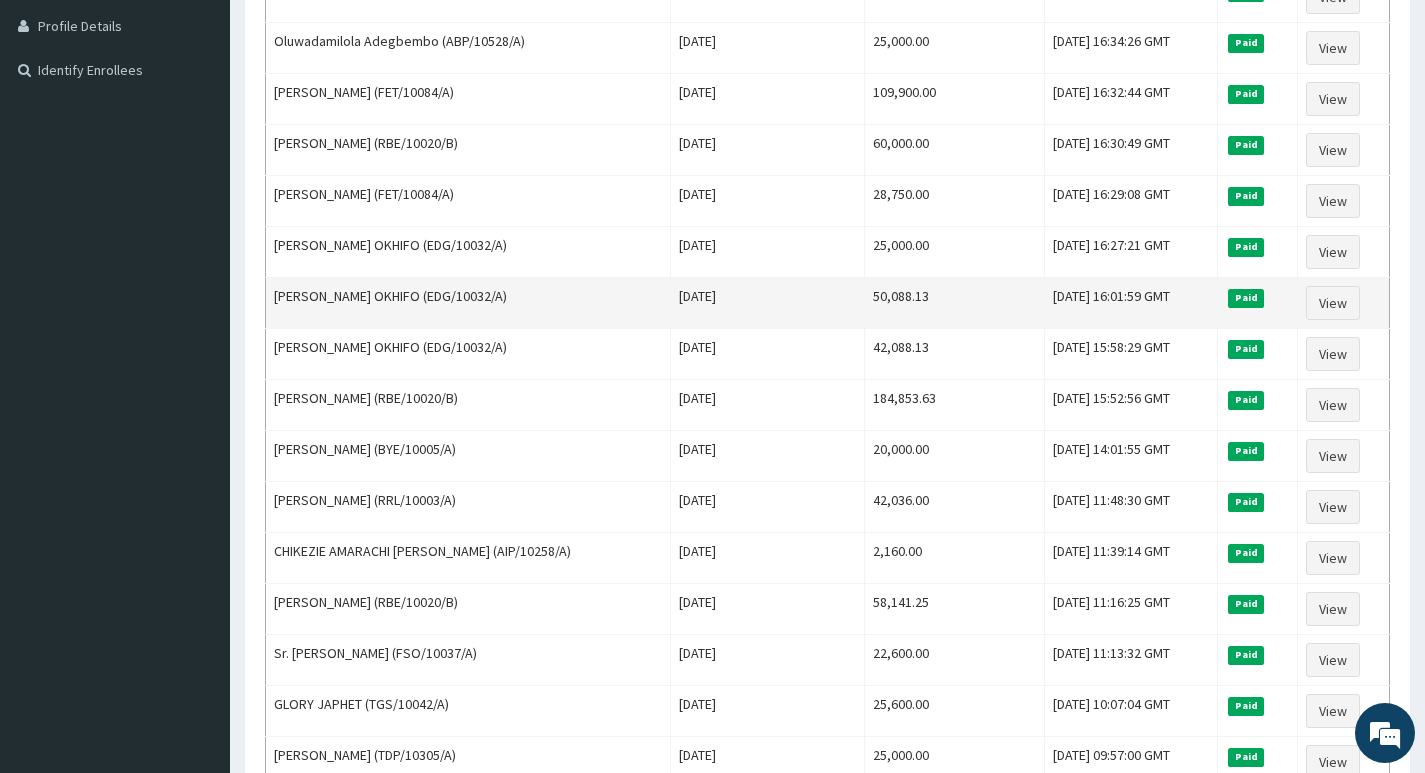 click on "50,088.13" at bounding box center [954, 303] 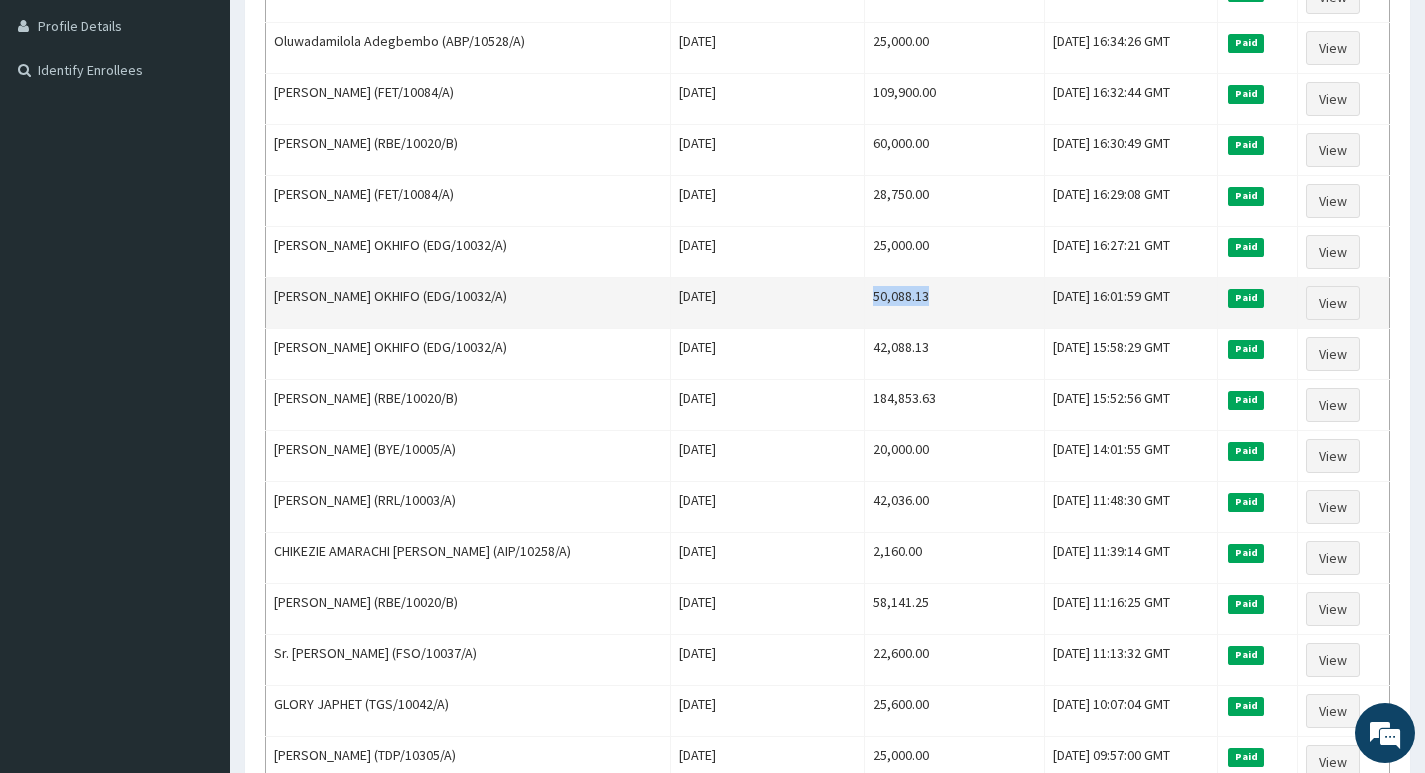 drag, startPoint x: 816, startPoint y: 294, endPoint x: 882, endPoint y: 294, distance: 66 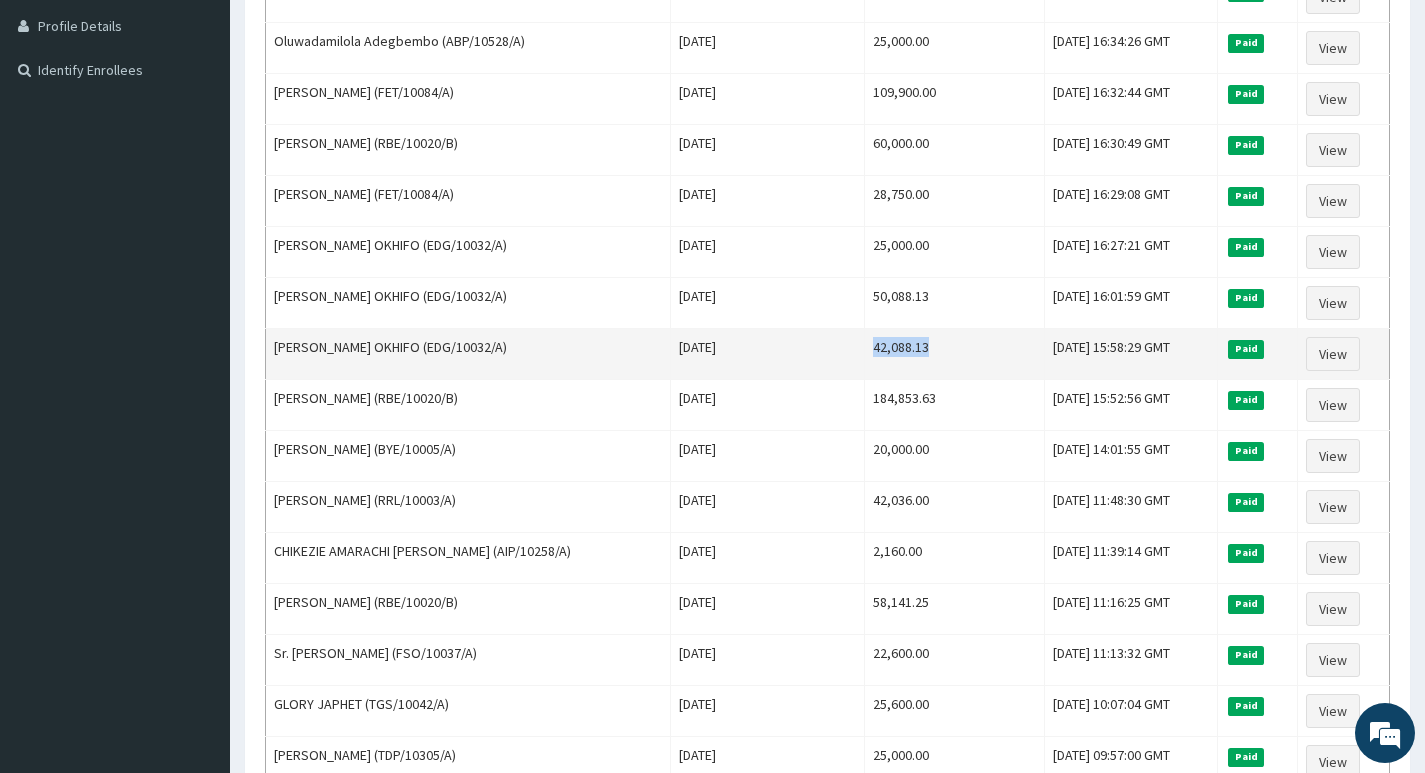 drag, startPoint x: 815, startPoint y: 350, endPoint x: 900, endPoint y: 351, distance: 85.00588 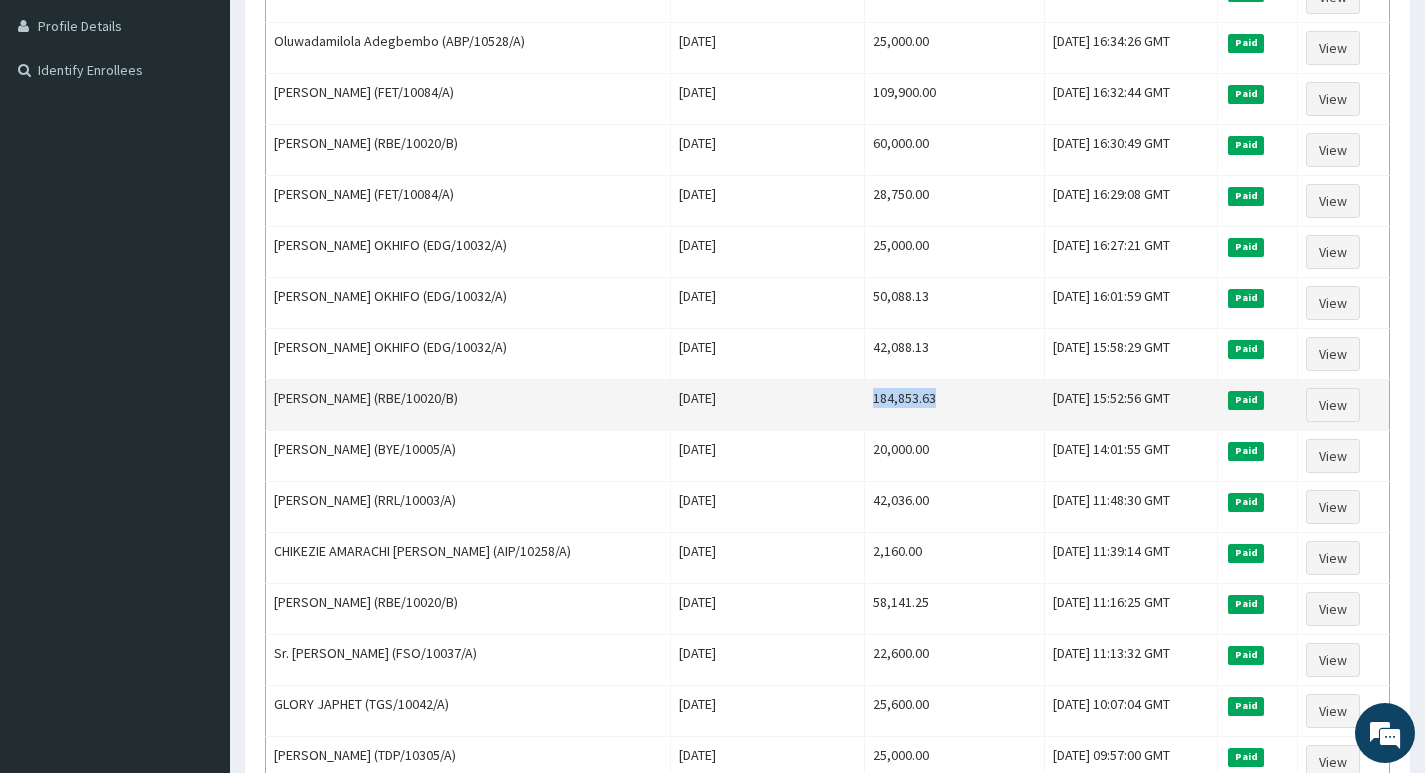 drag, startPoint x: 815, startPoint y: 400, endPoint x: 894, endPoint y: 406, distance: 79.22752 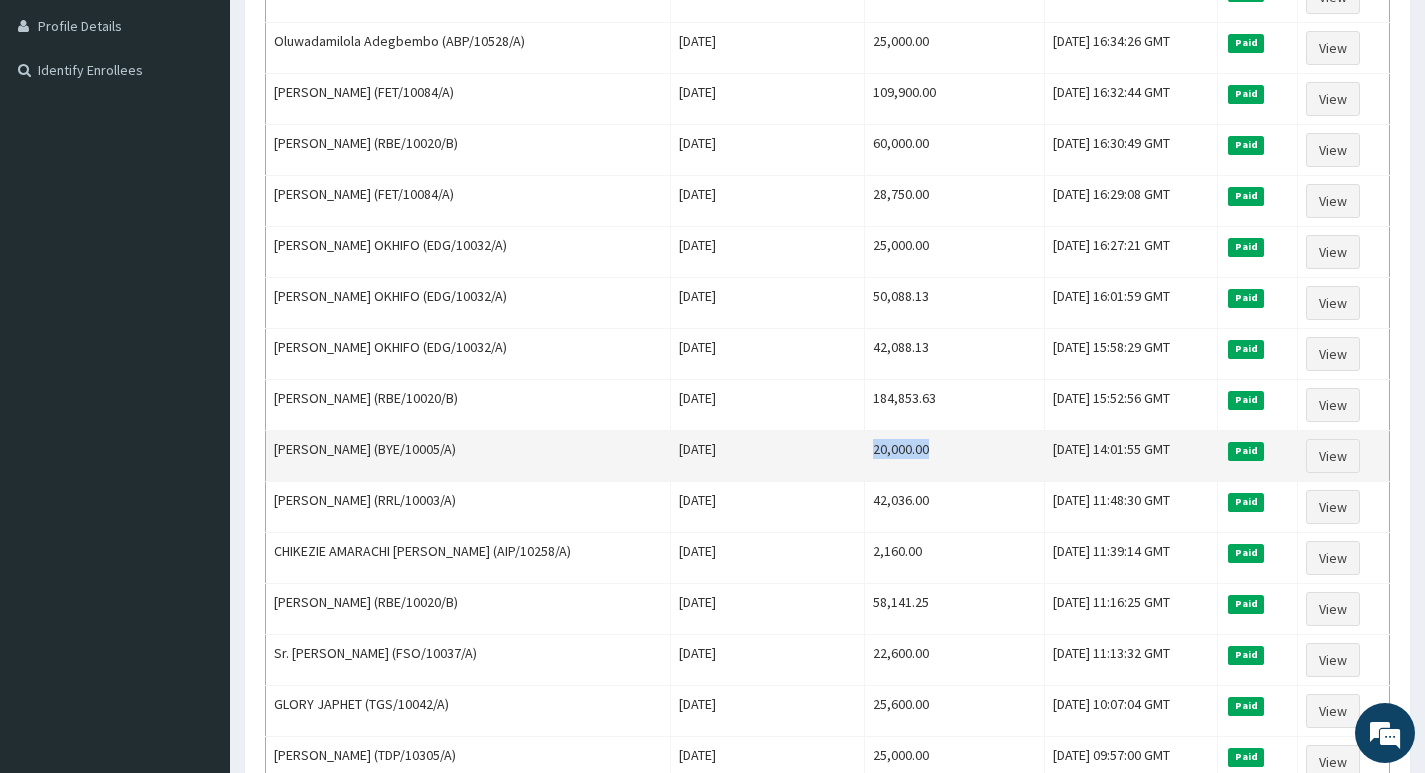 drag, startPoint x: 817, startPoint y: 449, endPoint x: 891, endPoint y: 454, distance: 74.168724 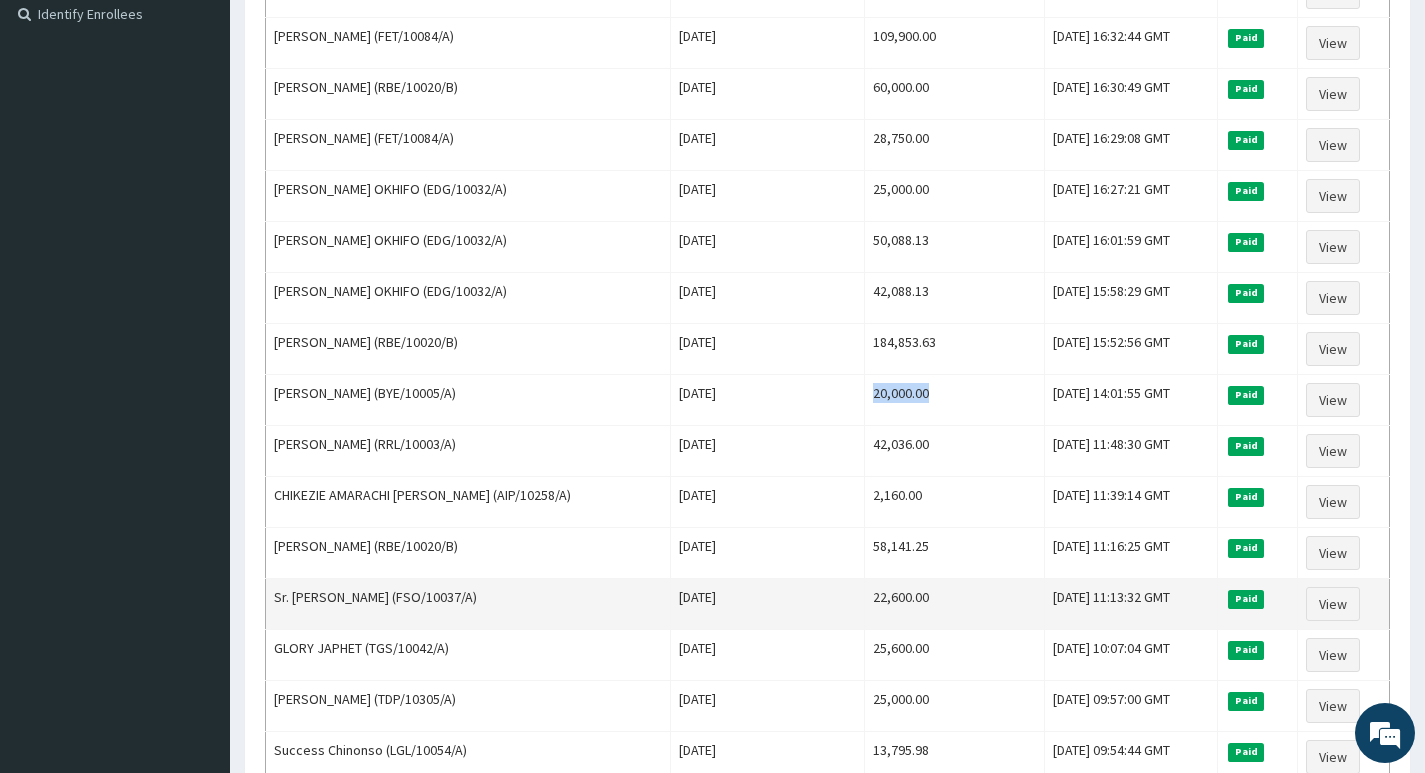 scroll, scrollTop: 600, scrollLeft: 0, axis: vertical 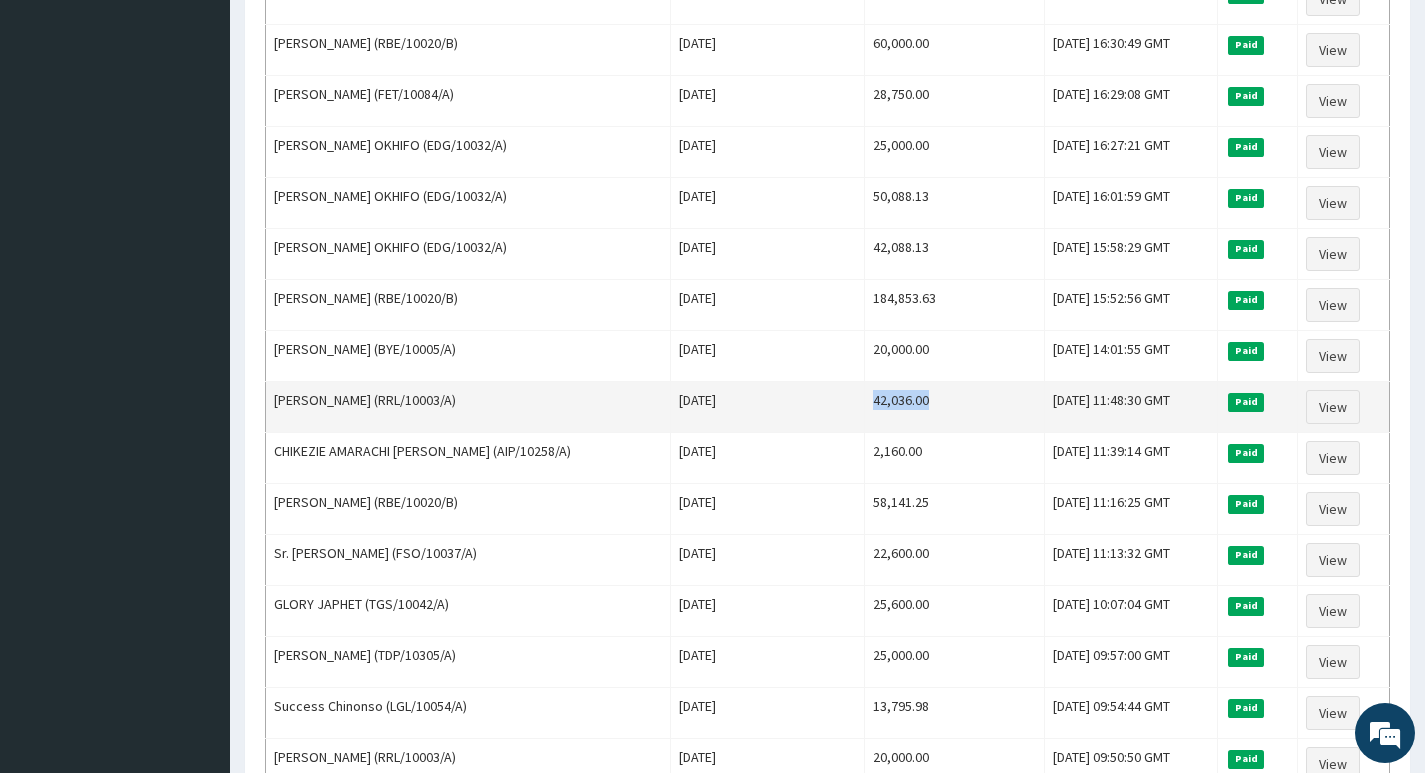 drag, startPoint x: 815, startPoint y: 403, endPoint x: 897, endPoint y: 404, distance: 82.006096 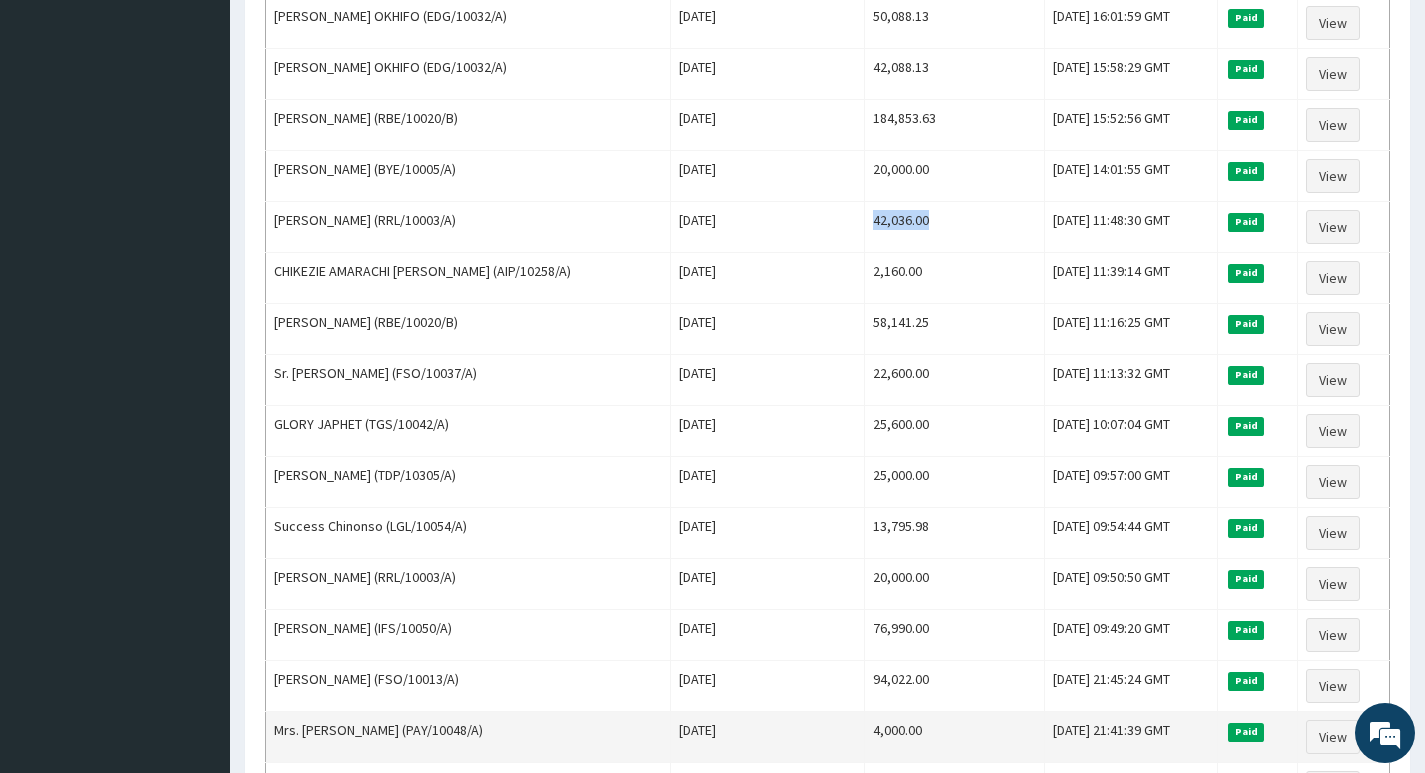 scroll, scrollTop: 800, scrollLeft: 0, axis: vertical 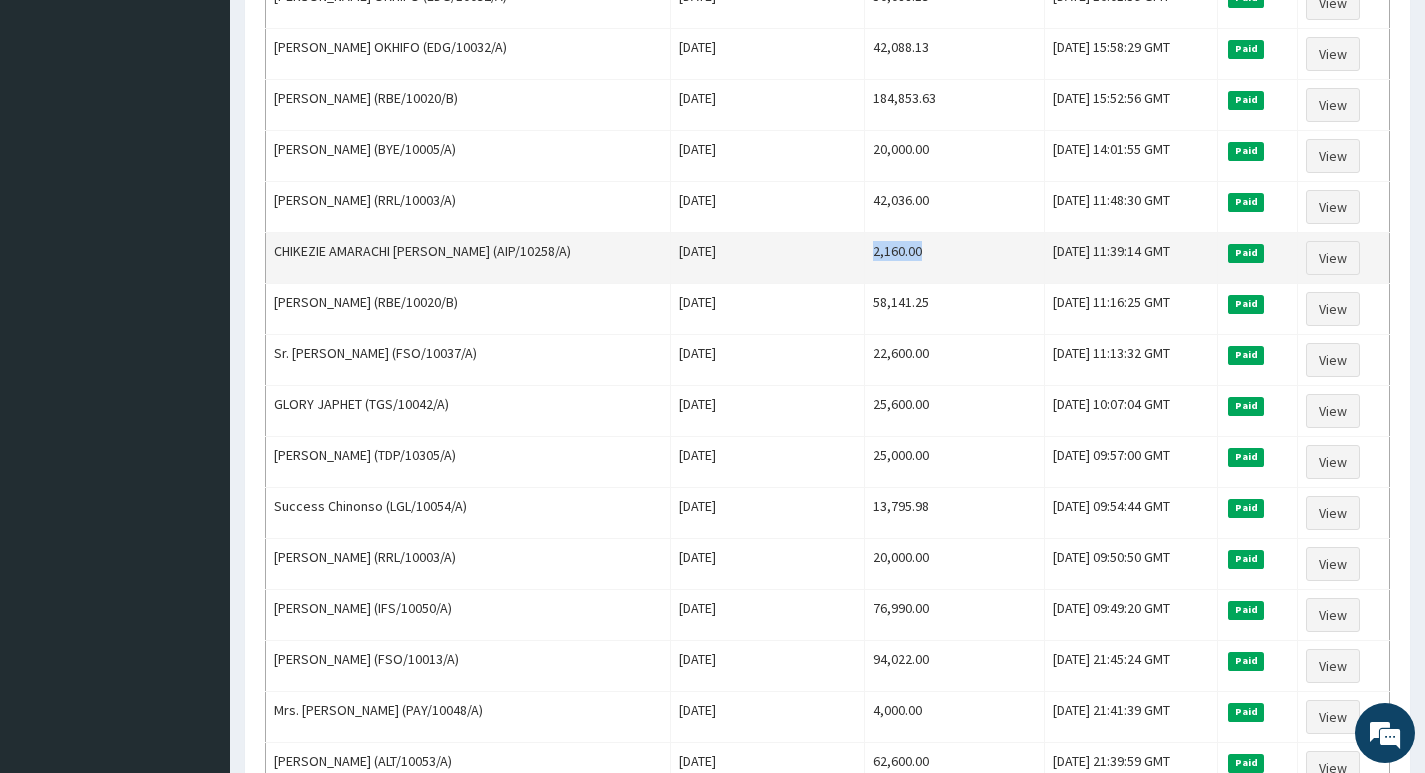 drag, startPoint x: 815, startPoint y: 250, endPoint x: 887, endPoint y: 257, distance: 72.33948 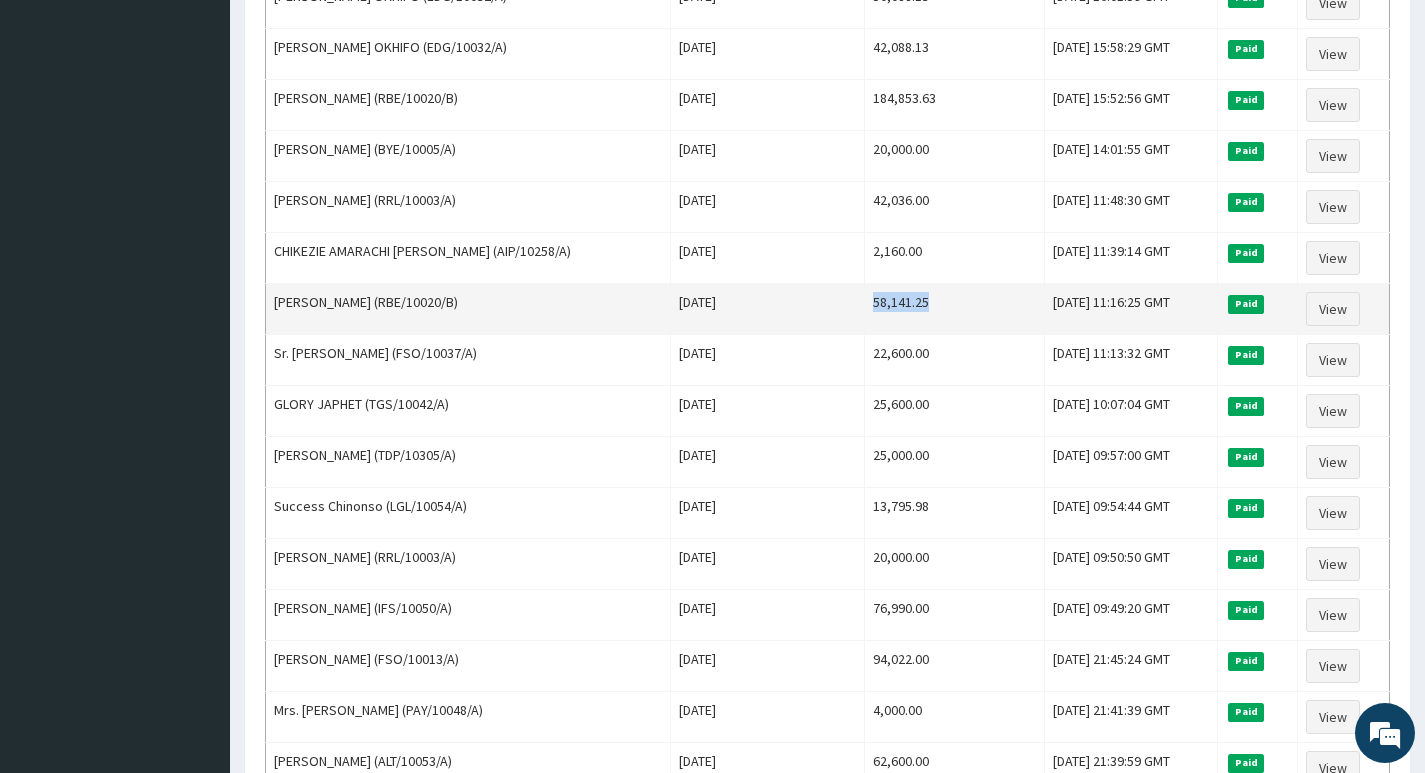 drag, startPoint x: 816, startPoint y: 306, endPoint x: 895, endPoint y: 304, distance: 79.025314 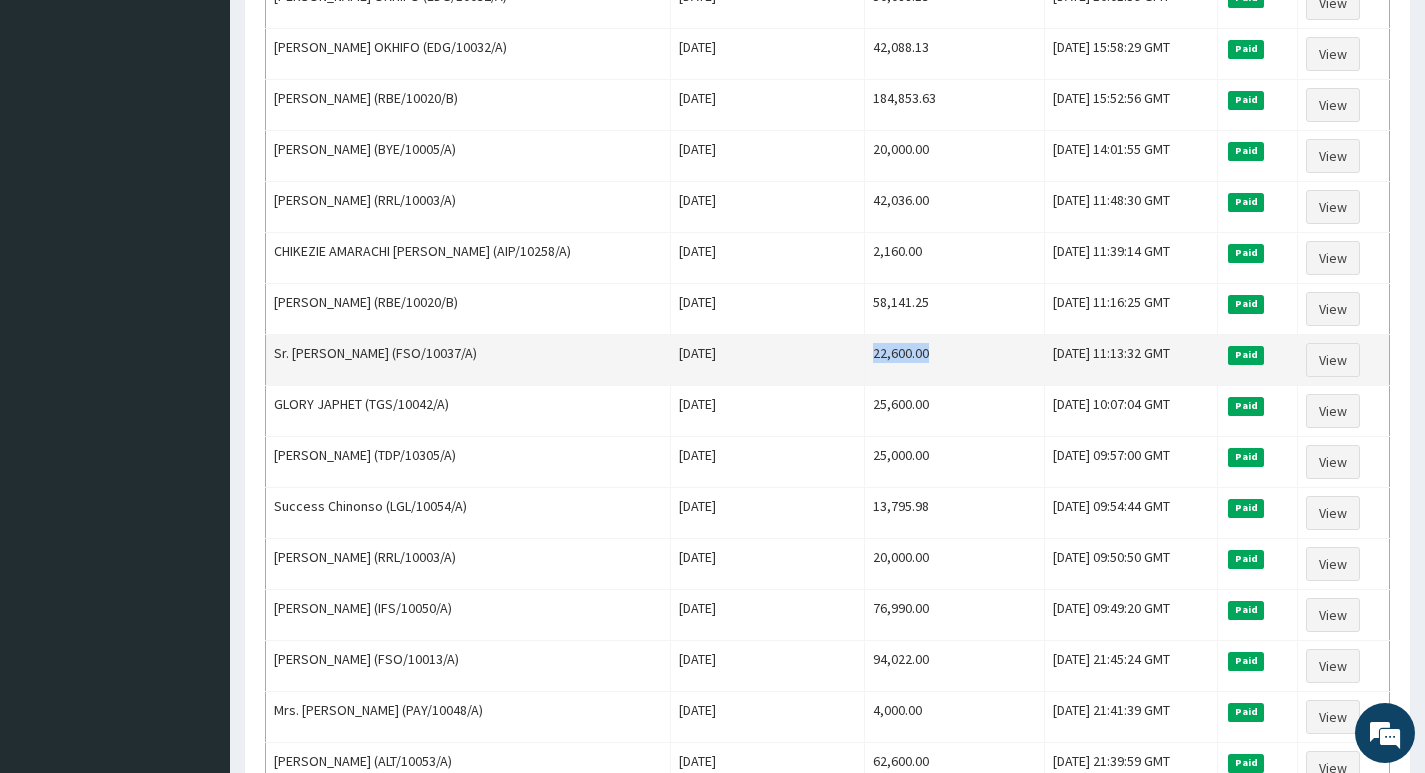 drag, startPoint x: 818, startPoint y: 357, endPoint x: 898, endPoint y: 356, distance: 80.00625 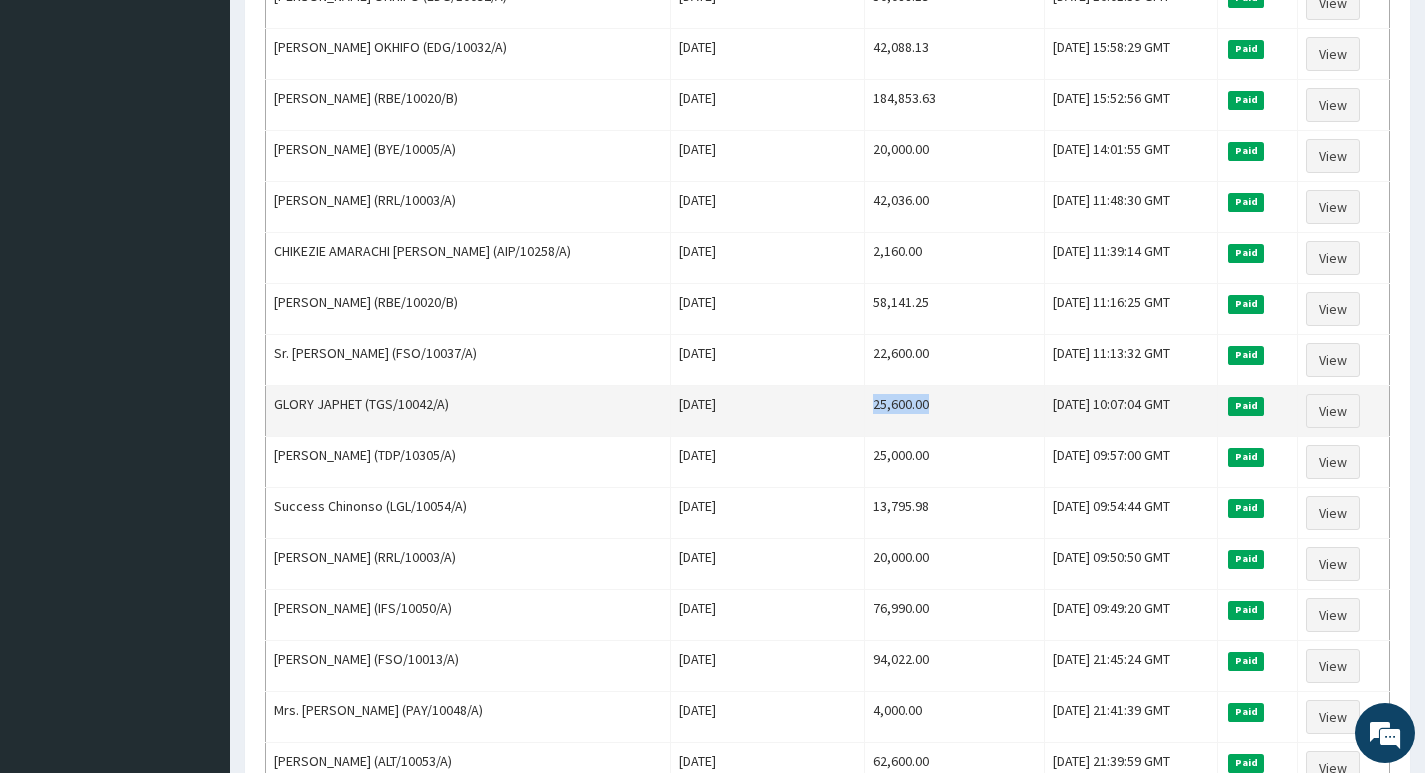 drag, startPoint x: 816, startPoint y: 403, endPoint x: 893, endPoint y: 407, distance: 77.10383 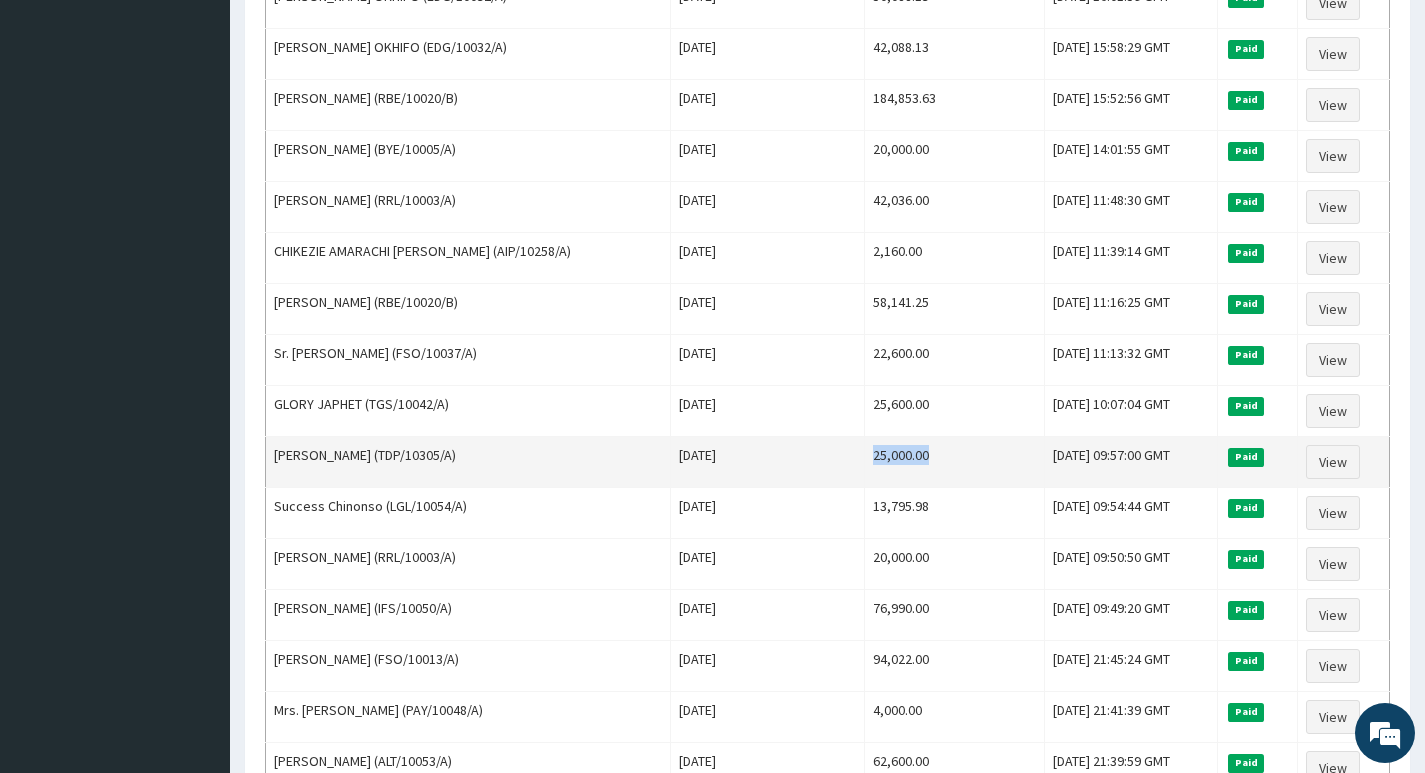 drag, startPoint x: 815, startPoint y: 460, endPoint x: 874, endPoint y: 469, distance: 59.682495 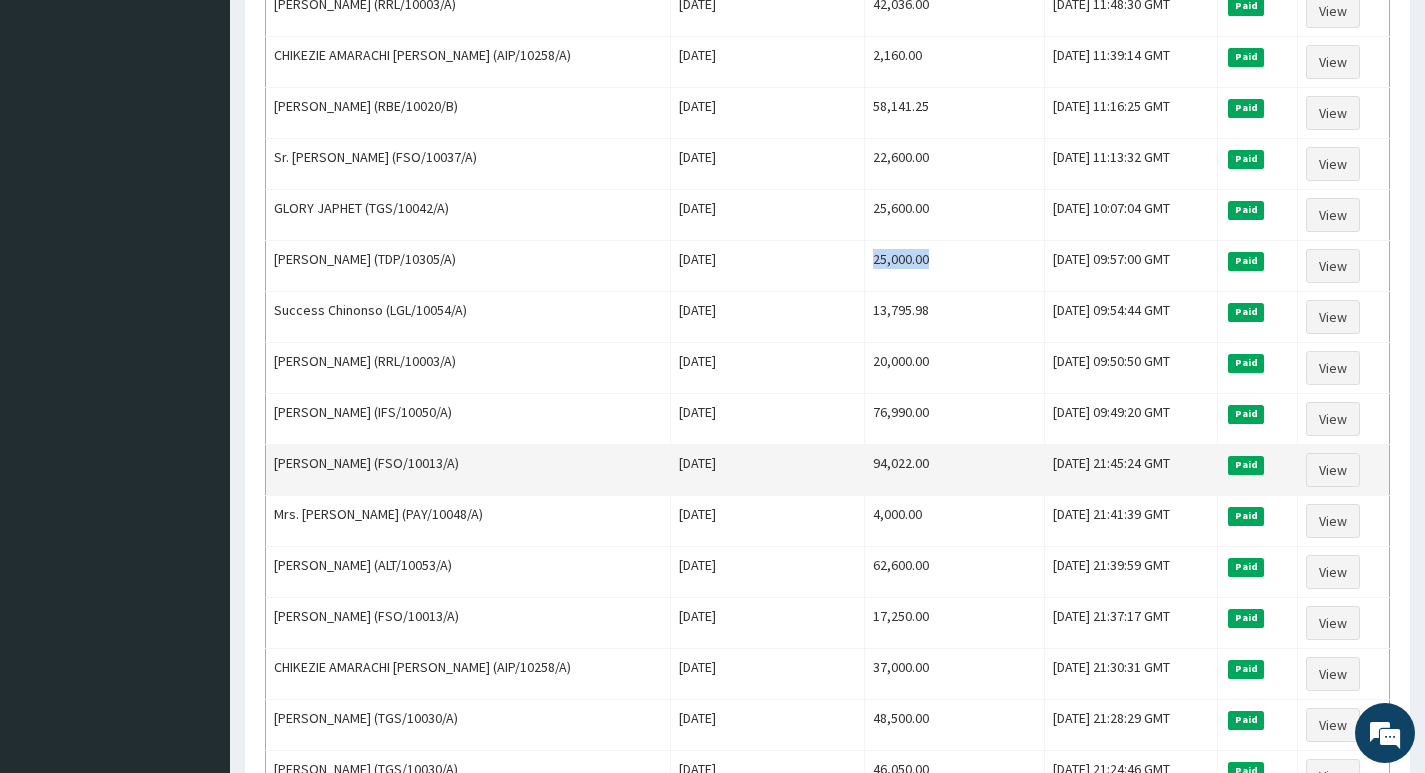 scroll, scrollTop: 1000, scrollLeft: 0, axis: vertical 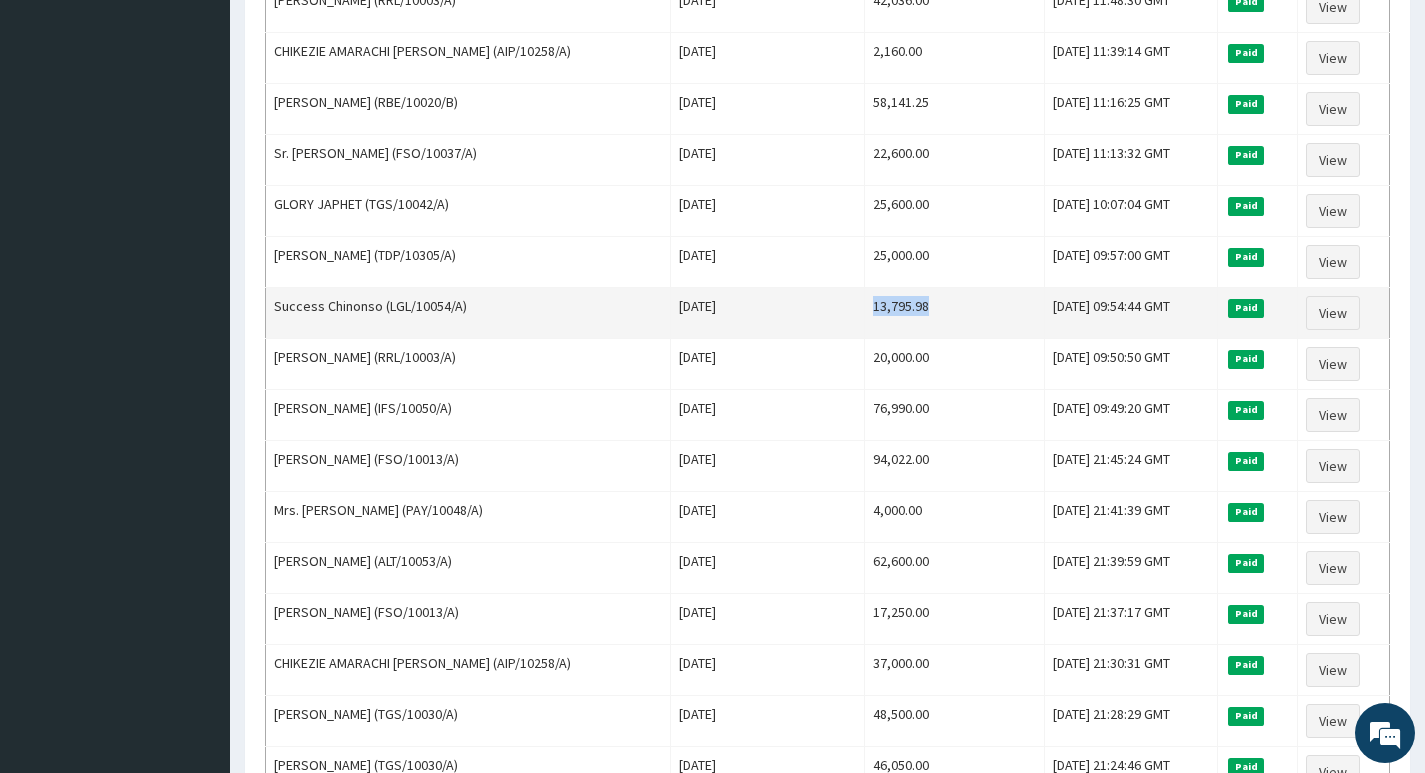 drag, startPoint x: 816, startPoint y: 307, endPoint x: 898, endPoint y: 312, distance: 82.1523 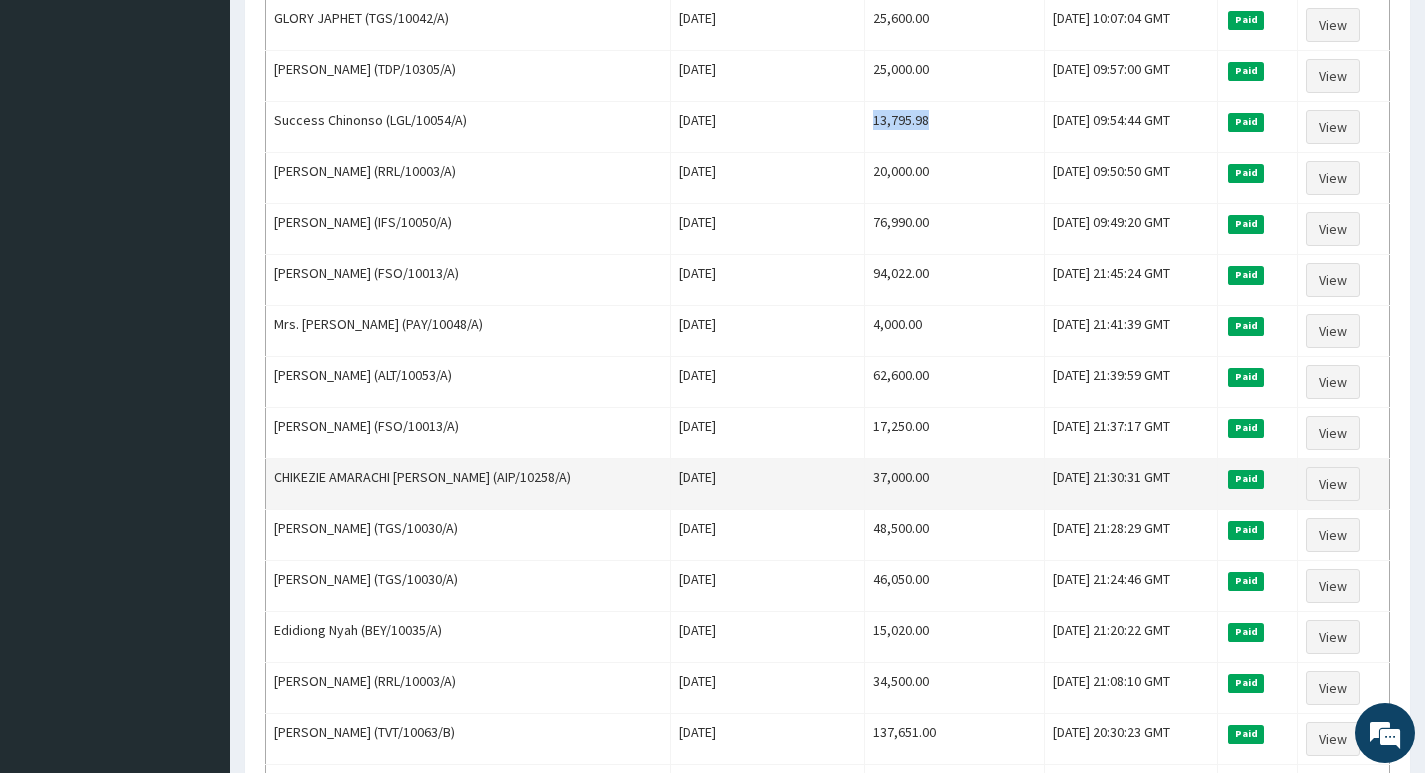 scroll, scrollTop: 1200, scrollLeft: 0, axis: vertical 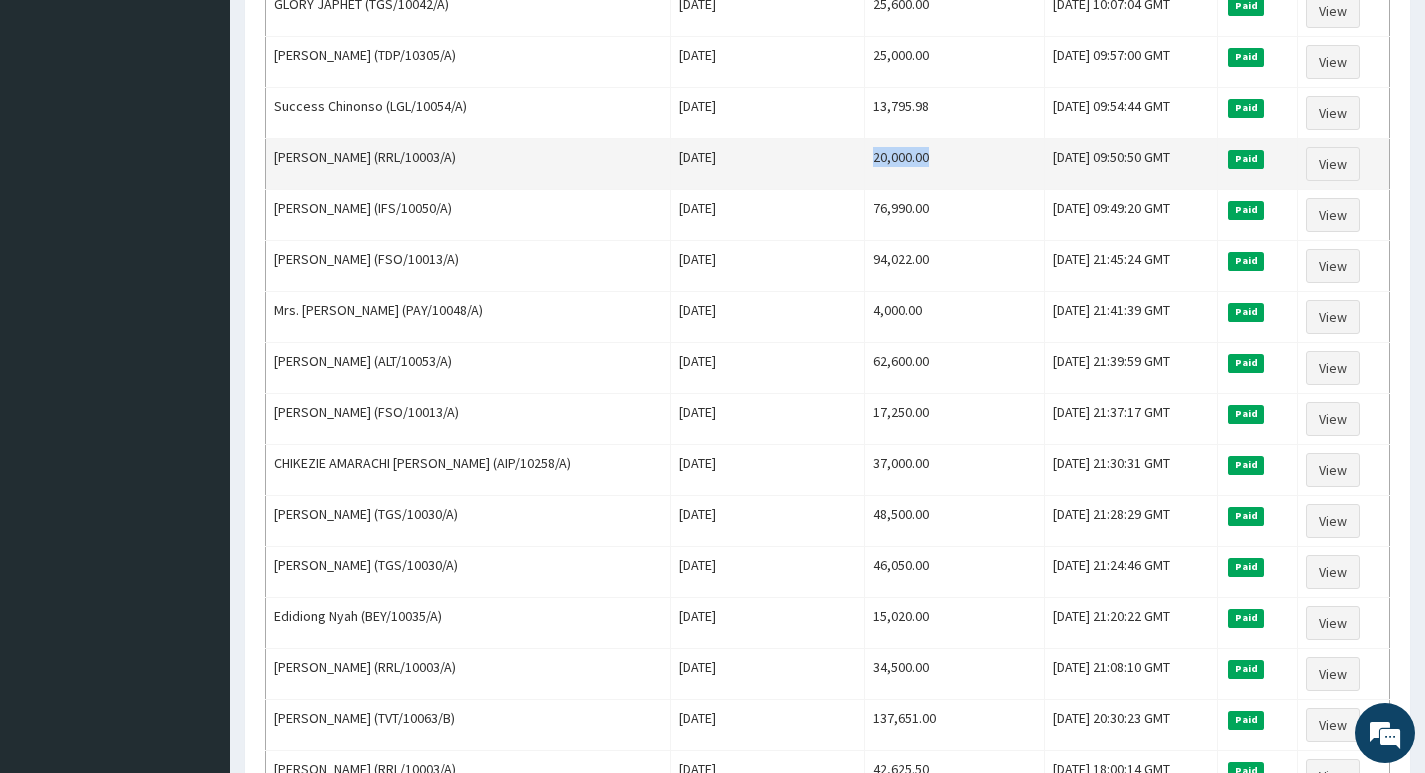 drag, startPoint x: 816, startPoint y: 159, endPoint x: 890, endPoint y: 165, distance: 74.24284 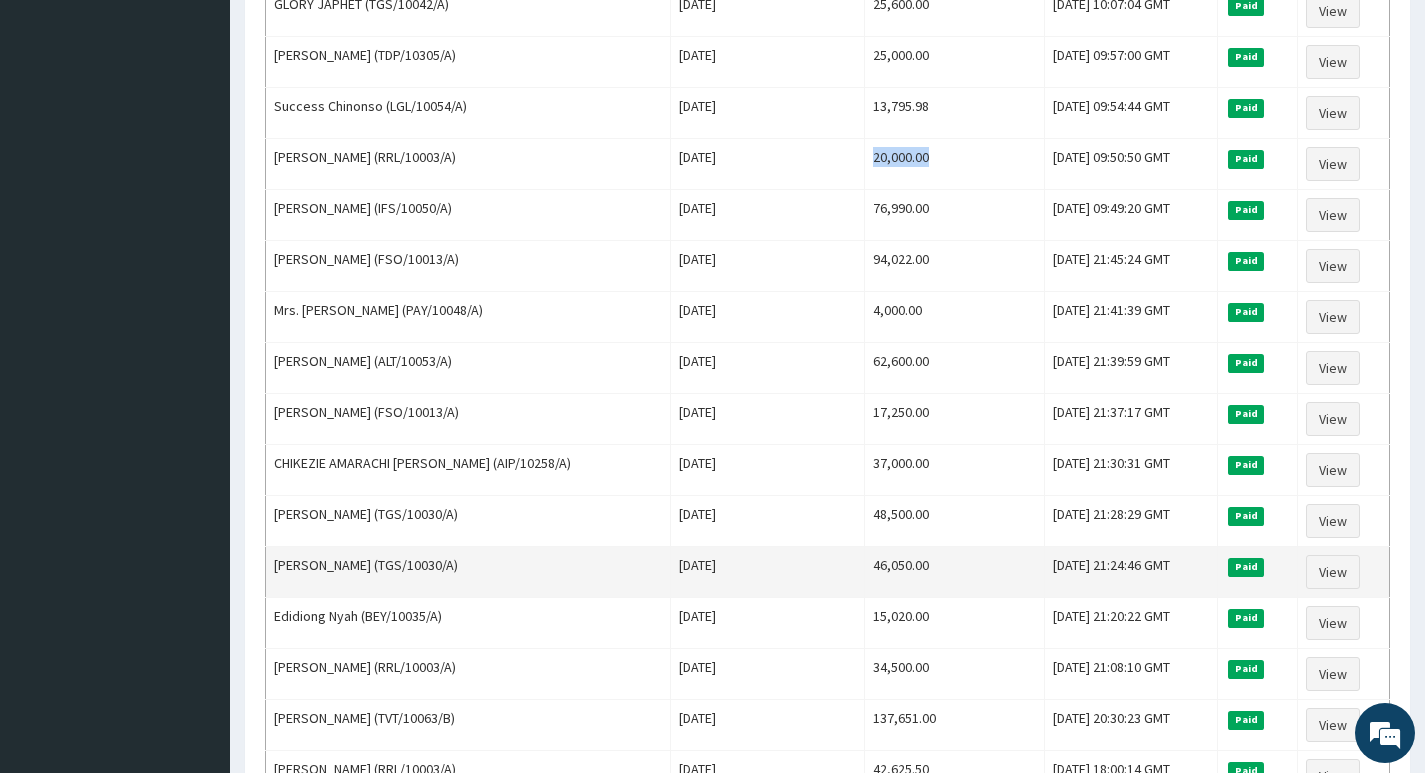 scroll, scrollTop: 1300, scrollLeft: 0, axis: vertical 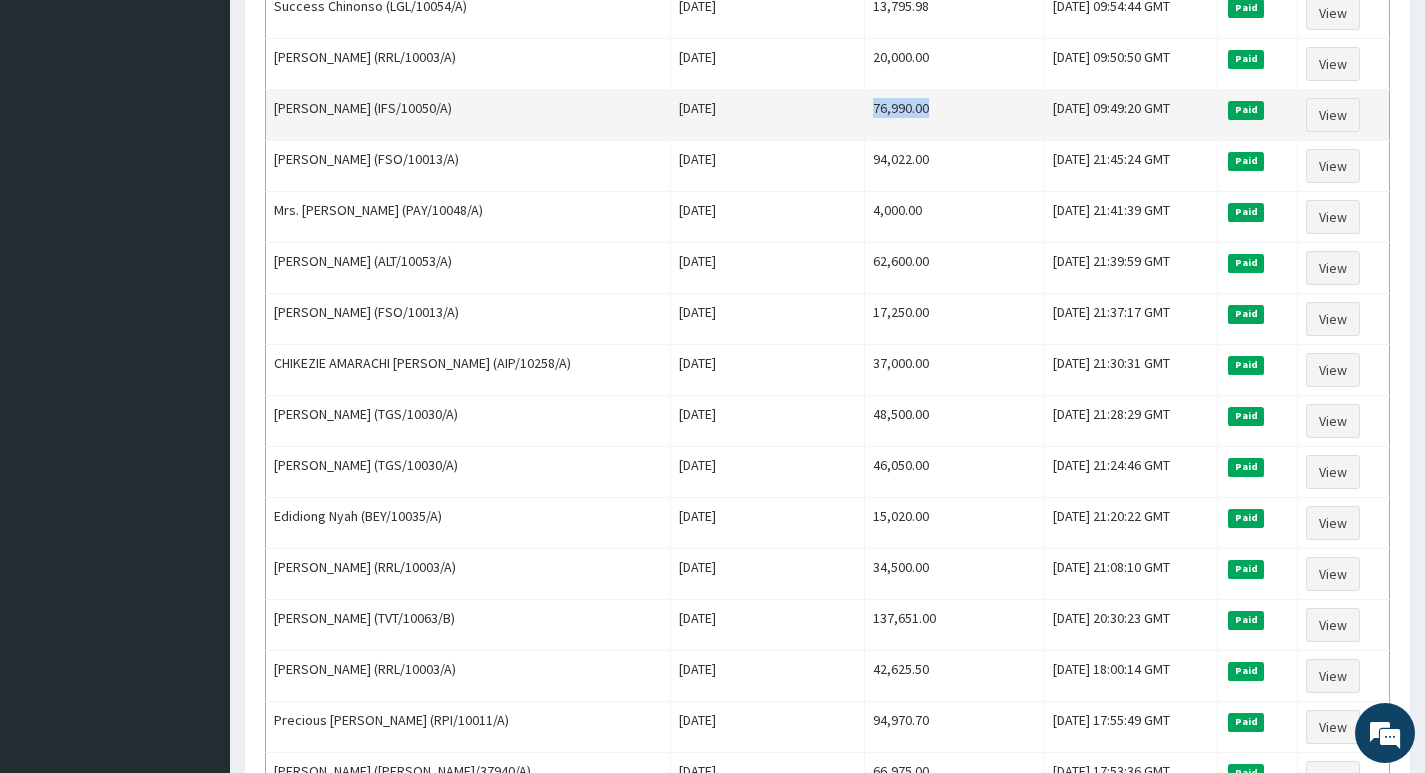 drag, startPoint x: 816, startPoint y: 107, endPoint x: 883, endPoint y: 108, distance: 67.00746 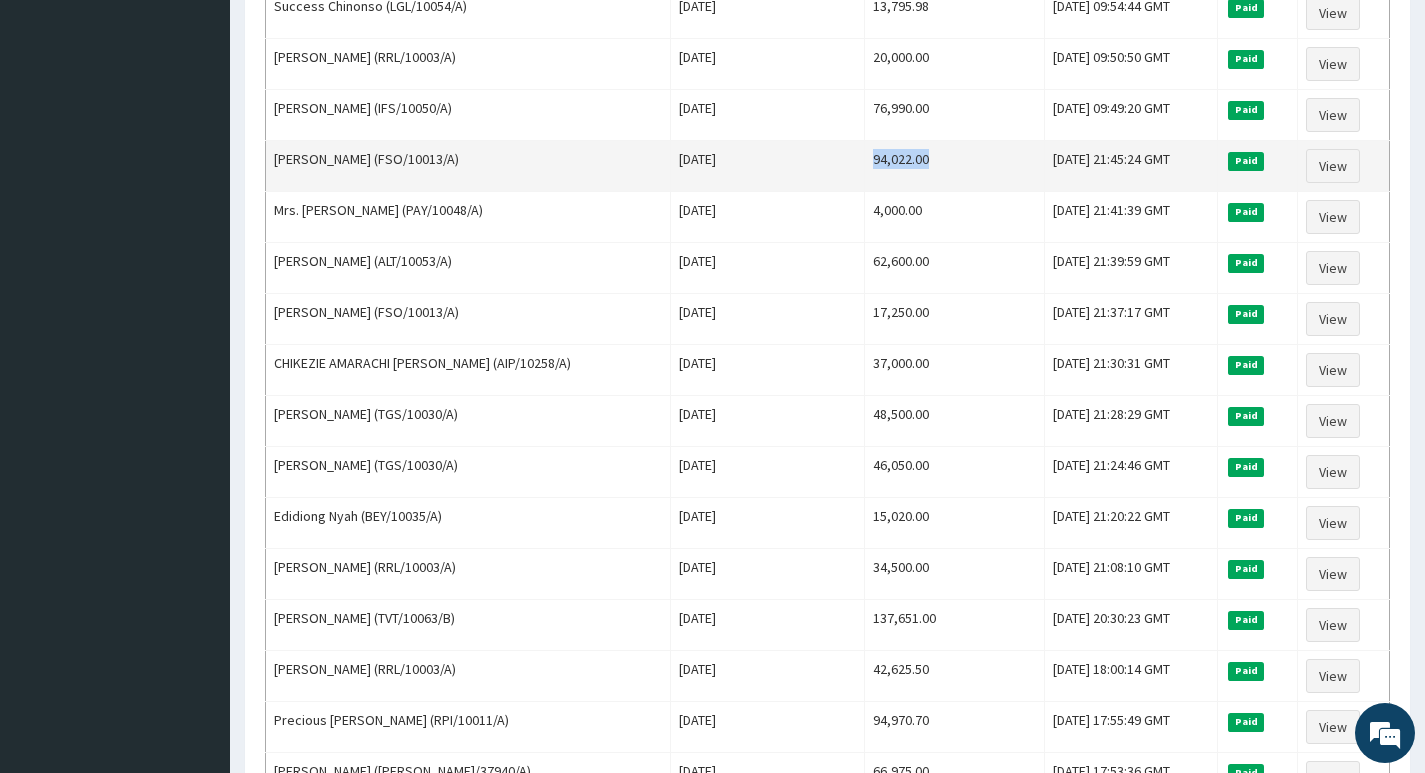 drag, startPoint x: 817, startPoint y: 160, endPoint x: 892, endPoint y: 164, distance: 75.10659 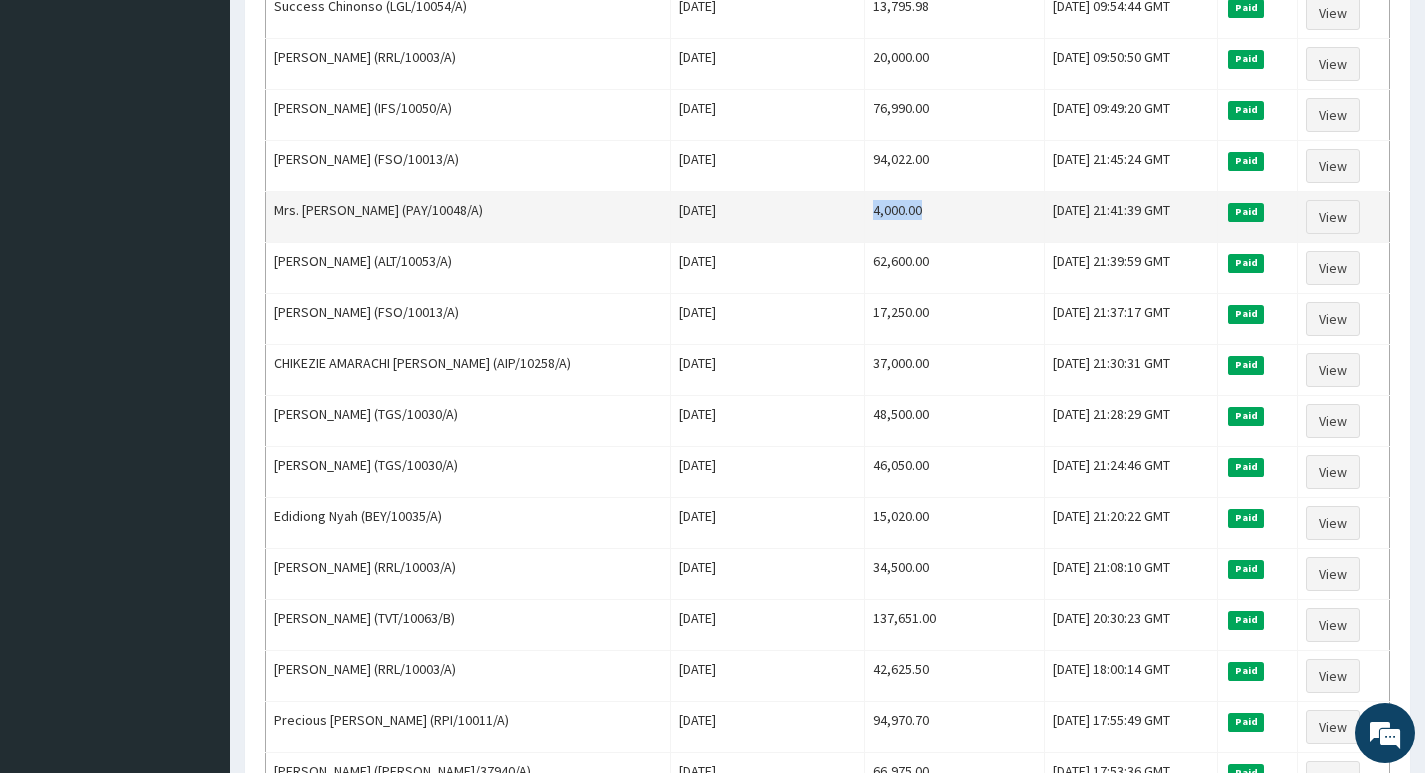 drag, startPoint x: 818, startPoint y: 210, endPoint x: 881, endPoint y: 214, distance: 63.126858 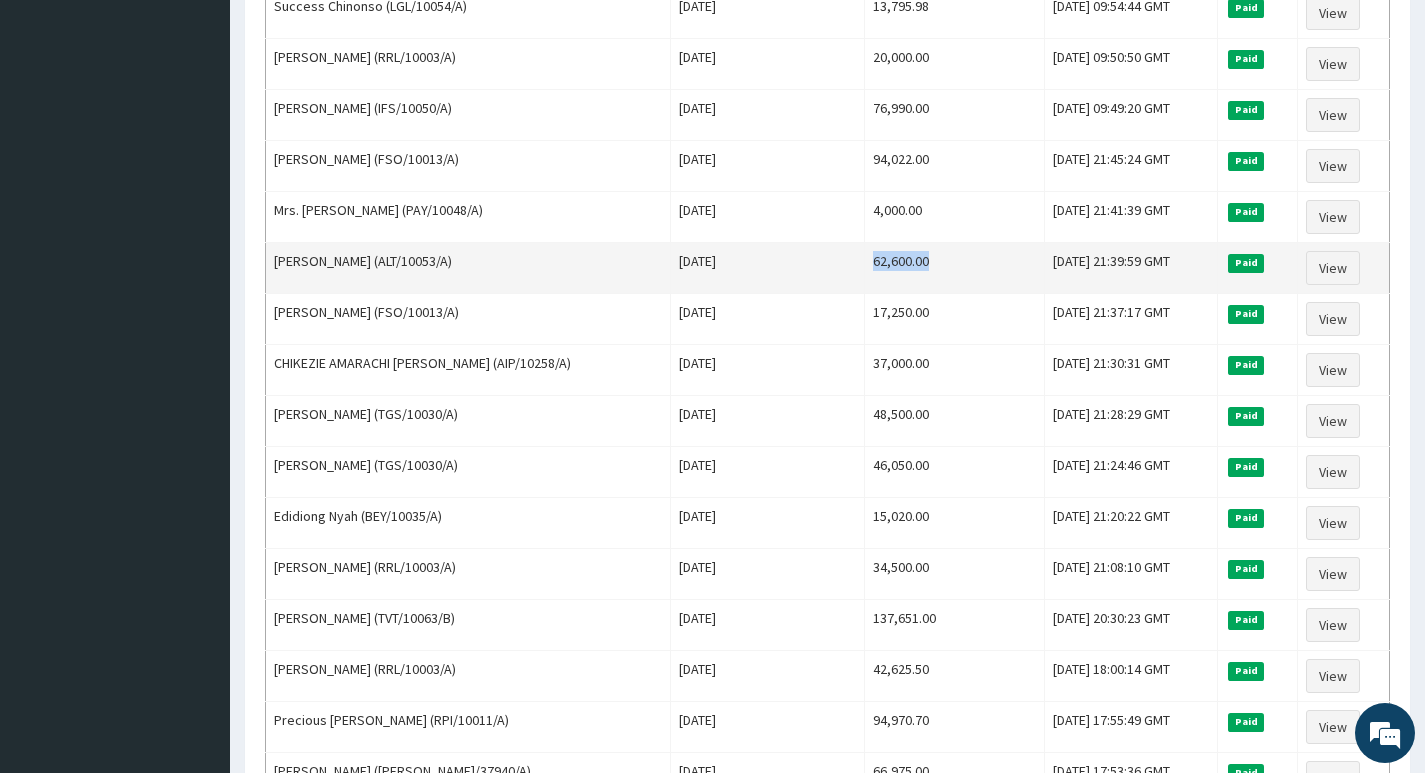 drag, startPoint x: 815, startPoint y: 263, endPoint x: 888, endPoint y: 274, distance: 73.82411 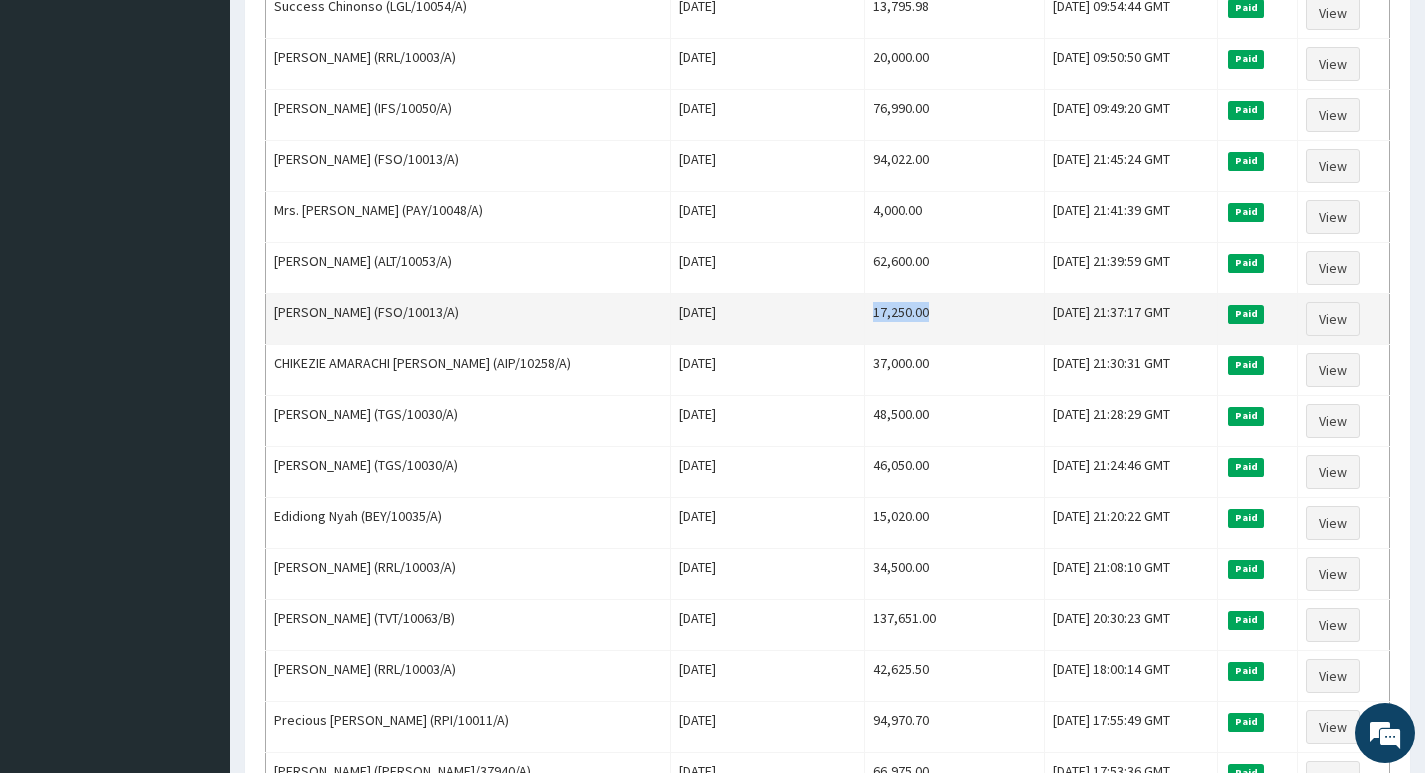 drag, startPoint x: 817, startPoint y: 313, endPoint x: 882, endPoint y: 332, distance: 67.72001 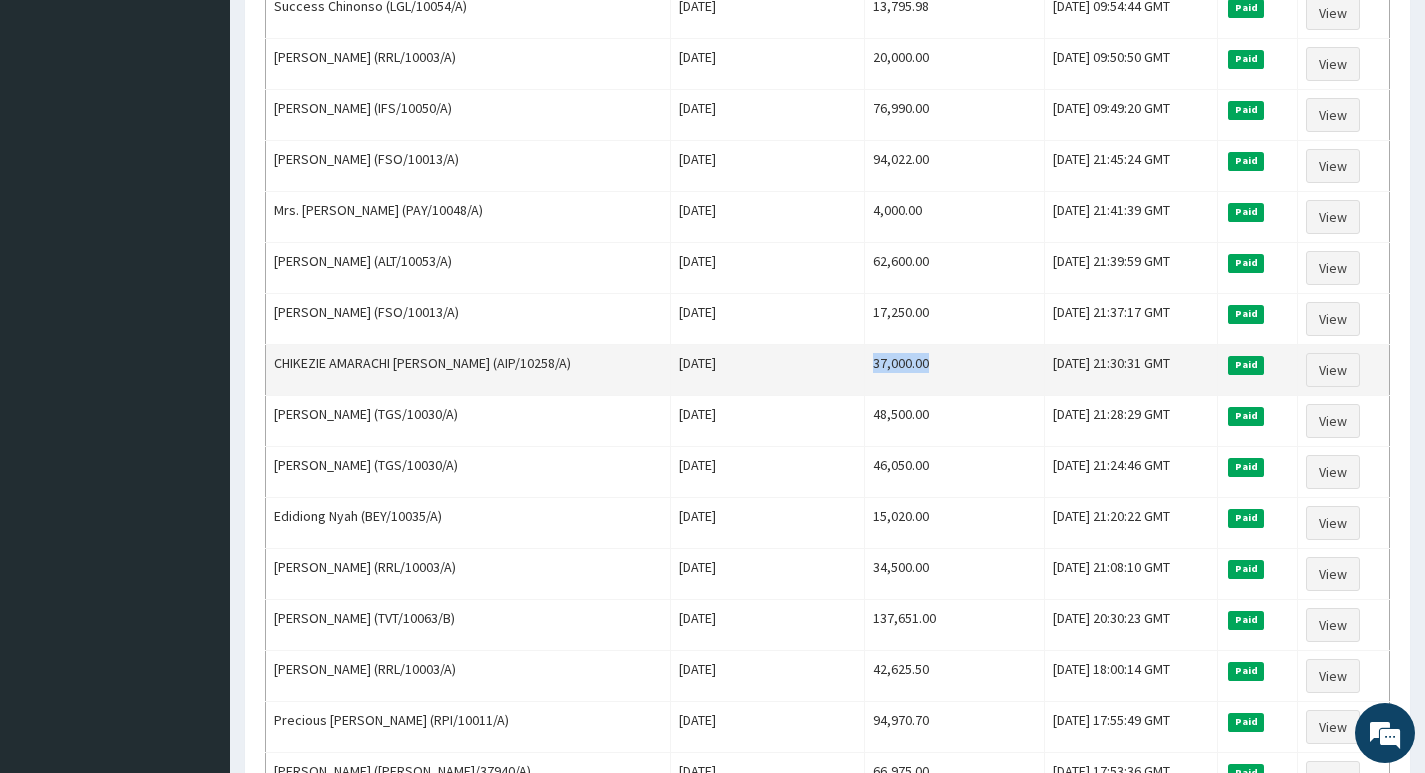 drag, startPoint x: 817, startPoint y: 363, endPoint x: 880, endPoint y: 368, distance: 63.1981 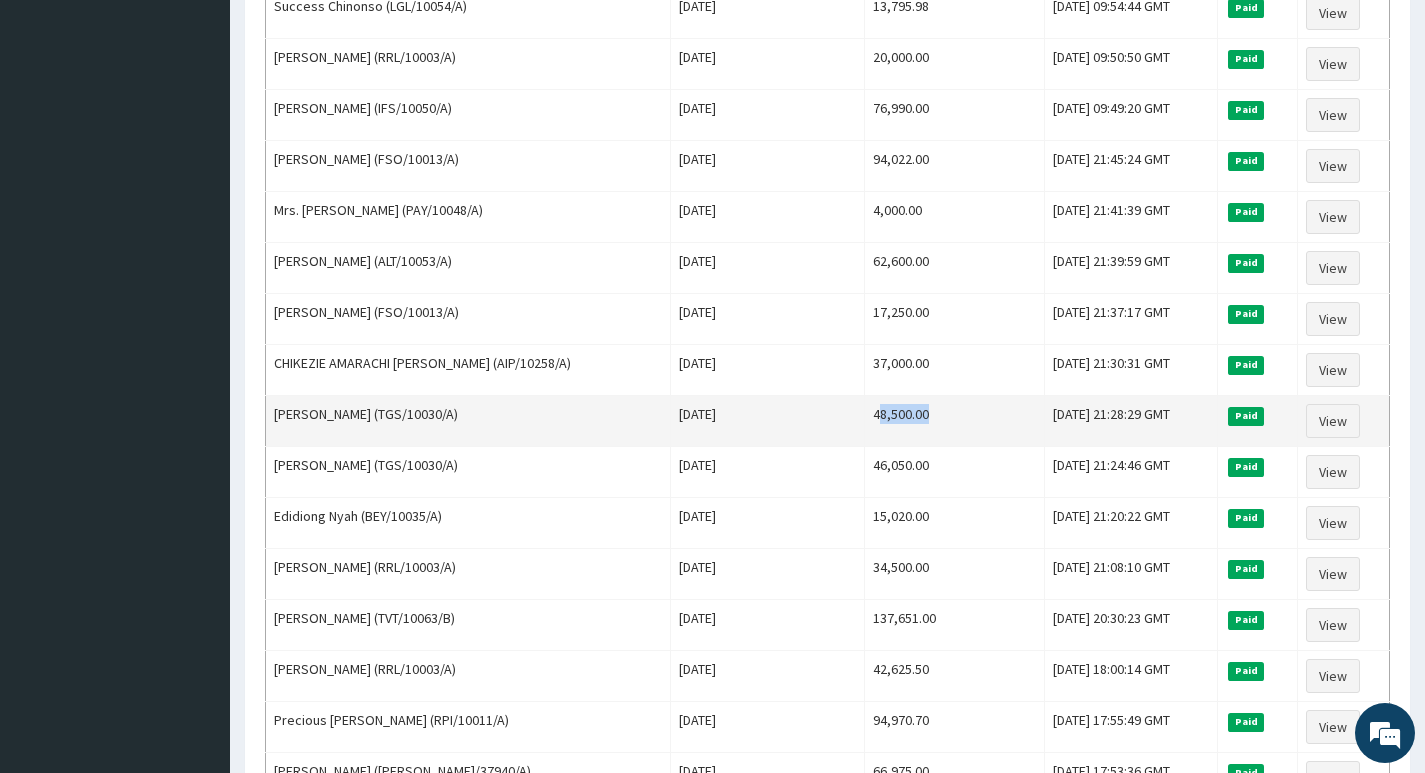 drag, startPoint x: 820, startPoint y: 419, endPoint x: 881, endPoint y: 418, distance: 61.008198 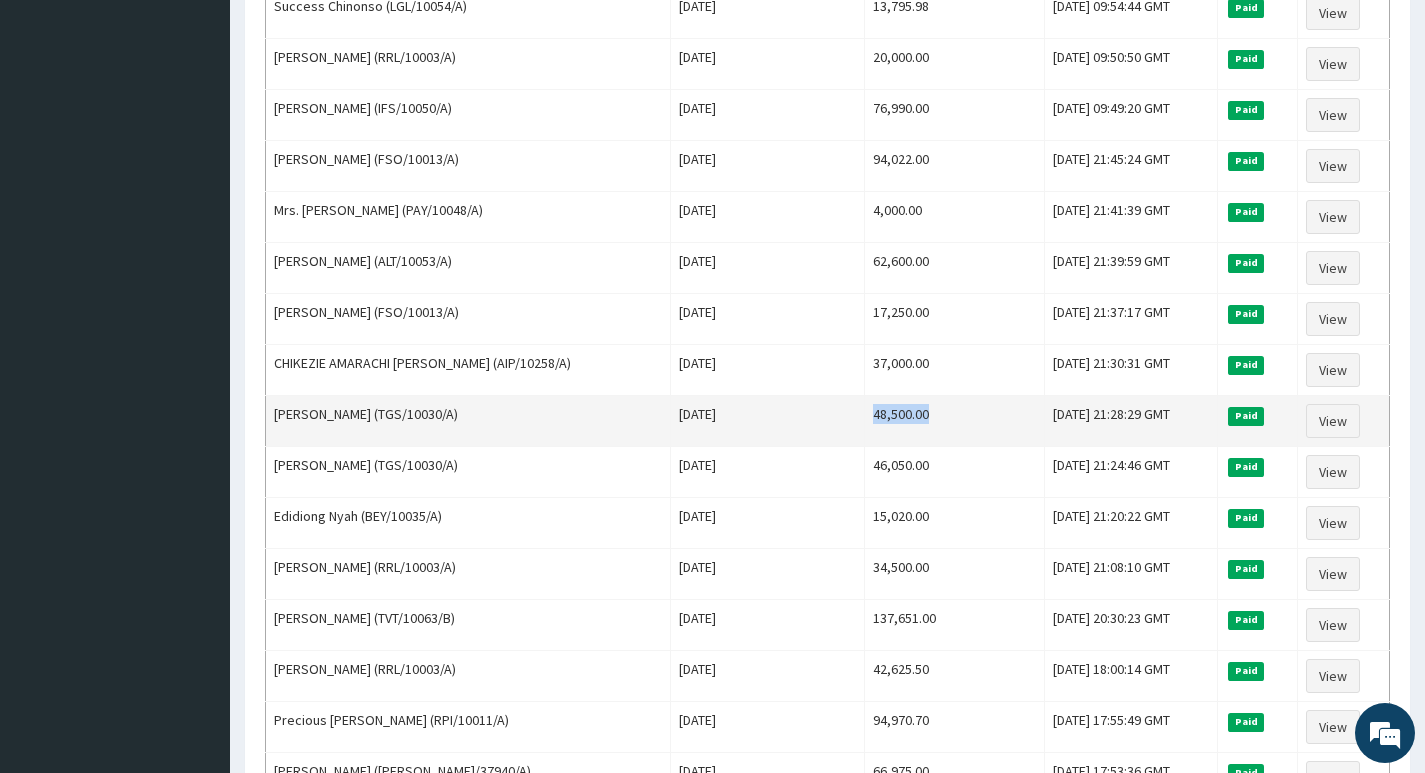 drag, startPoint x: 816, startPoint y: 414, endPoint x: 880, endPoint y: 422, distance: 64.49806 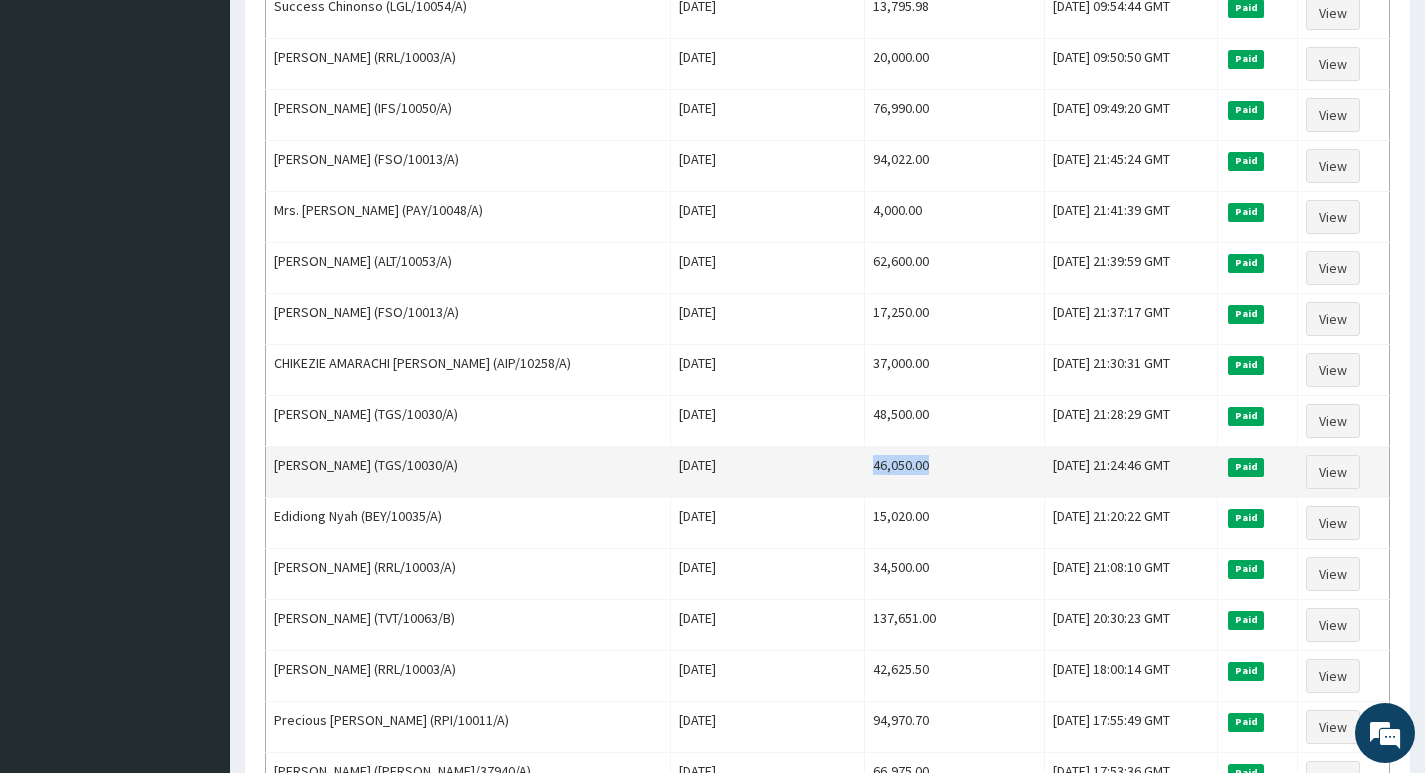 drag, startPoint x: 818, startPoint y: 468, endPoint x: 886, endPoint y: 464, distance: 68.117546 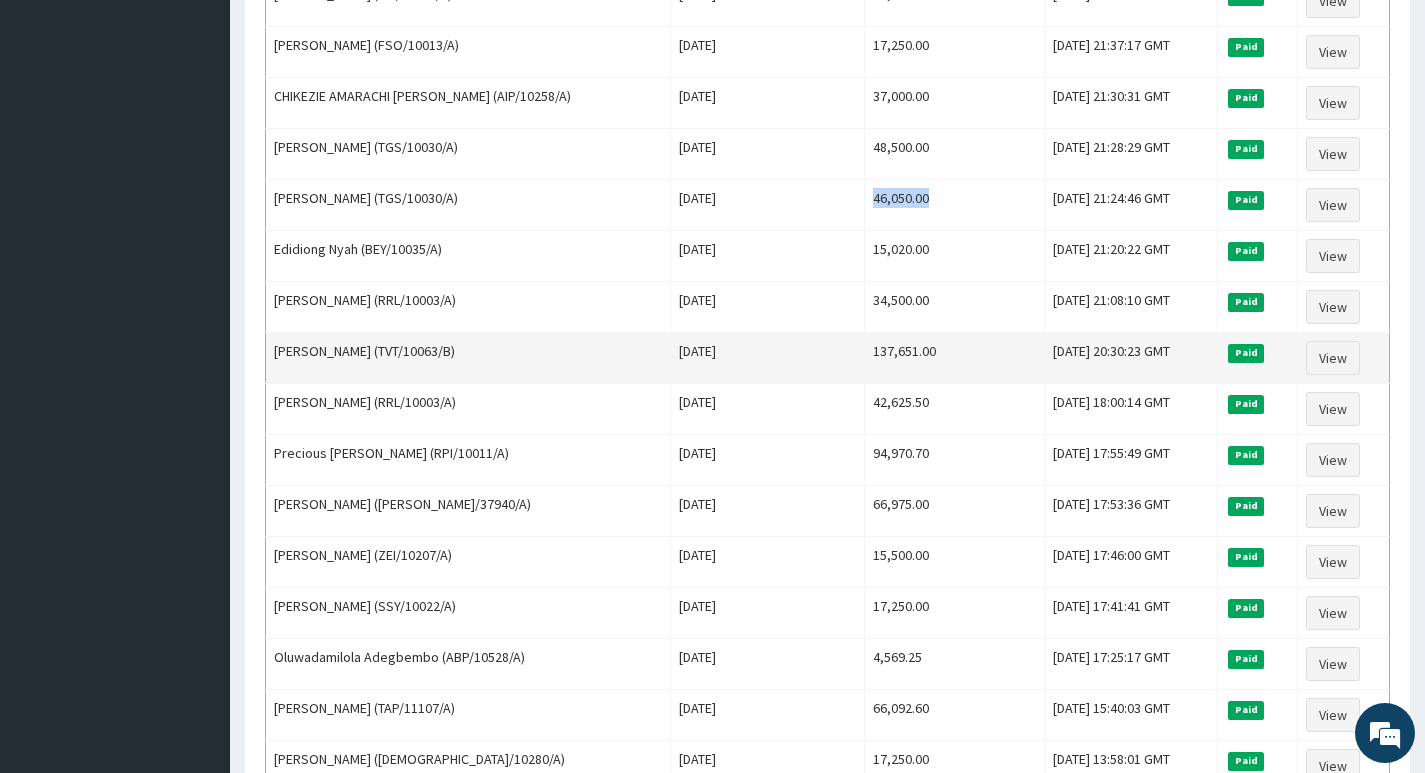 scroll, scrollTop: 1600, scrollLeft: 0, axis: vertical 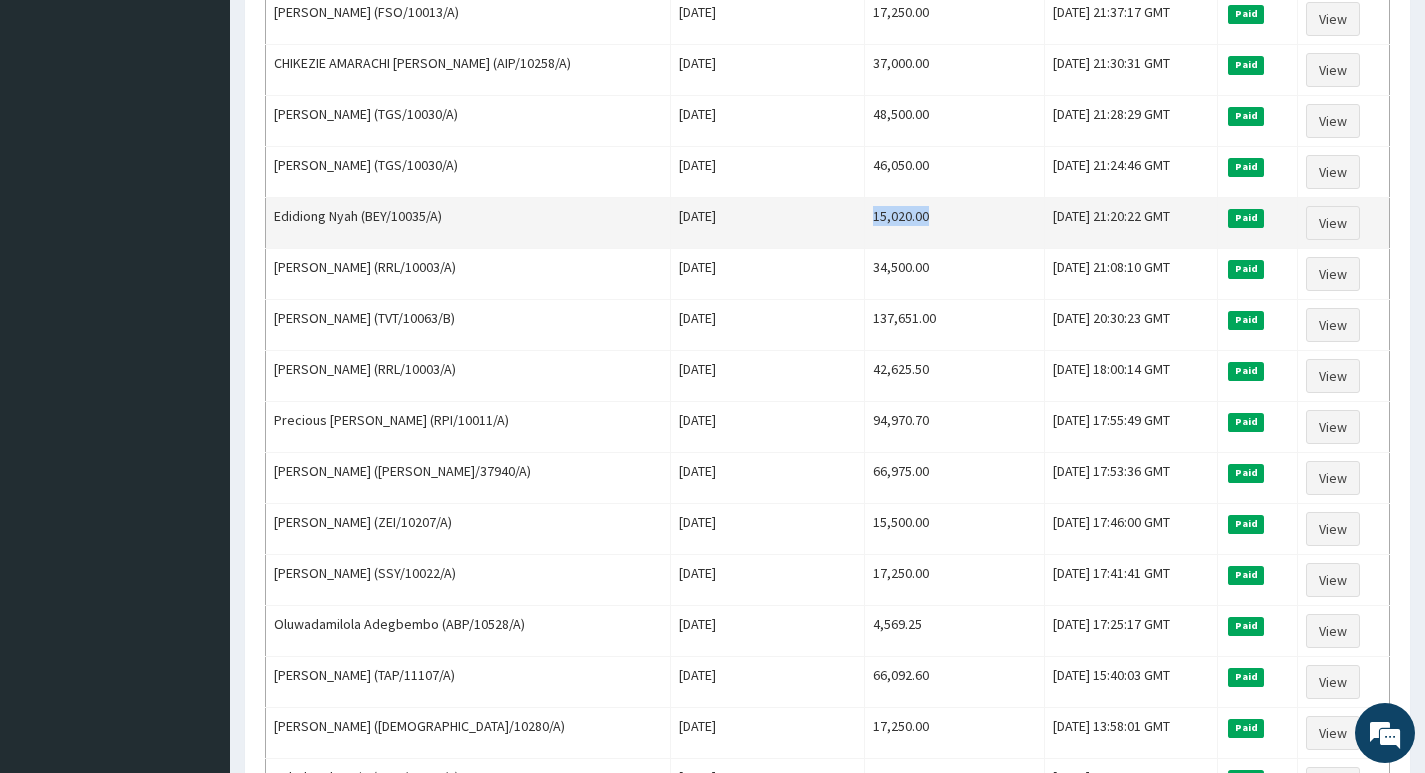 drag, startPoint x: 814, startPoint y: 219, endPoint x: 891, endPoint y: 226, distance: 77.31753 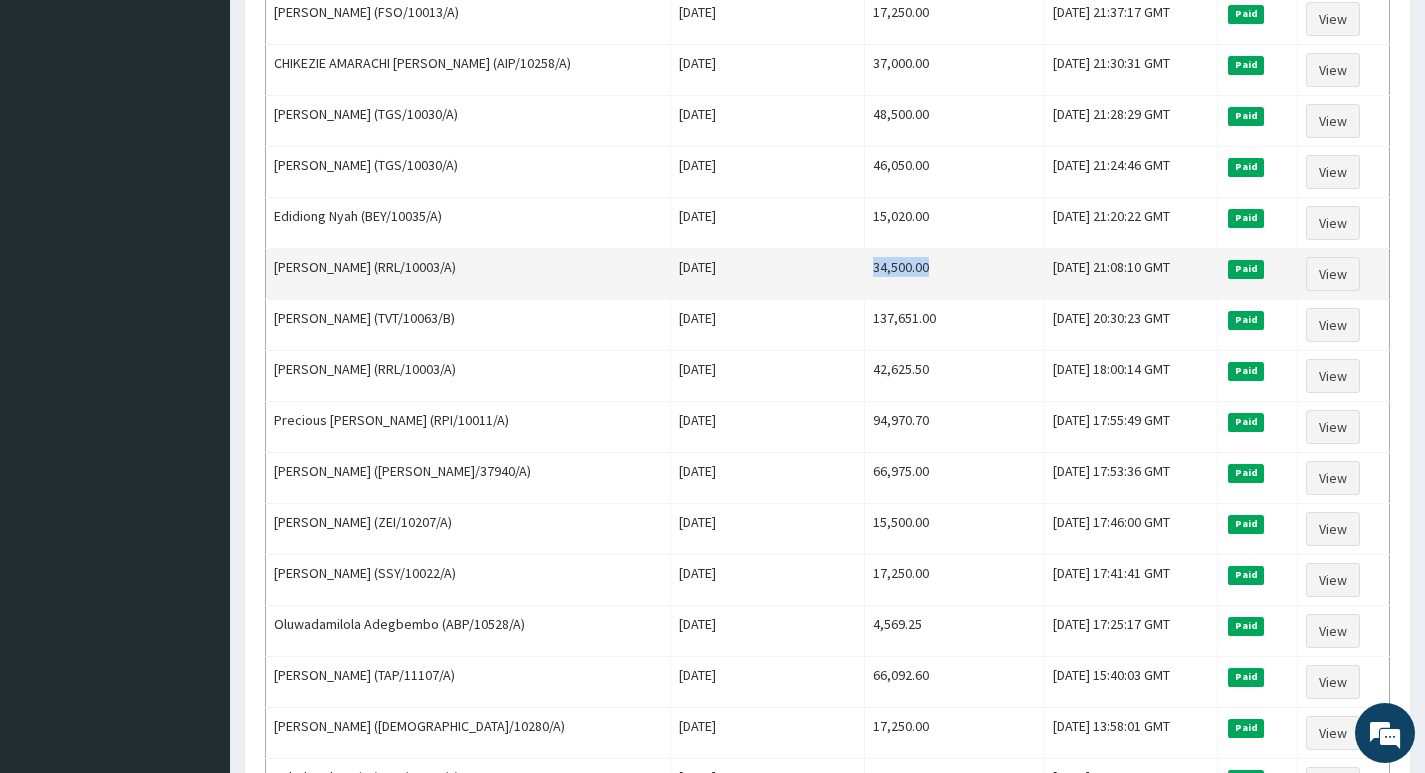 drag, startPoint x: 813, startPoint y: 269, endPoint x: 886, endPoint y: 278, distance: 73.552704 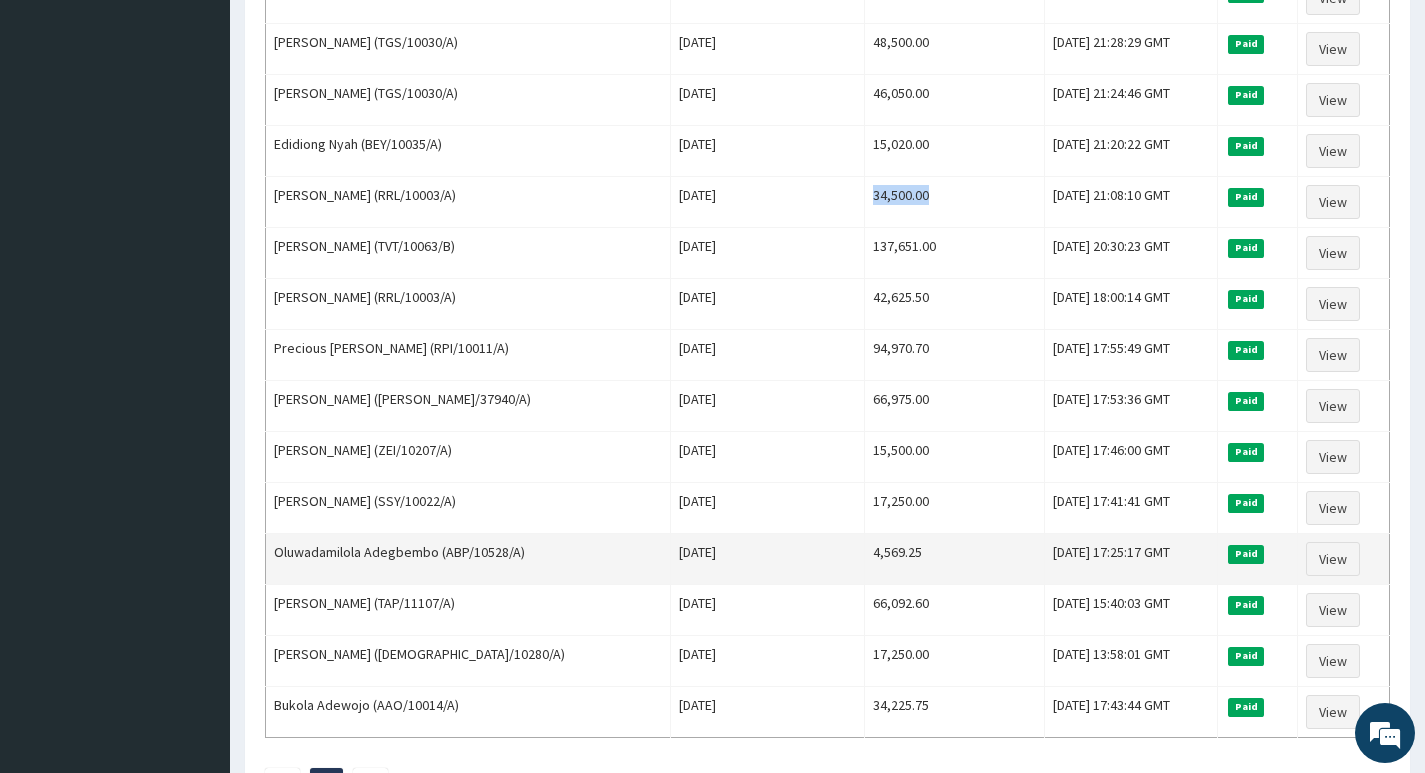 scroll, scrollTop: 1700, scrollLeft: 0, axis: vertical 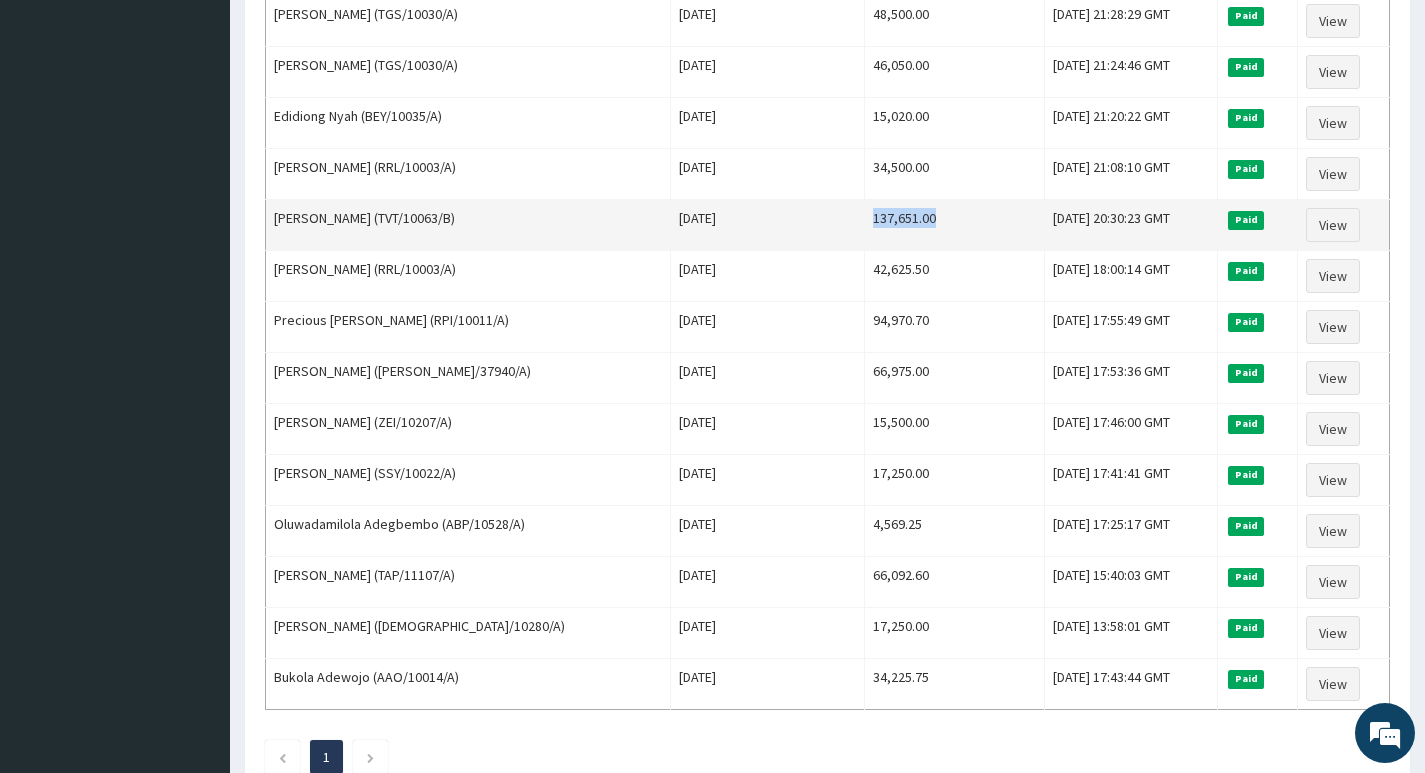 drag, startPoint x: 816, startPoint y: 222, endPoint x: 893, endPoint y: 226, distance: 77.10383 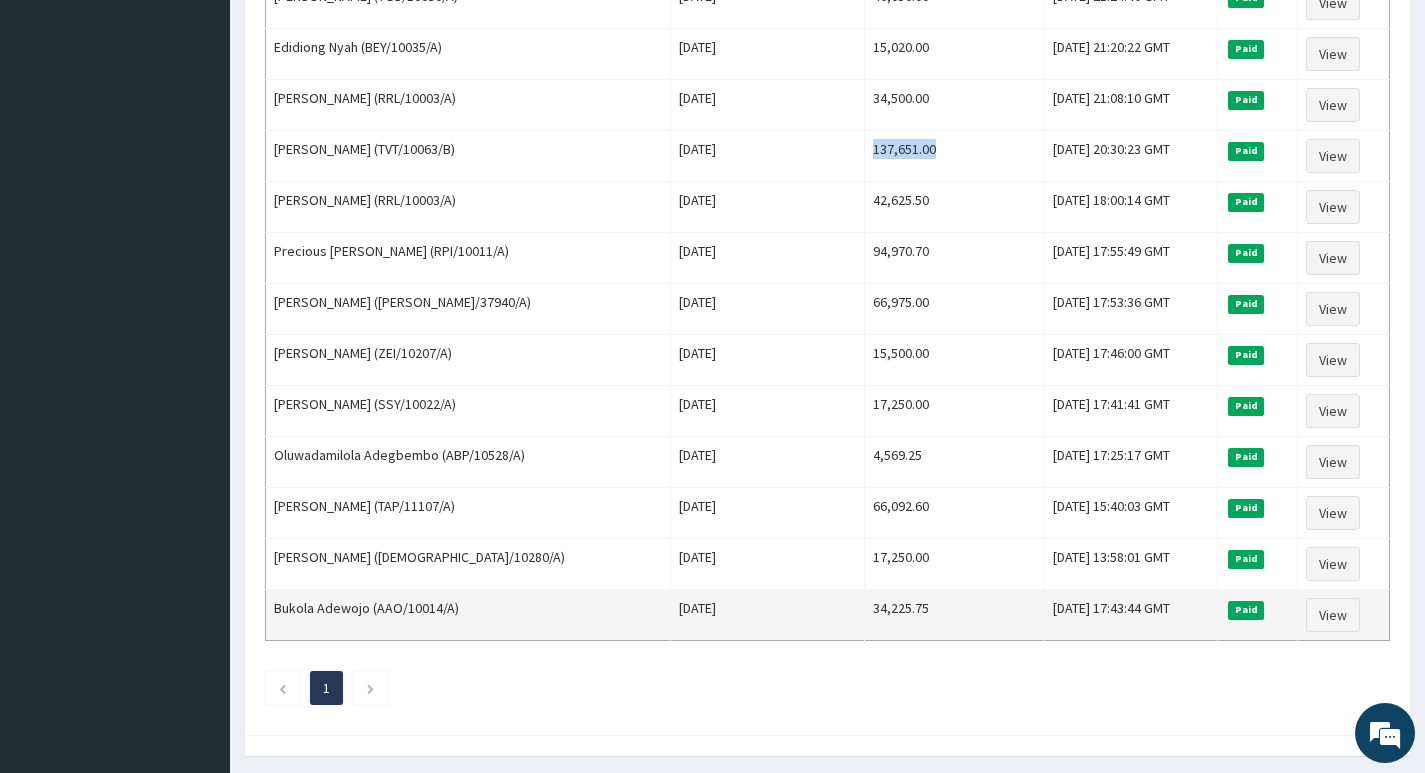 scroll, scrollTop: 1800, scrollLeft: 0, axis: vertical 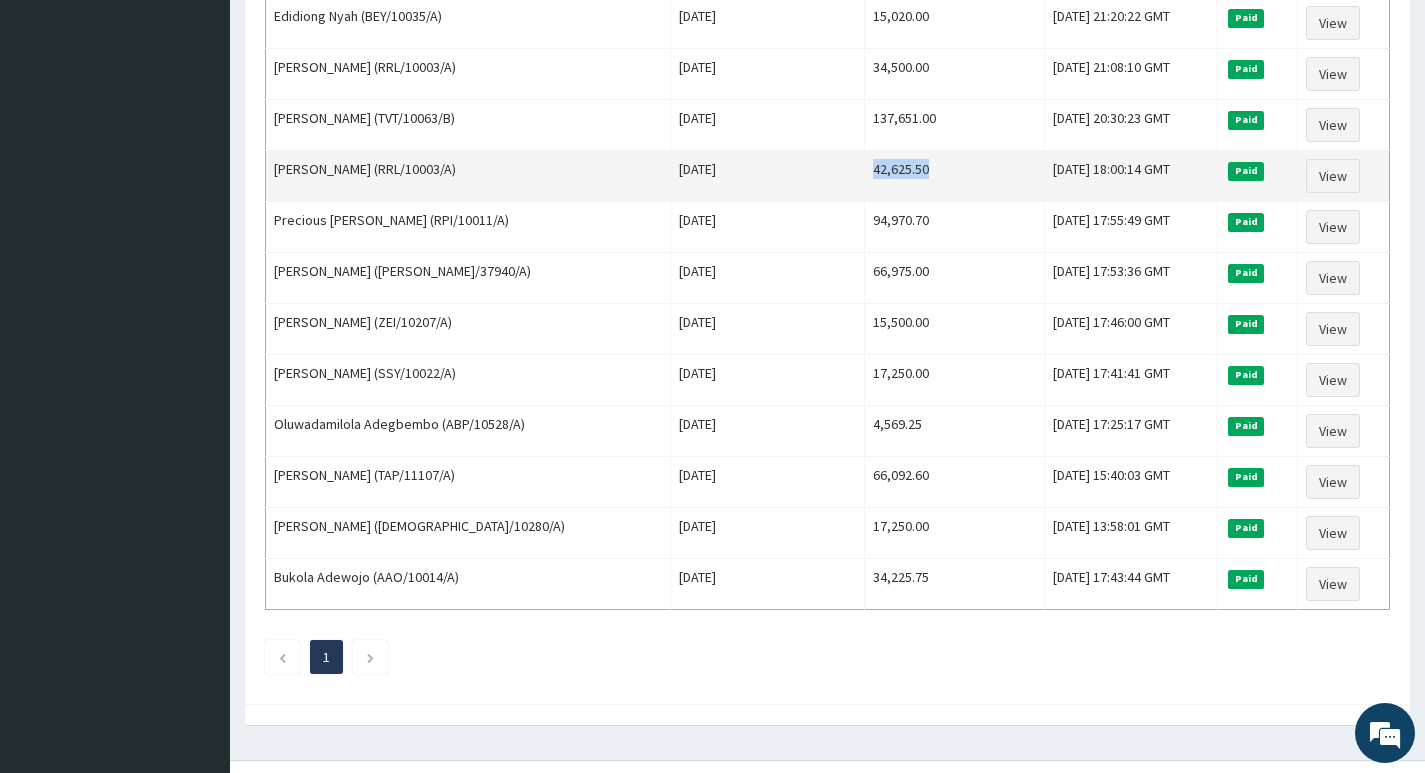 drag, startPoint x: 815, startPoint y: 172, endPoint x: 894, endPoint y: 173, distance: 79.00633 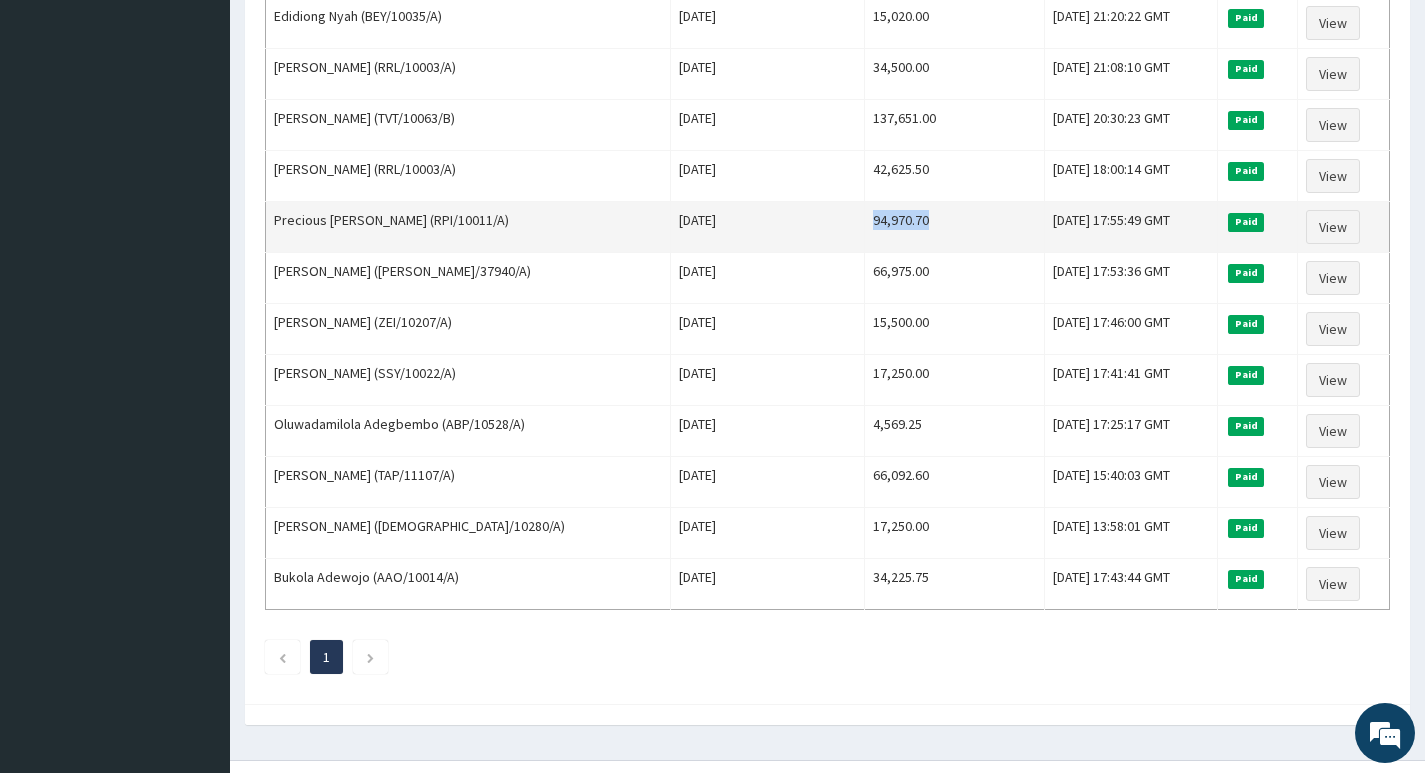 drag, startPoint x: 816, startPoint y: 221, endPoint x: 896, endPoint y: 221, distance: 80 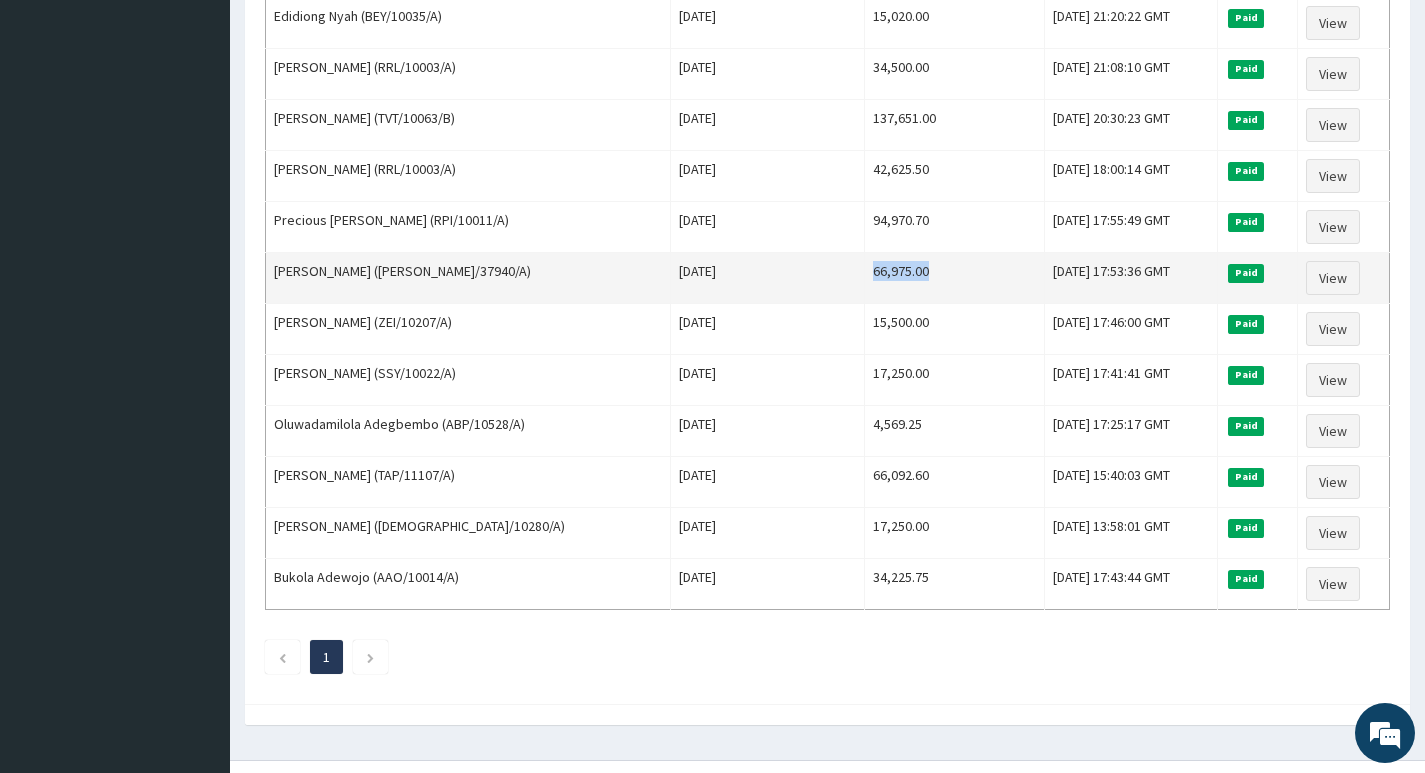 drag, startPoint x: 815, startPoint y: 275, endPoint x: 883, endPoint y: 274, distance: 68.007355 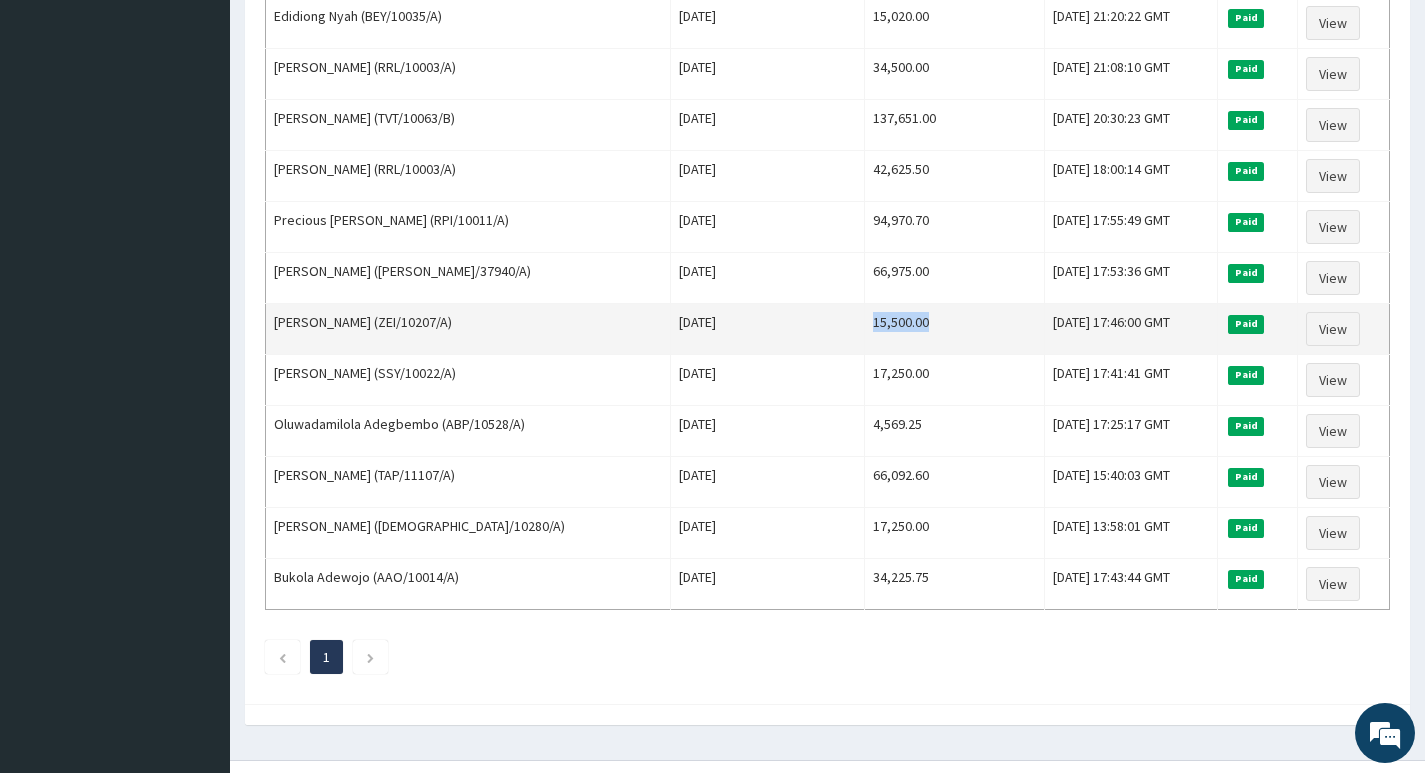 drag, startPoint x: 815, startPoint y: 324, endPoint x: 885, endPoint y: 332, distance: 70.45566 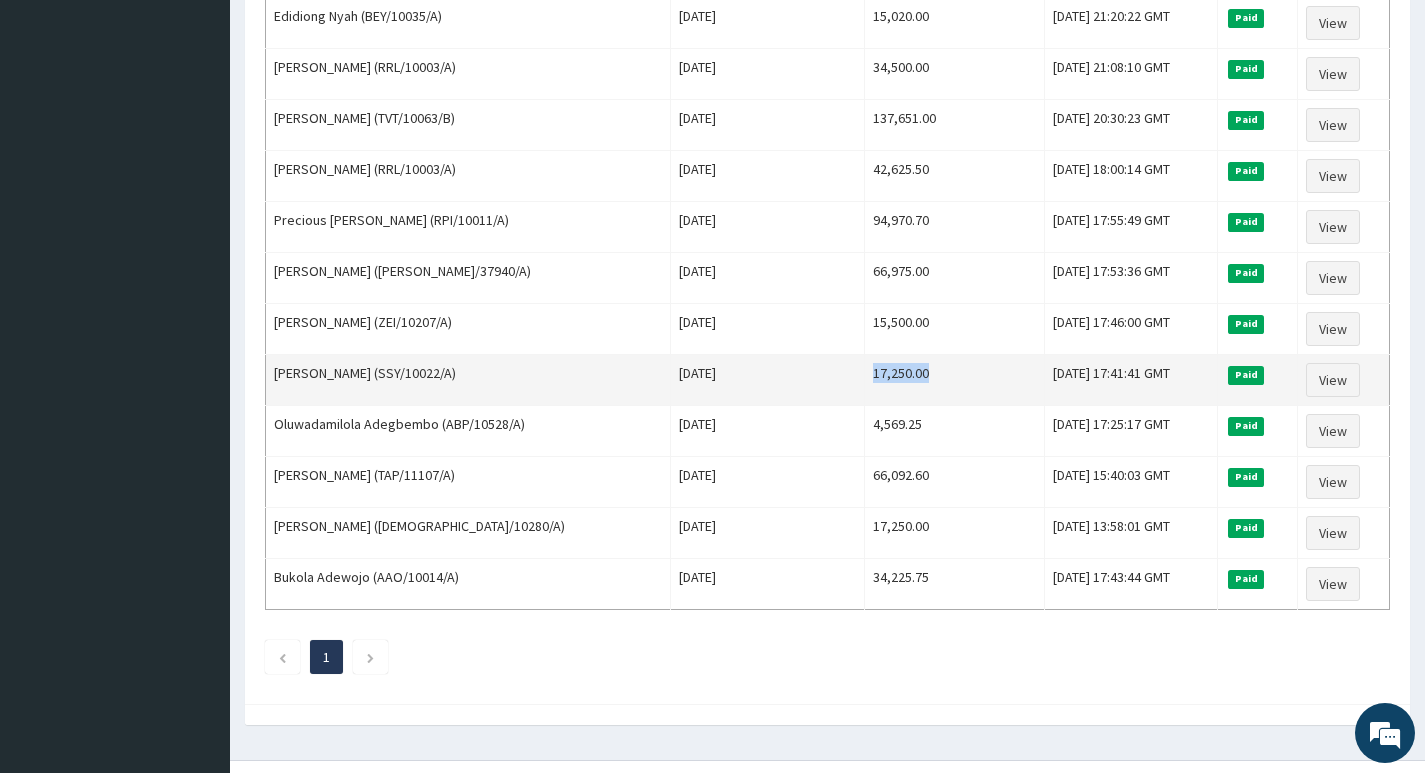 drag, startPoint x: 816, startPoint y: 376, endPoint x: 897, endPoint y: 371, distance: 81.154175 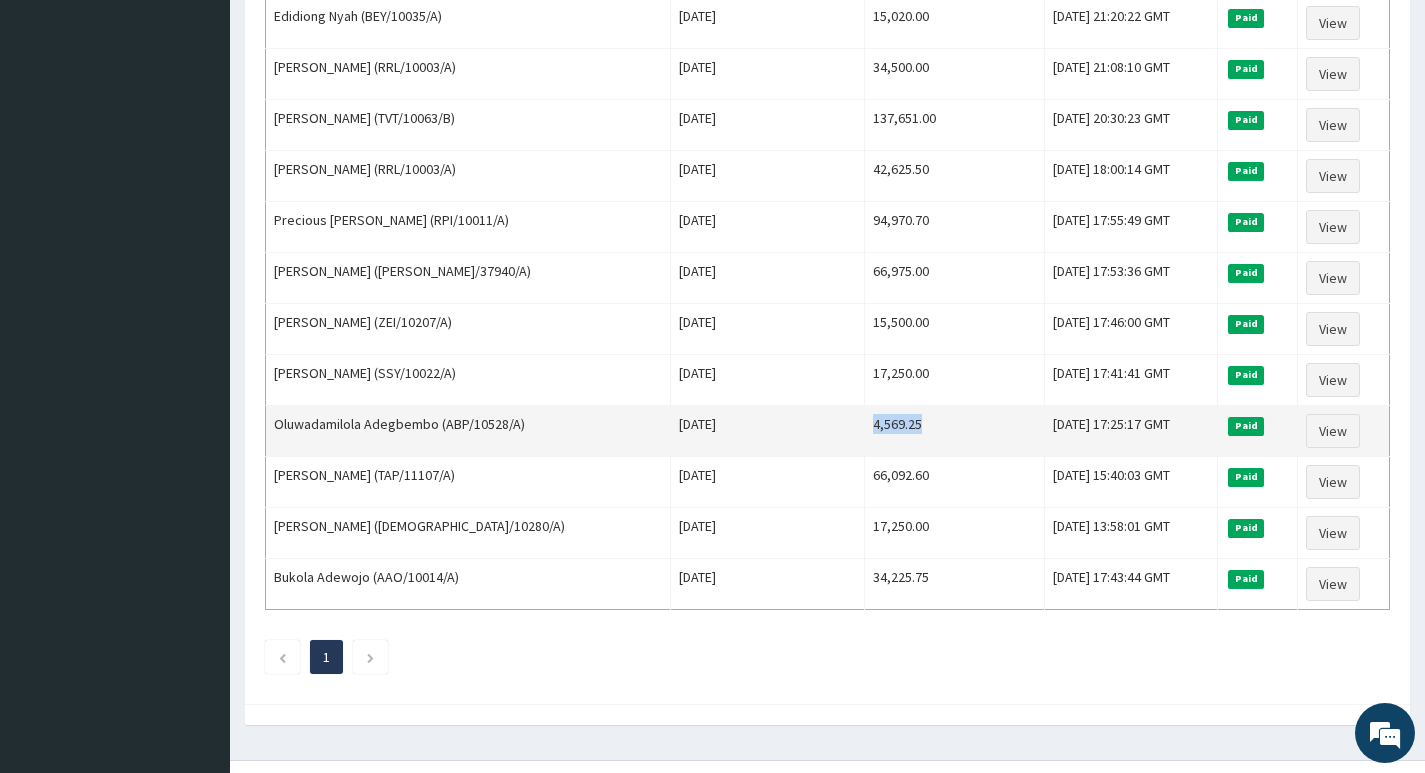 drag, startPoint x: 814, startPoint y: 427, endPoint x: 888, endPoint y: 424, distance: 74.06078 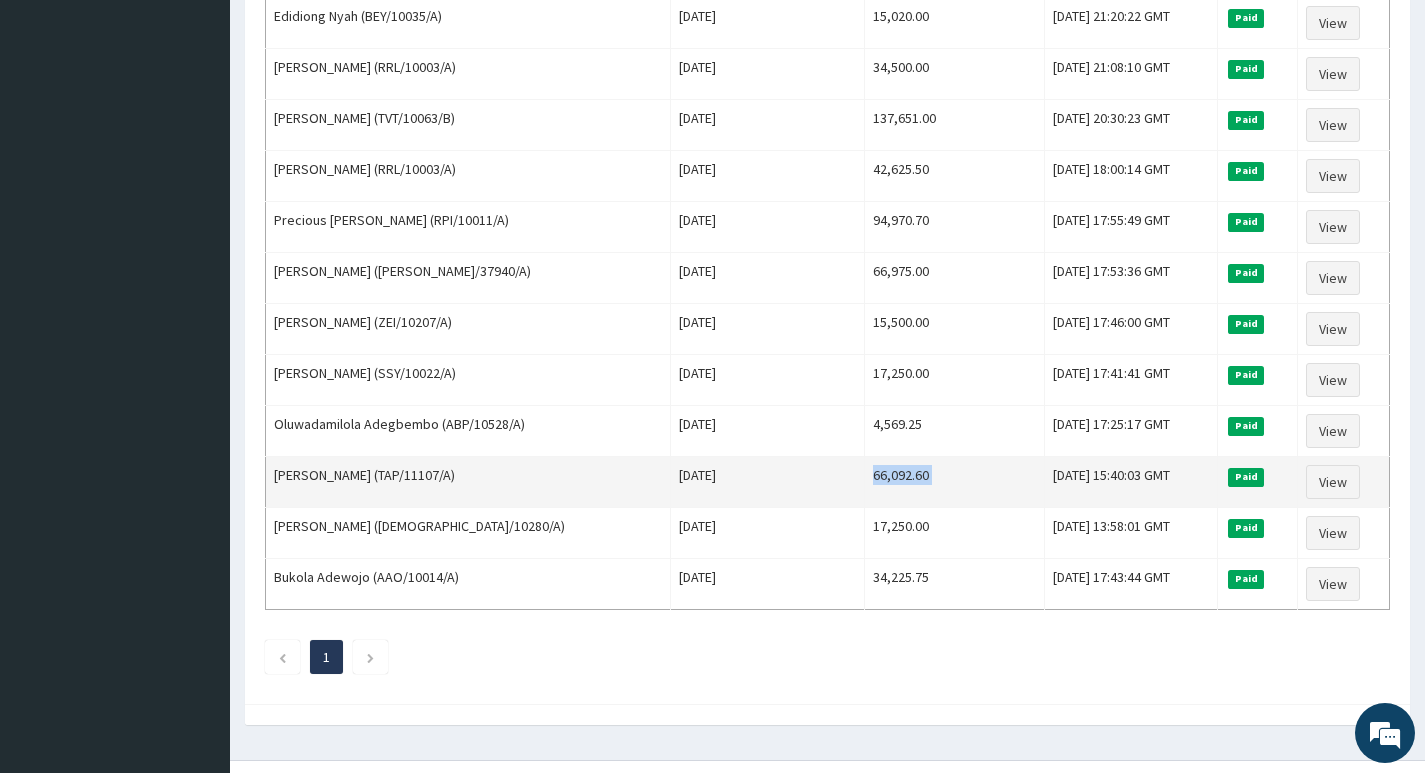 drag, startPoint x: 810, startPoint y: 475, endPoint x: 971, endPoint y: 474, distance: 161.00311 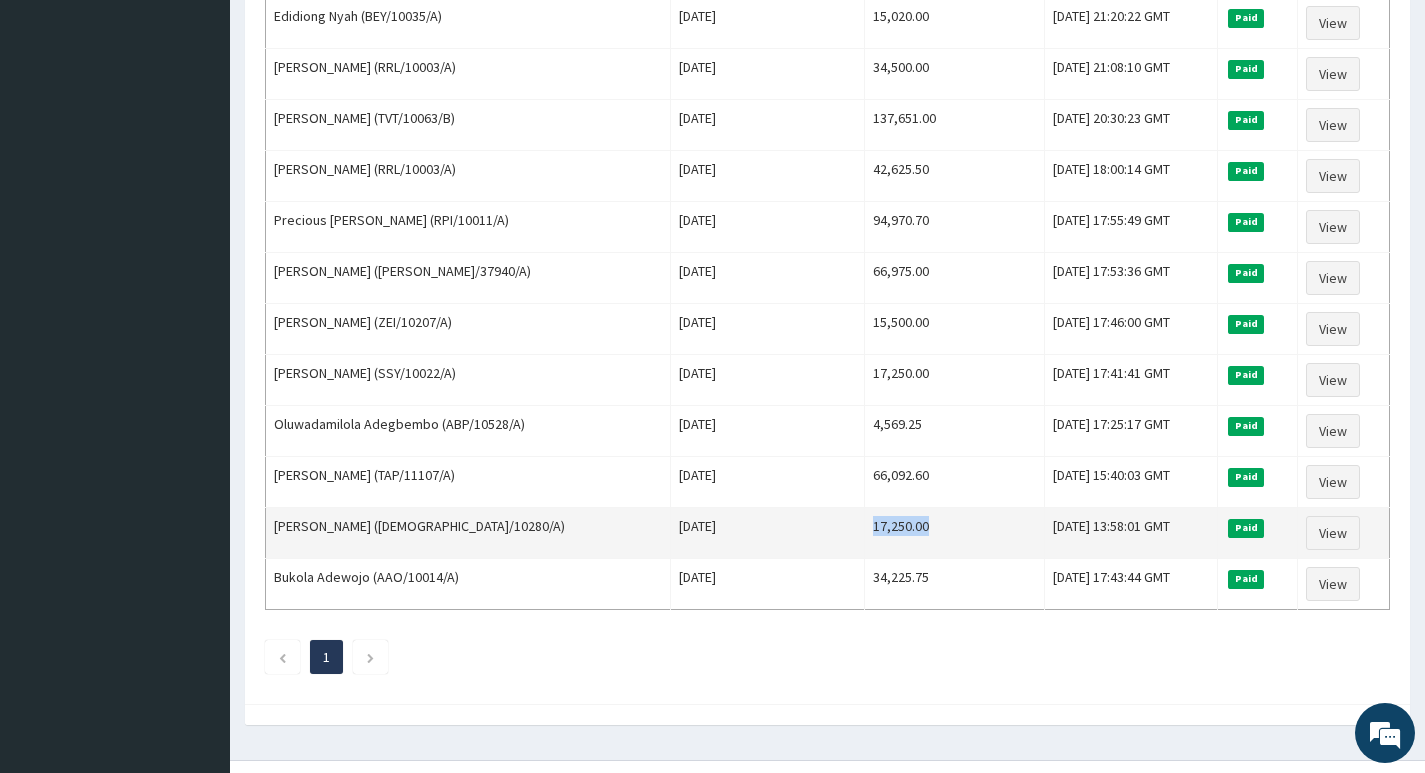 drag, startPoint x: 814, startPoint y: 528, endPoint x: 885, endPoint y: 533, distance: 71.17584 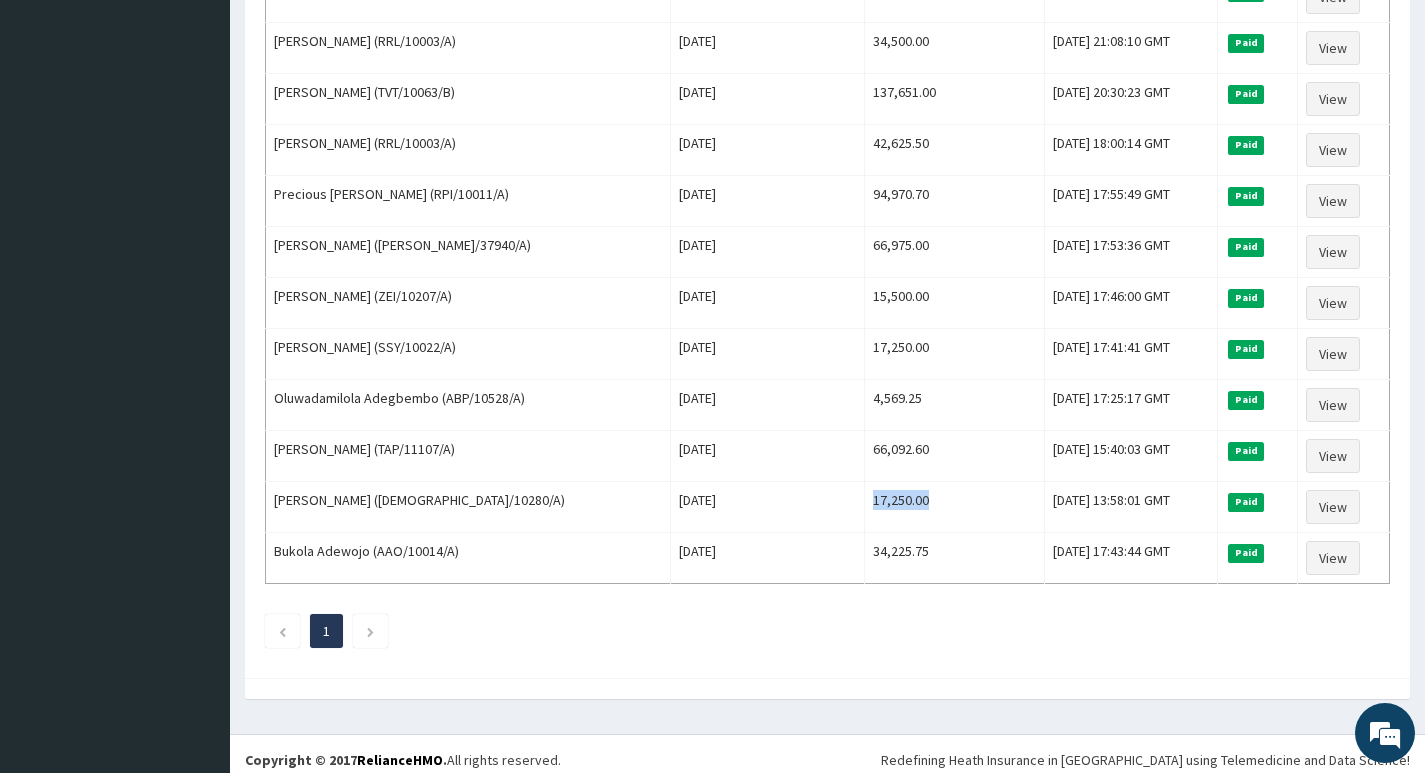 scroll, scrollTop: 1838, scrollLeft: 0, axis: vertical 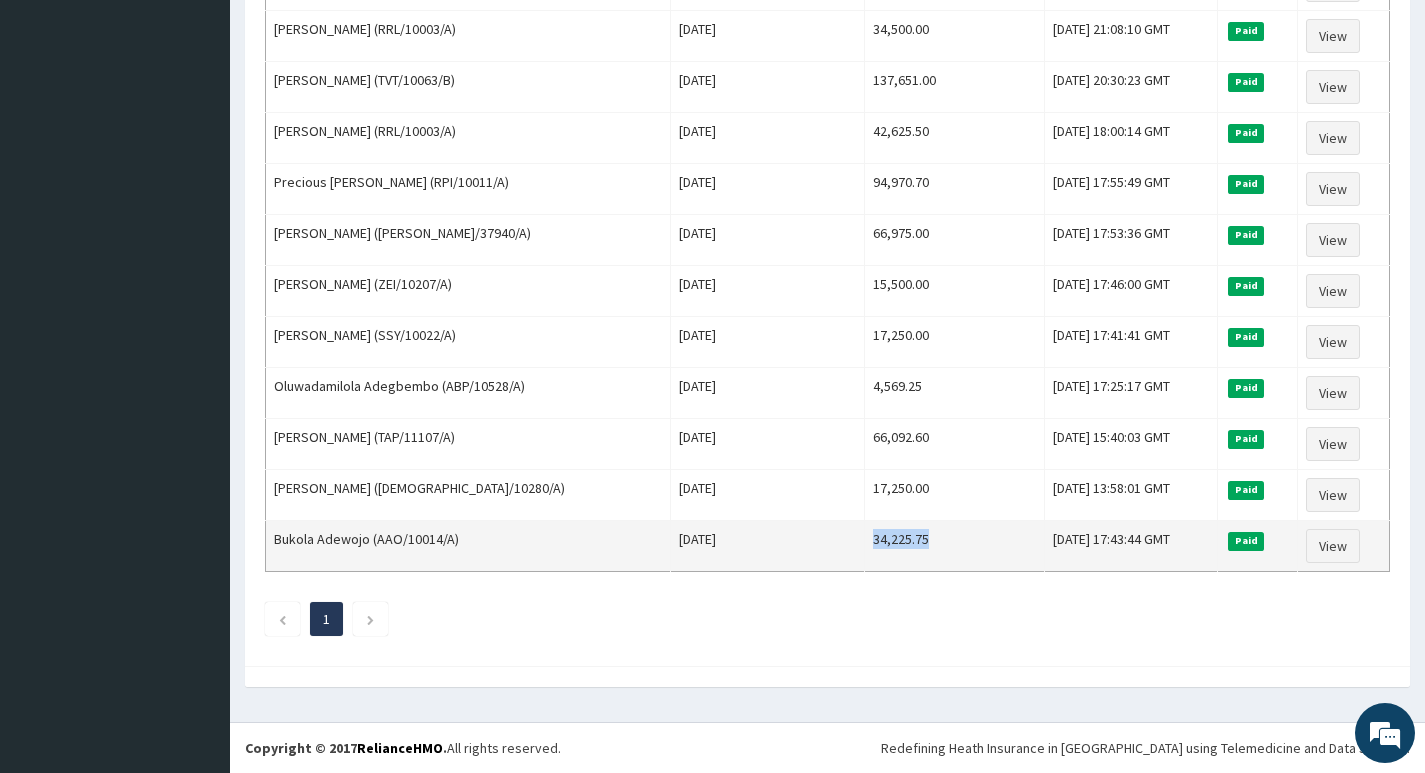 drag, startPoint x: 817, startPoint y: 539, endPoint x: 885, endPoint y: 539, distance: 68 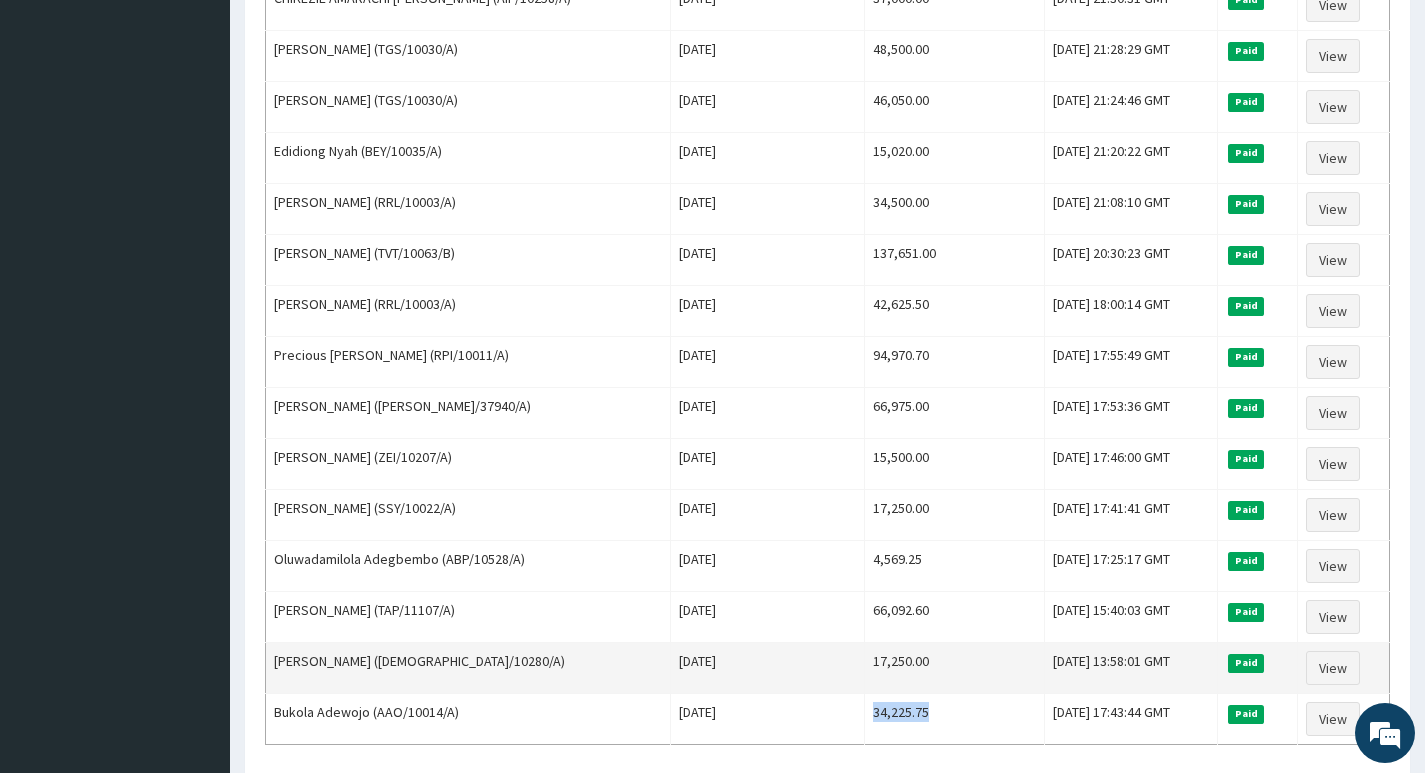 scroll, scrollTop: 1638, scrollLeft: 0, axis: vertical 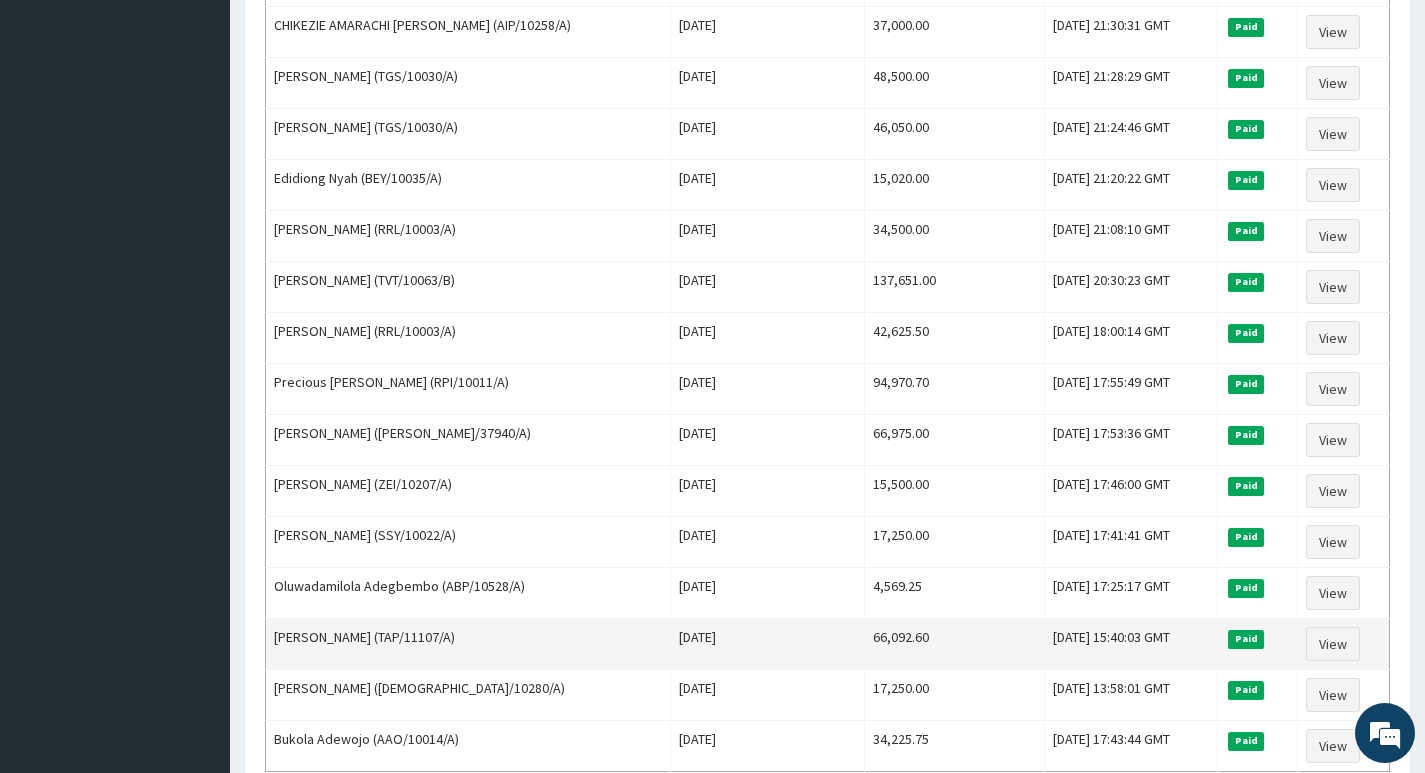click on "Wofai Obongha (TAP/11107/A)" at bounding box center (468, 644) 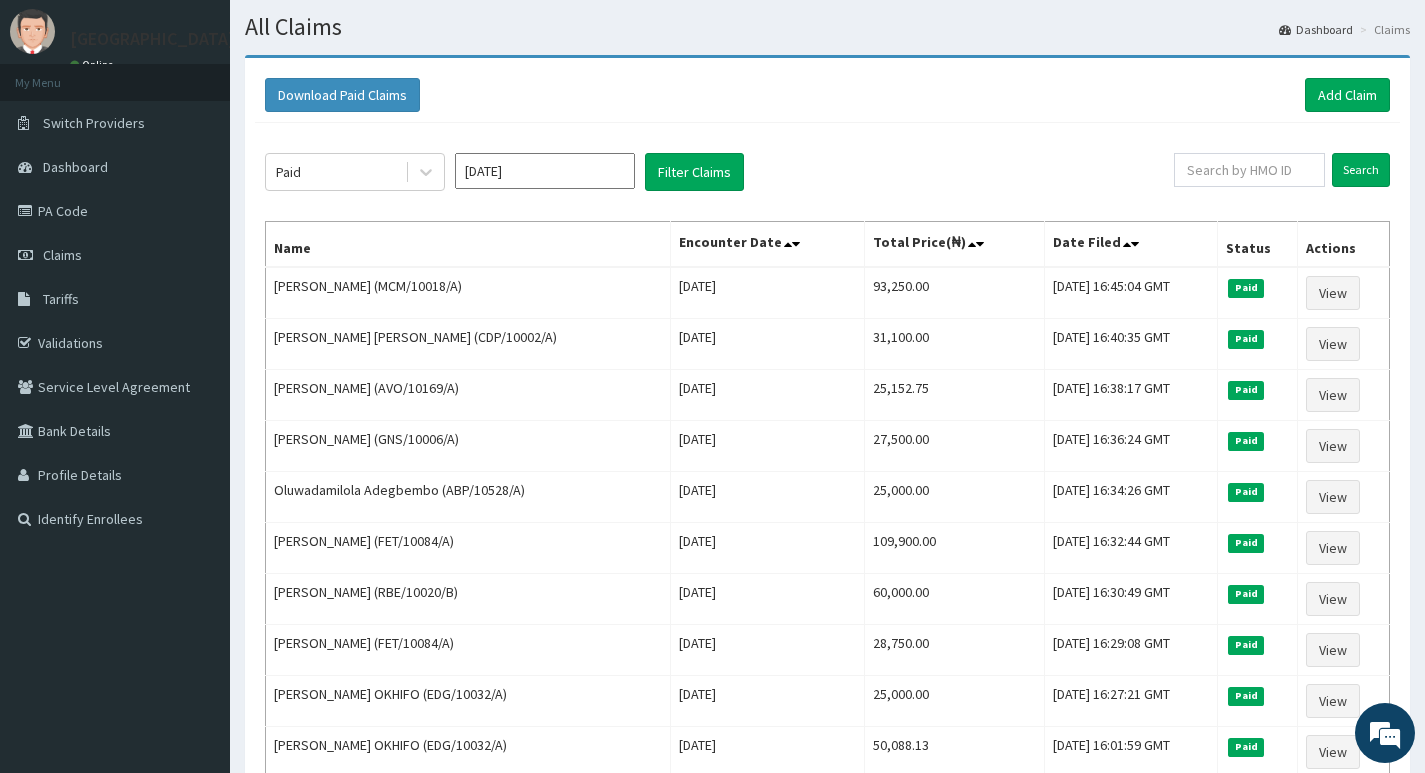 scroll, scrollTop: 0, scrollLeft: 0, axis: both 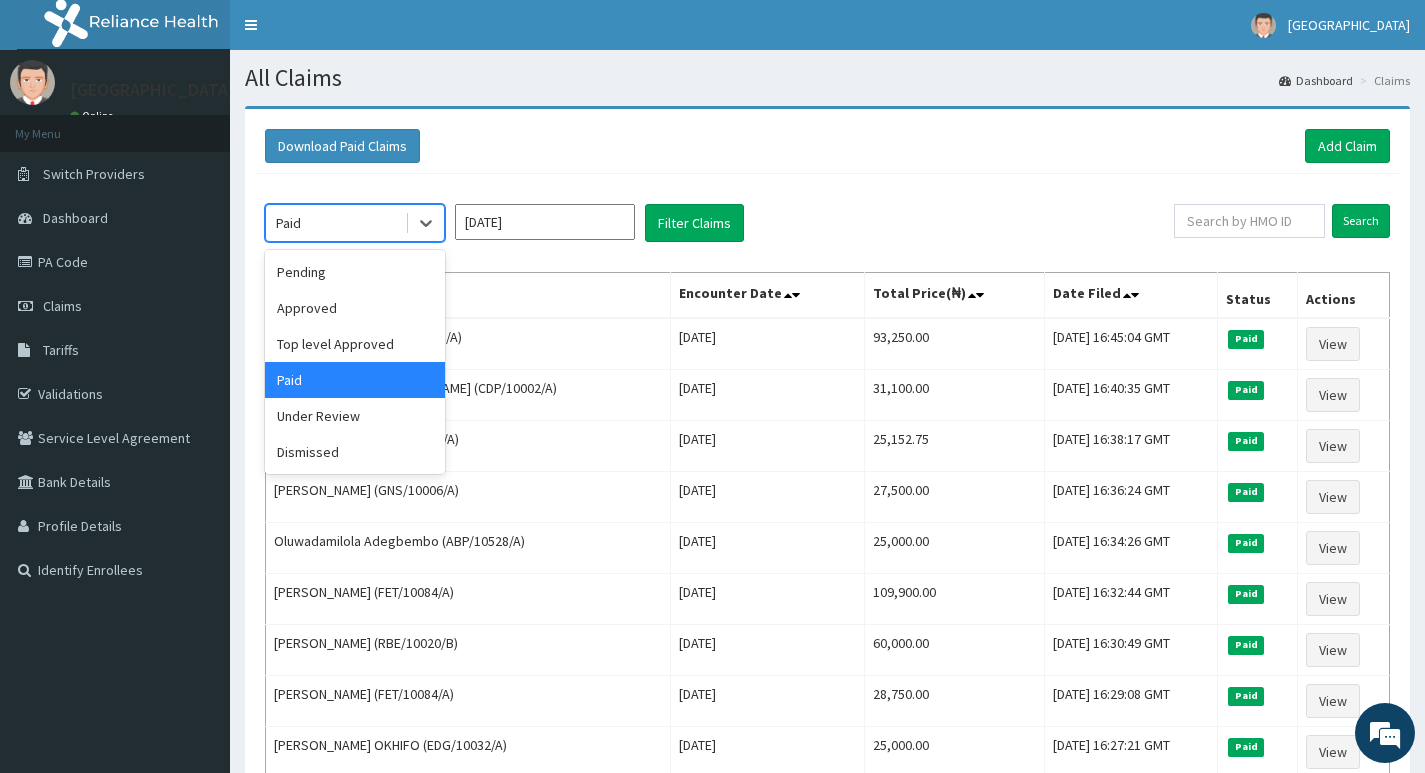 click on "Paid" at bounding box center [335, 223] 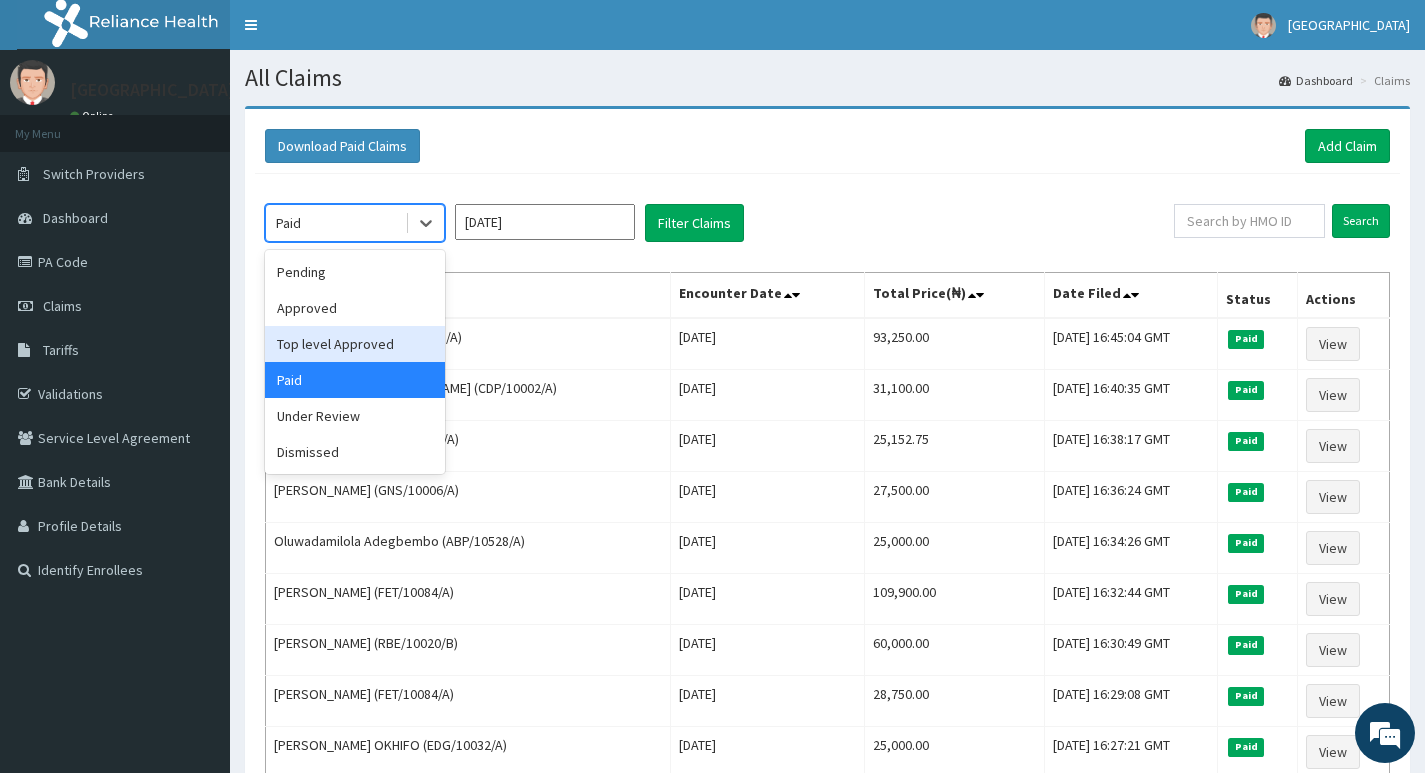click on "Top level Approved" at bounding box center (355, 344) 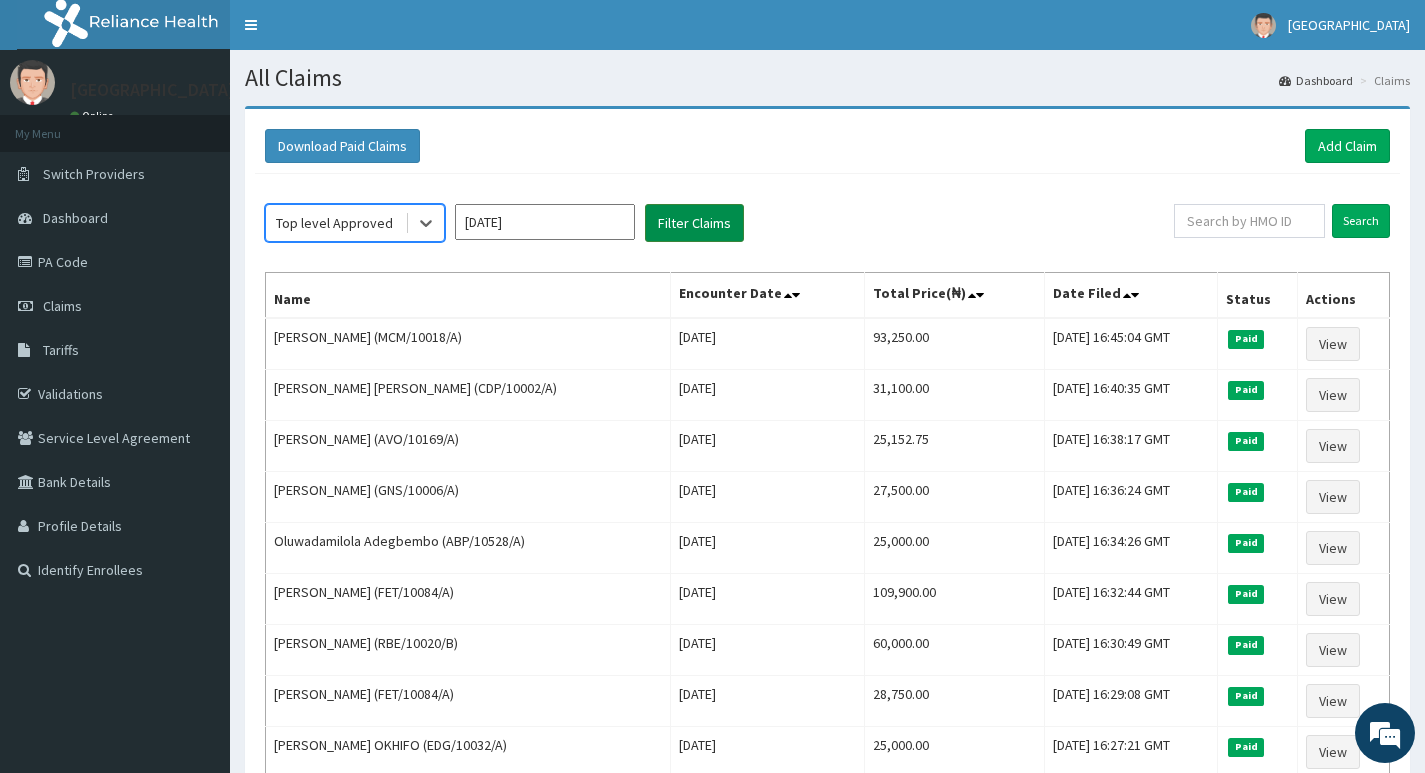 click on "Filter Claims" at bounding box center [694, 223] 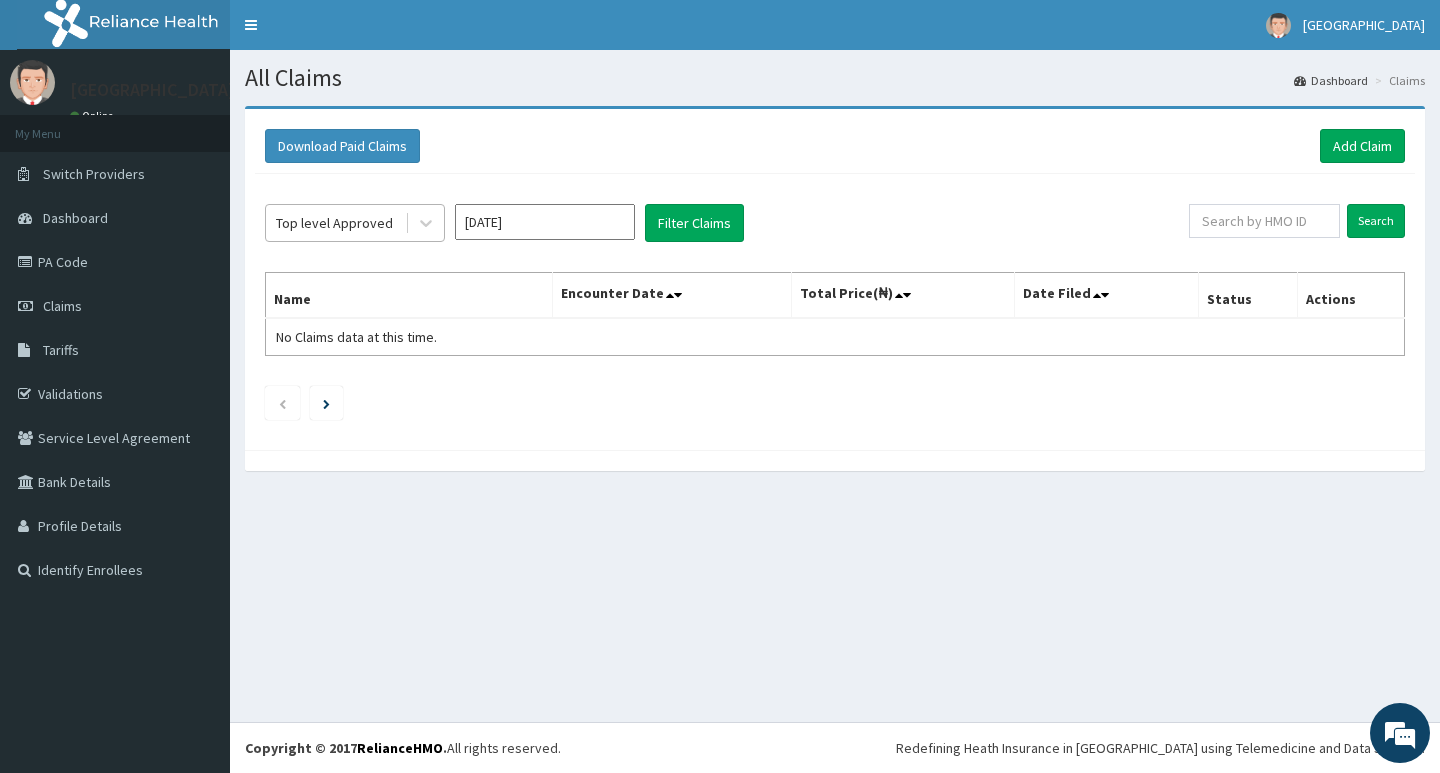 click on "Top level Approved" at bounding box center [335, 223] 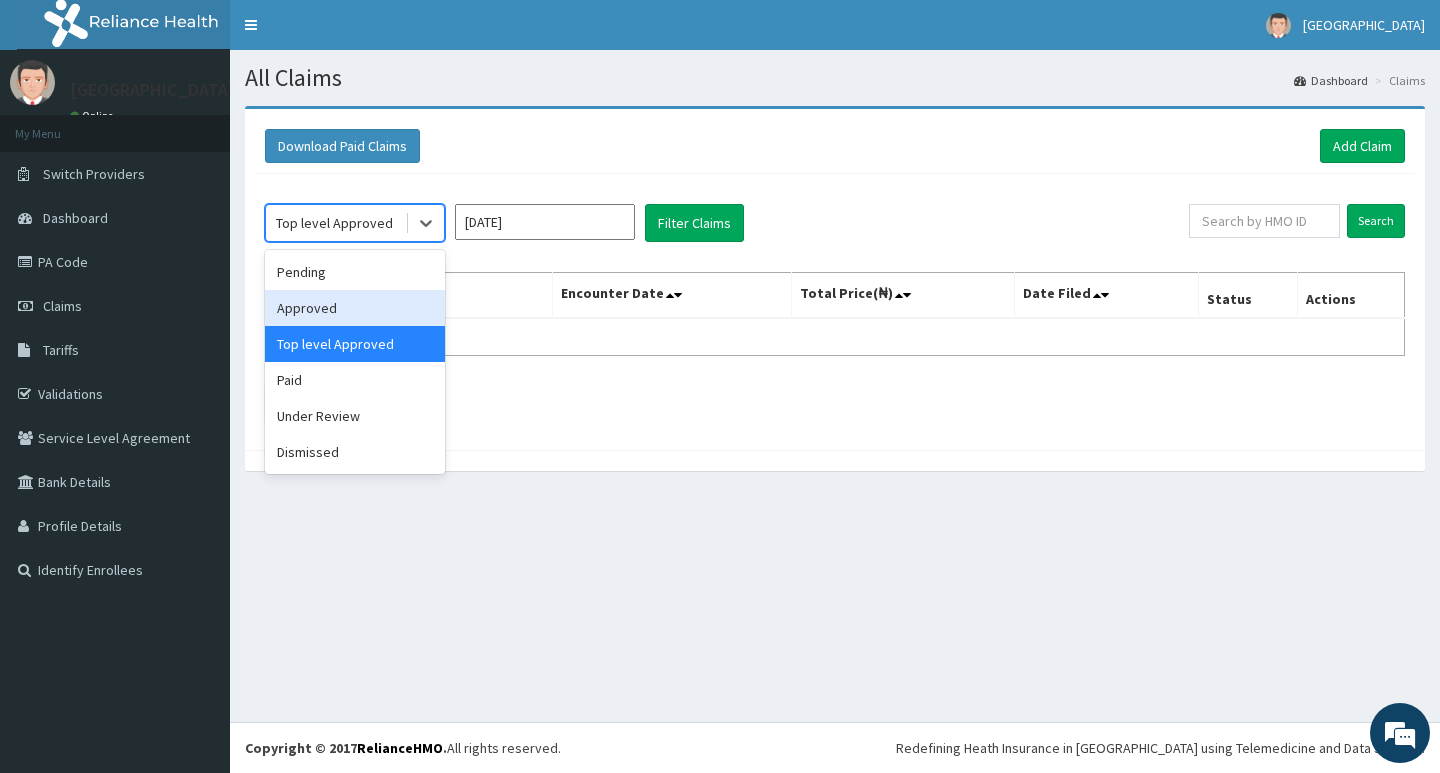 click on "Approved" at bounding box center (355, 308) 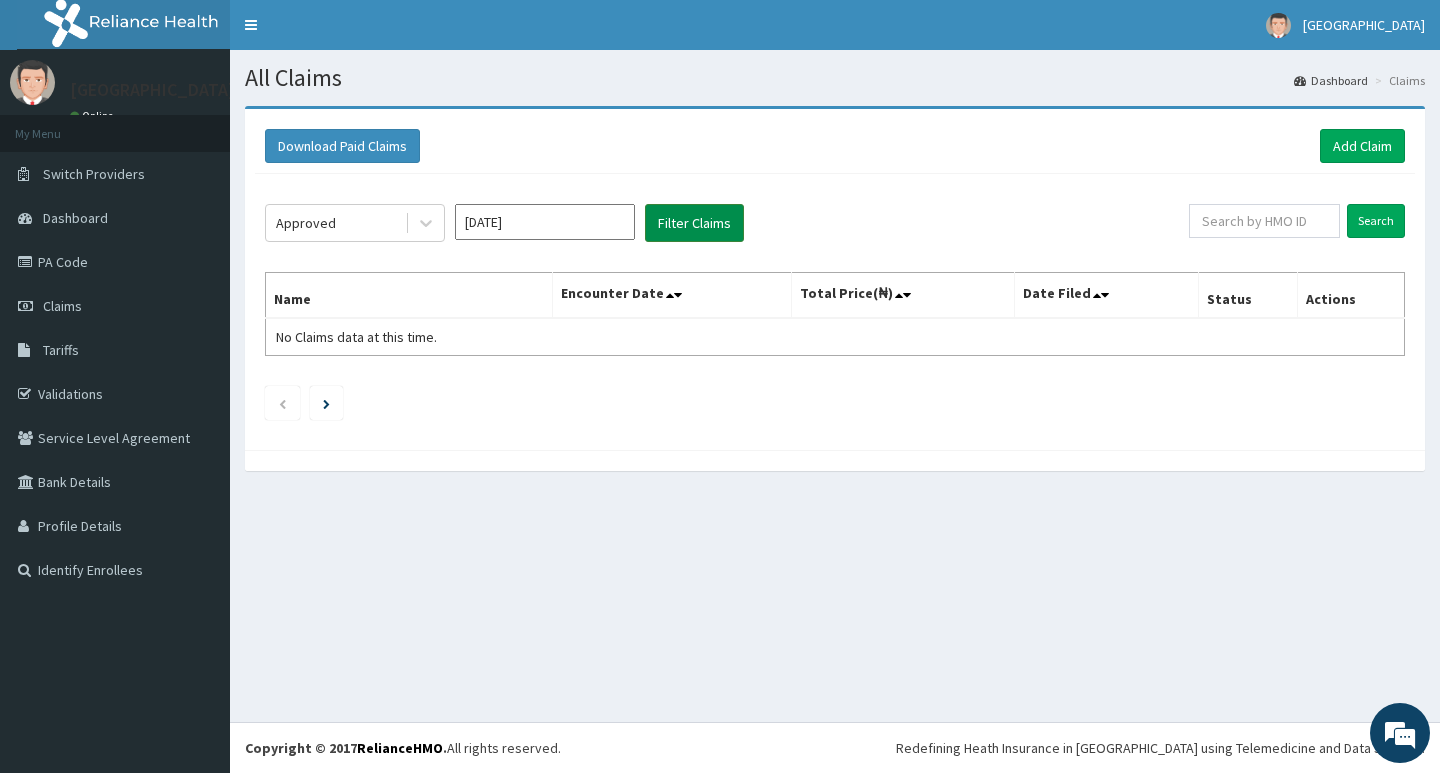click on "Filter Claims" at bounding box center [694, 223] 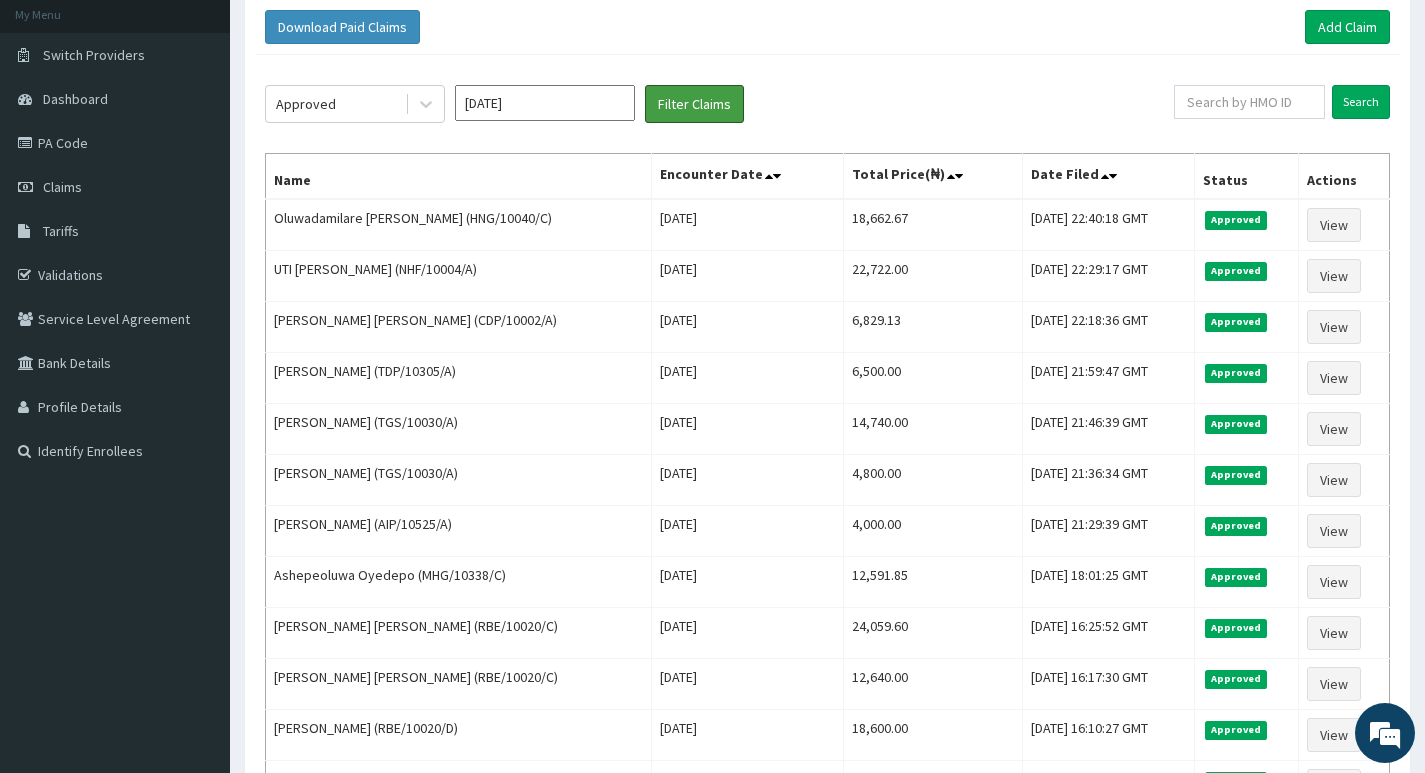 scroll, scrollTop: 118, scrollLeft: 0, axis: vertical 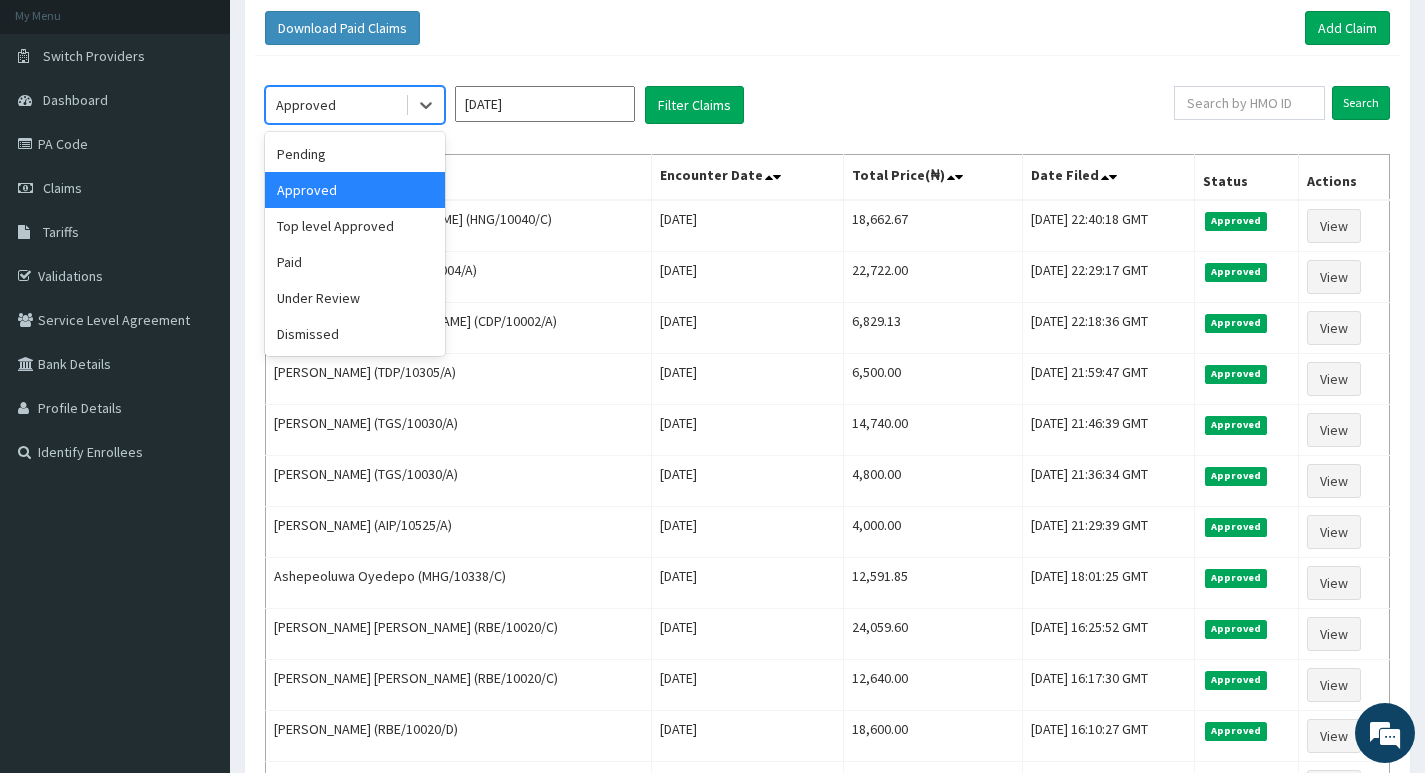 click on "Approved" at bounding box center [335, 105] 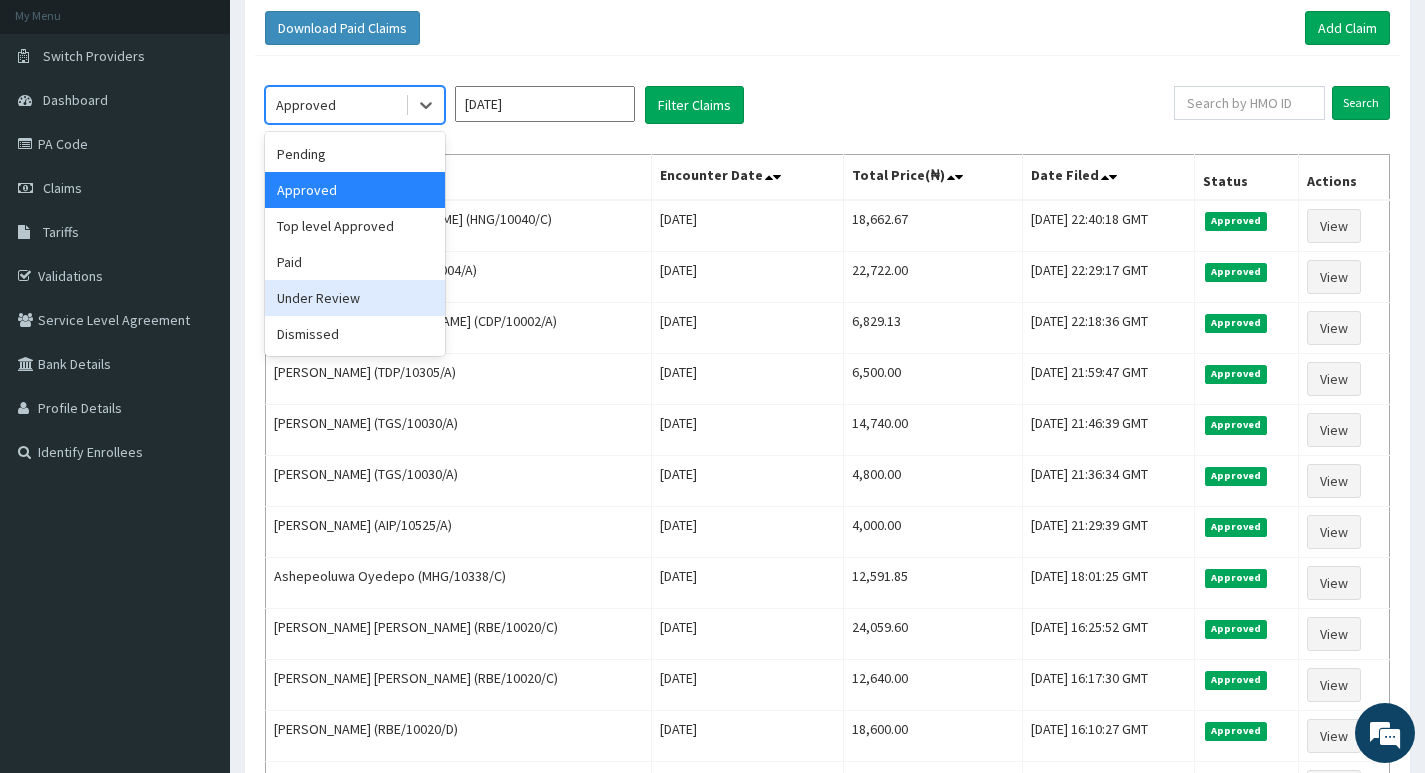 click on "Under Review" at bounding box center (355, 298) 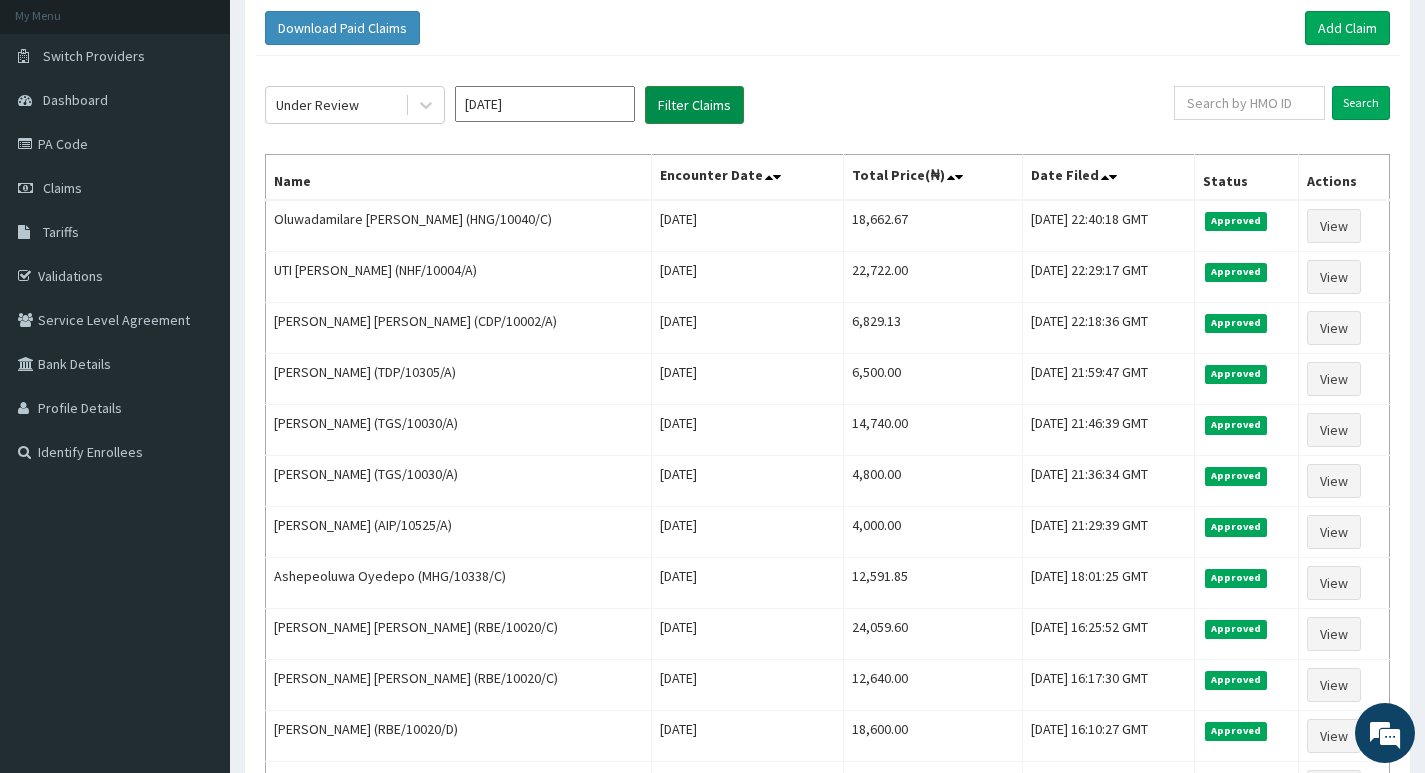click on "Filter Claims" at bounding box center (694, 105) 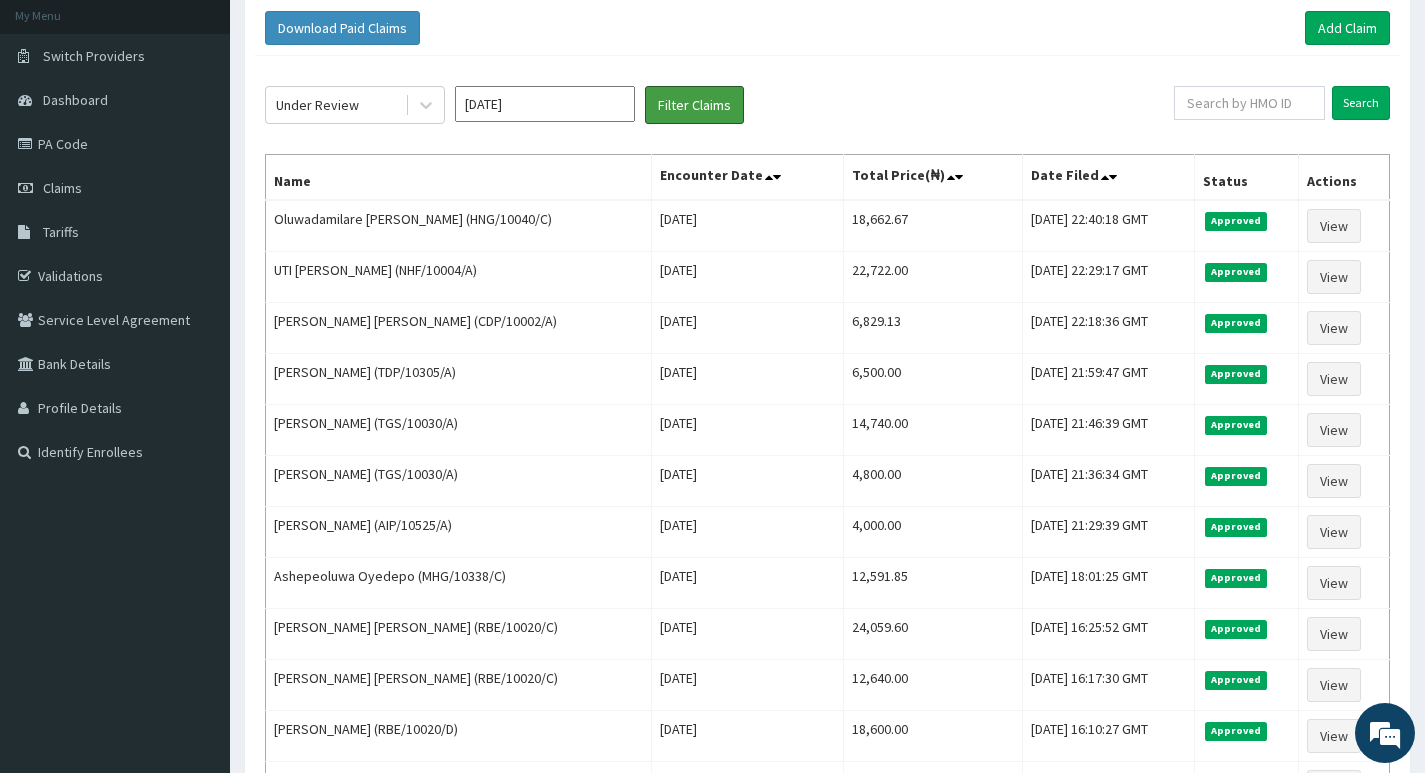 scroll, scrollTop: 53, scrollLeft: 0, axis: vertical 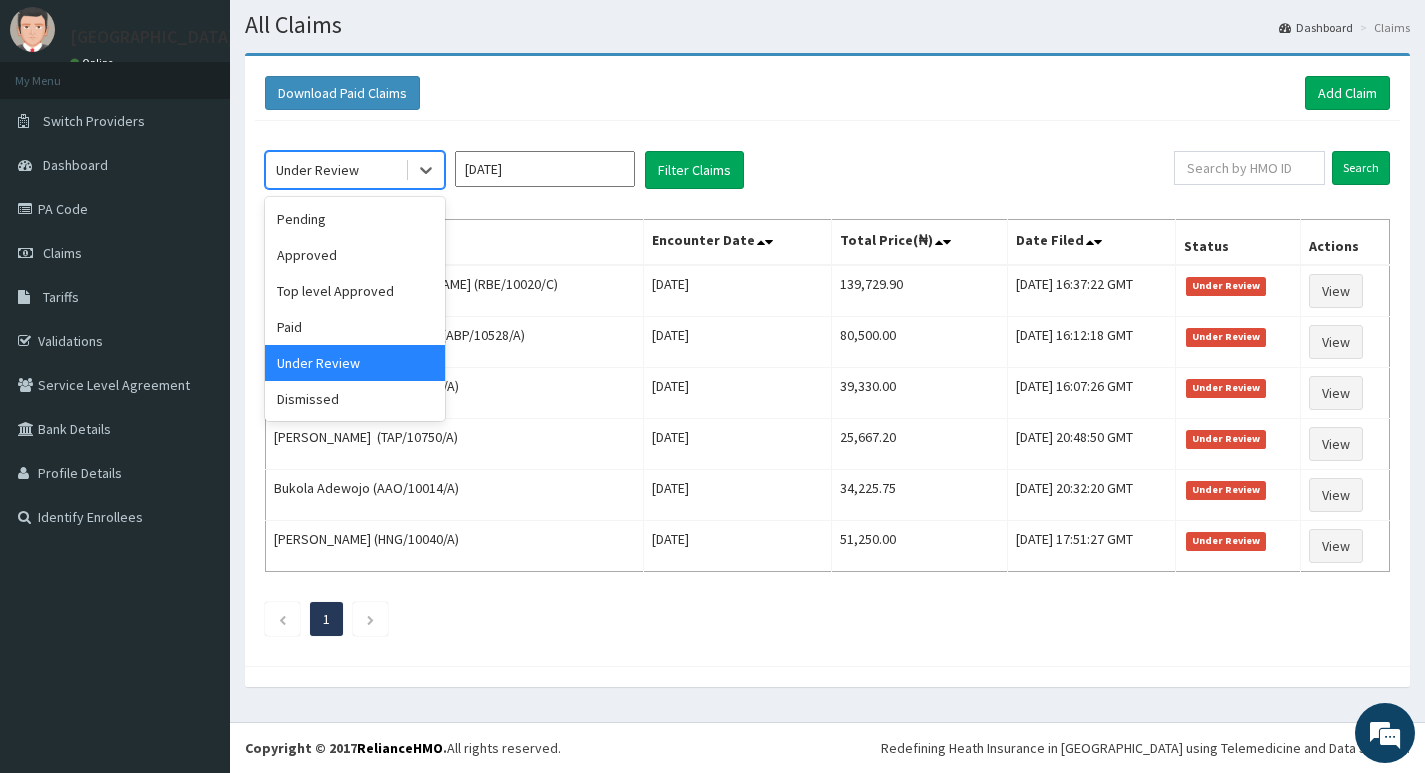 click on "Under Review" at bounding box center (335, 170) 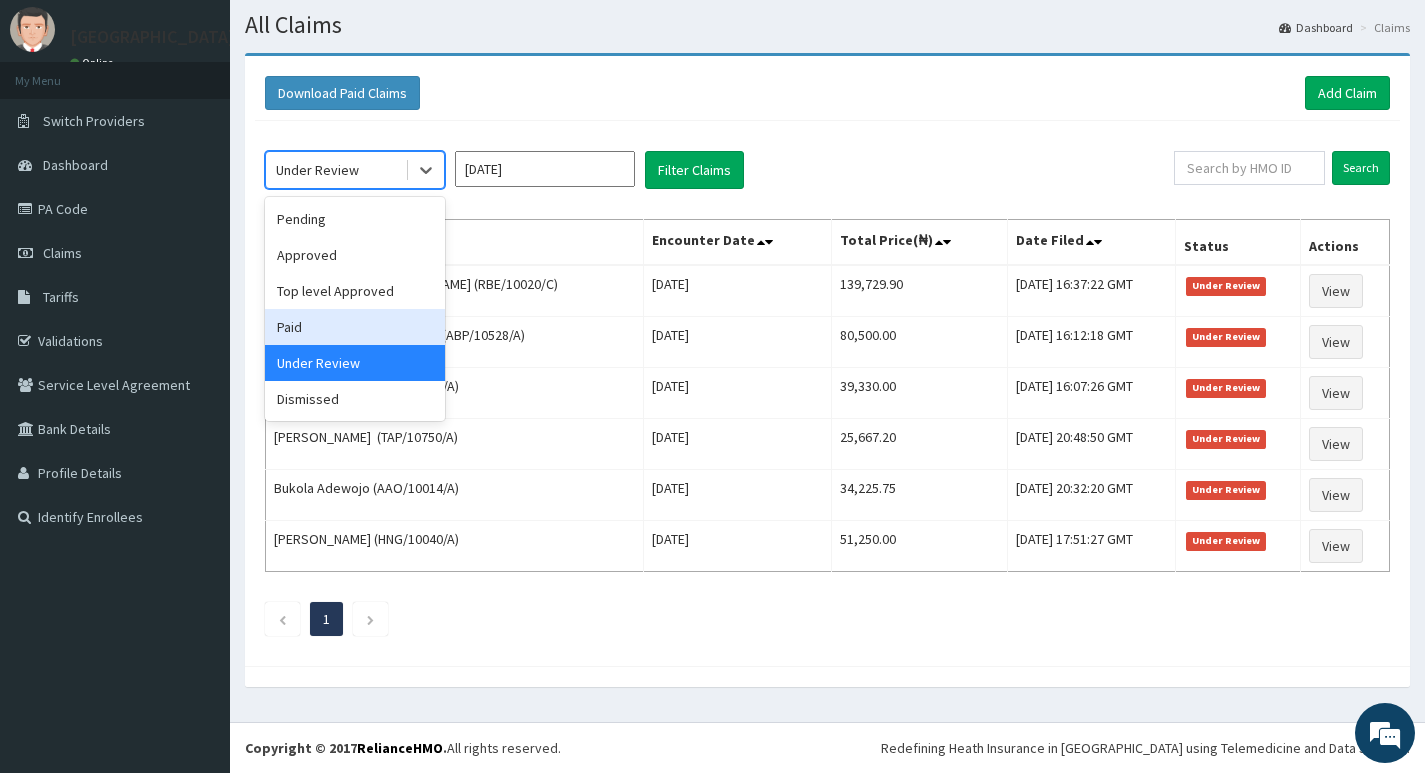 click on "Paid" at bounding box center [355, 327] 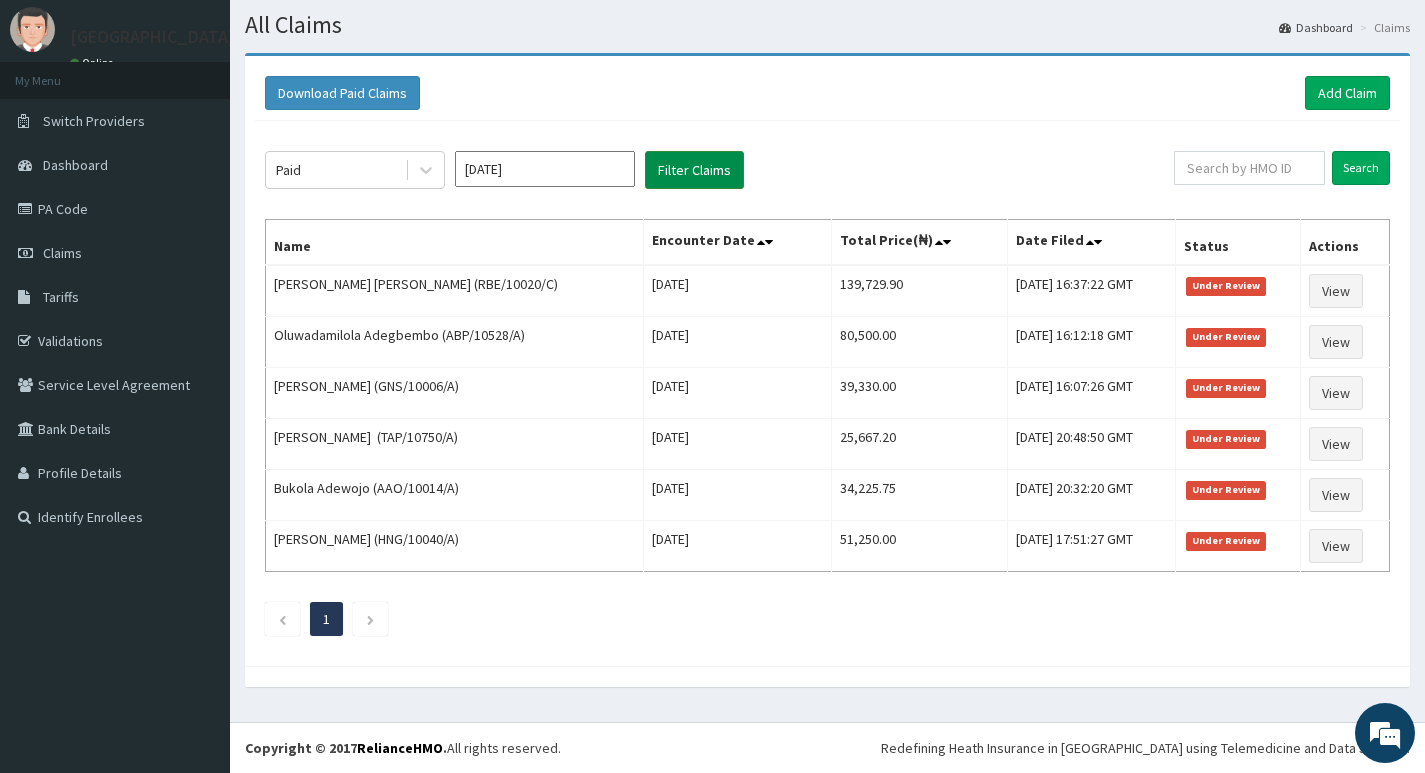 click on "Filter Claims" at bounding box center (694, 170) 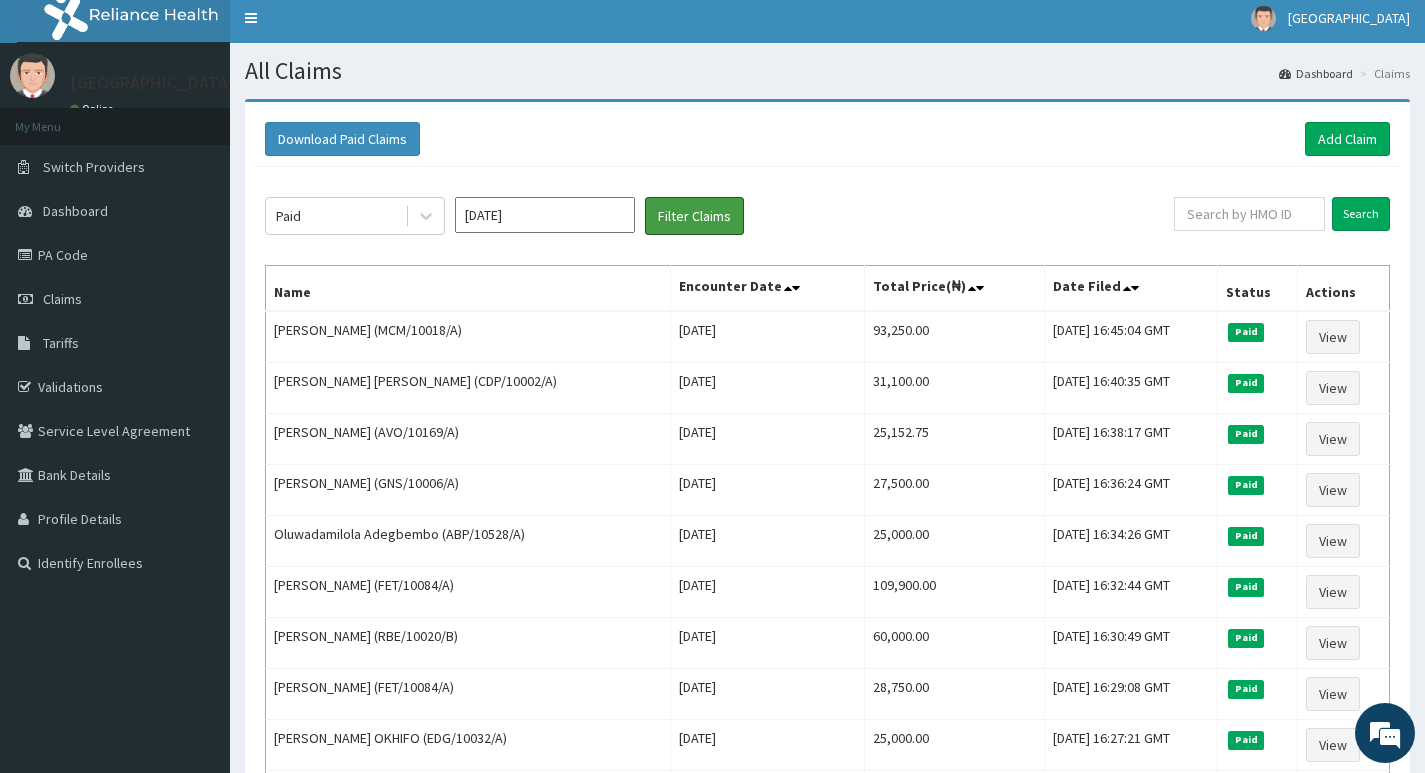 scroll, scrollTop: 0, scrollLeft: 0, axis: both 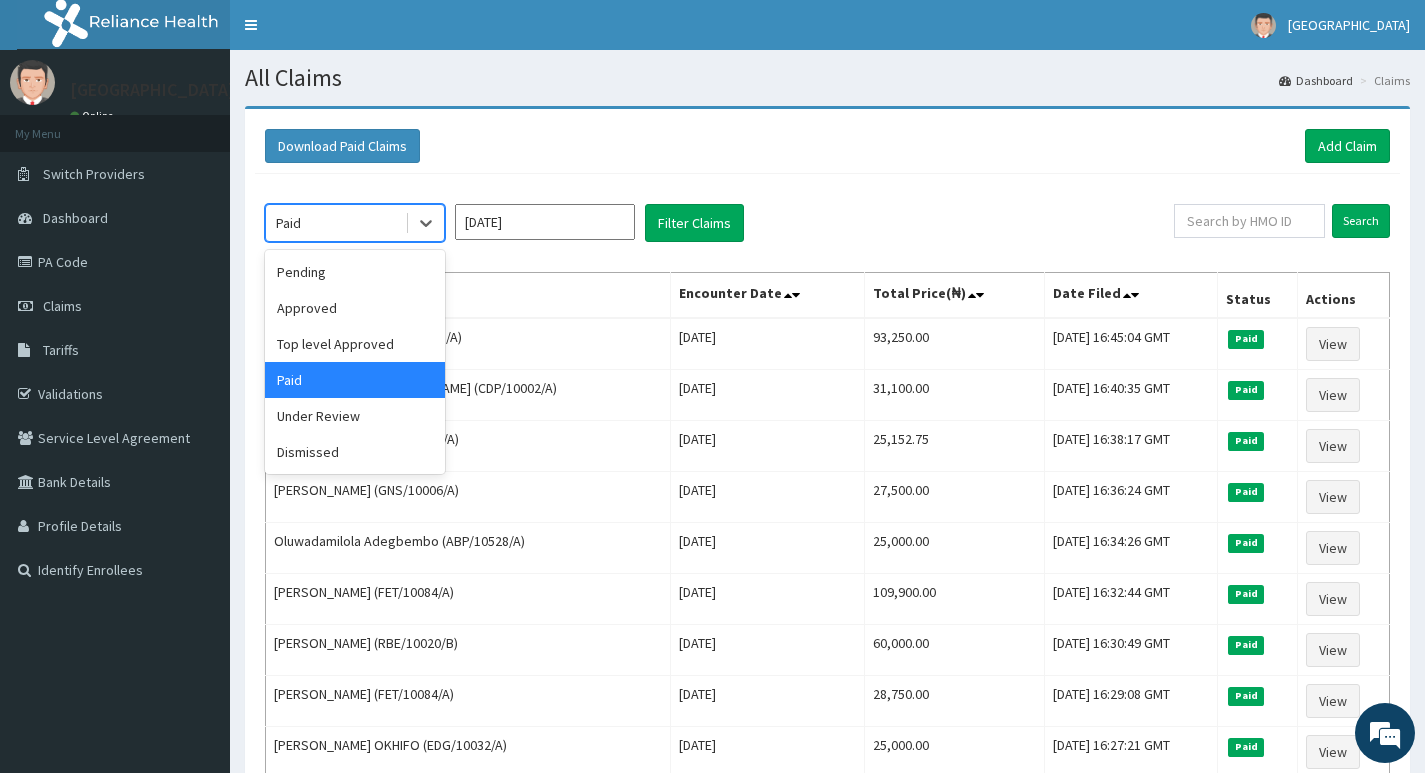 click on "Paid" at bounding box center [335, 223] 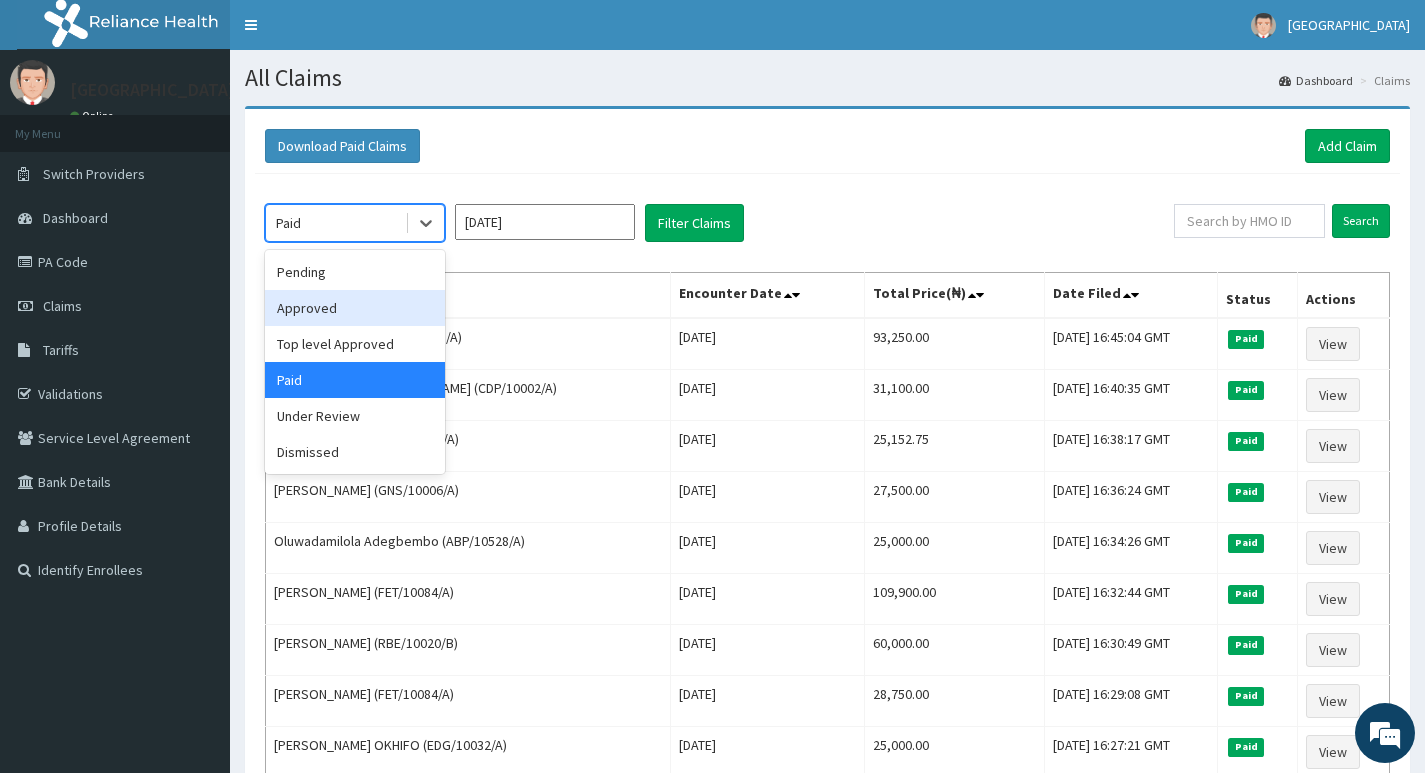 click on "Approved" at bounding box center (355, 308) 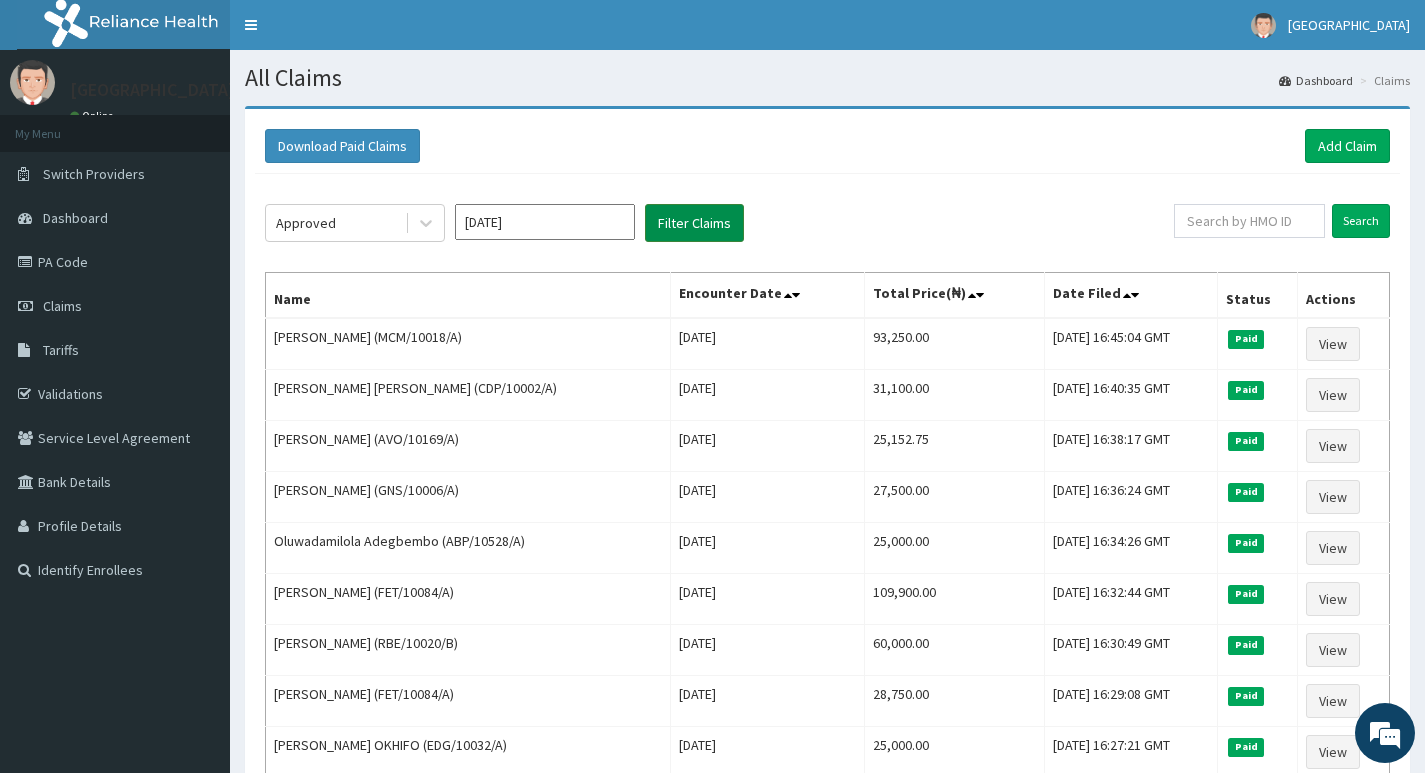 click on "Filter Claims" at bounding box center (694, 223) 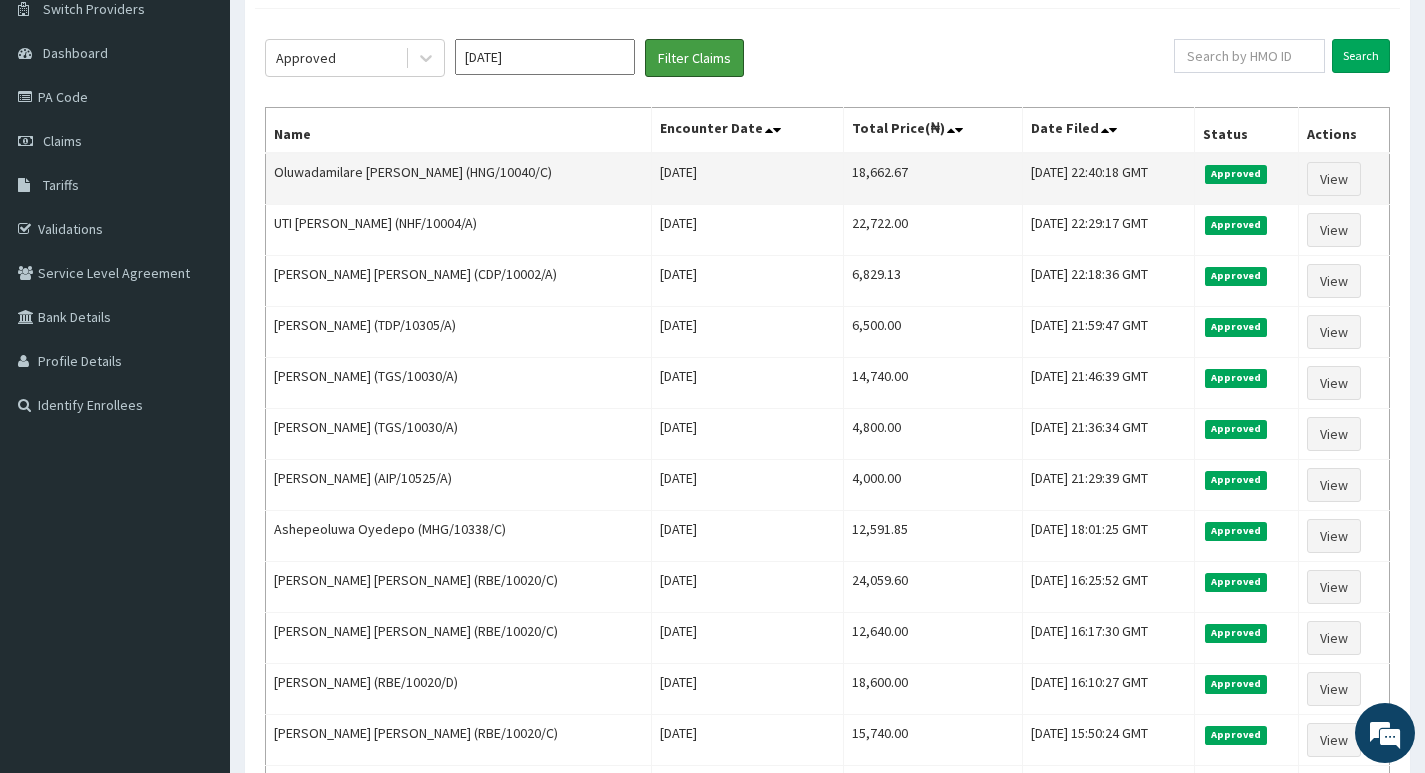 scroll, scrollTop: 200, scrollLeft: 0, axis: vertical 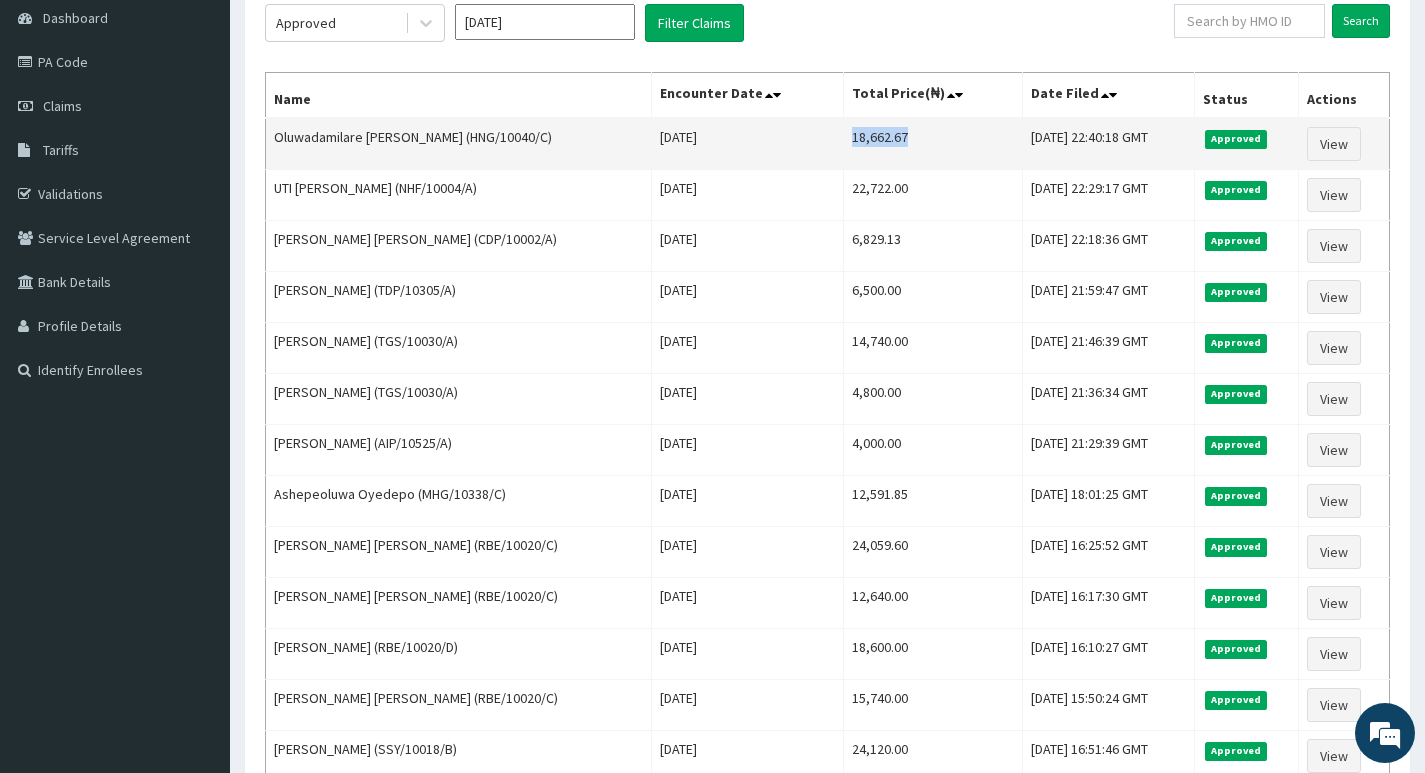 drag, startPoint x: 816, startPoint y: 140, endPoint x: 894, endPoint y: 143, distance: 78.05767 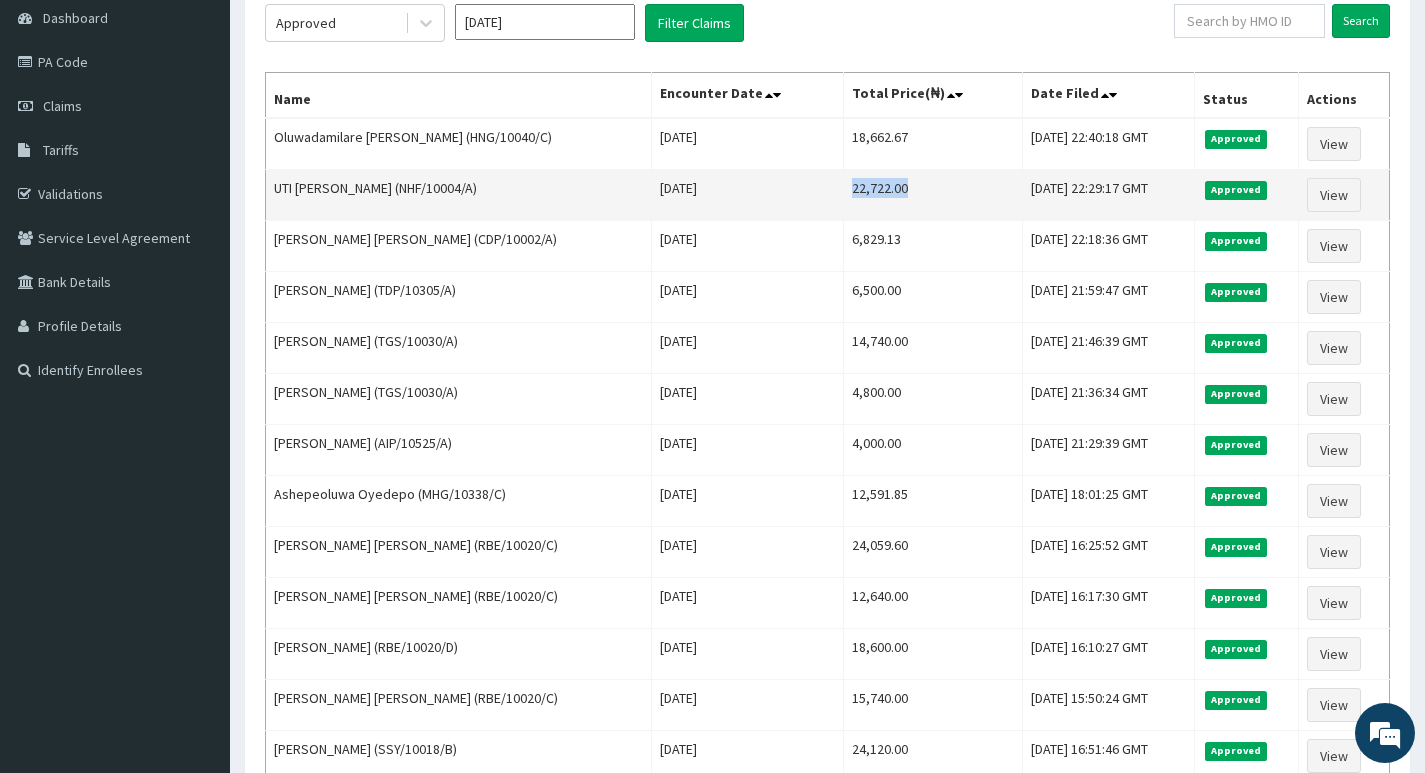 drag, startPoint x: 816, startPoint y: 190, endPoint x: 879, endPoint y: 194, distance: 63.126858 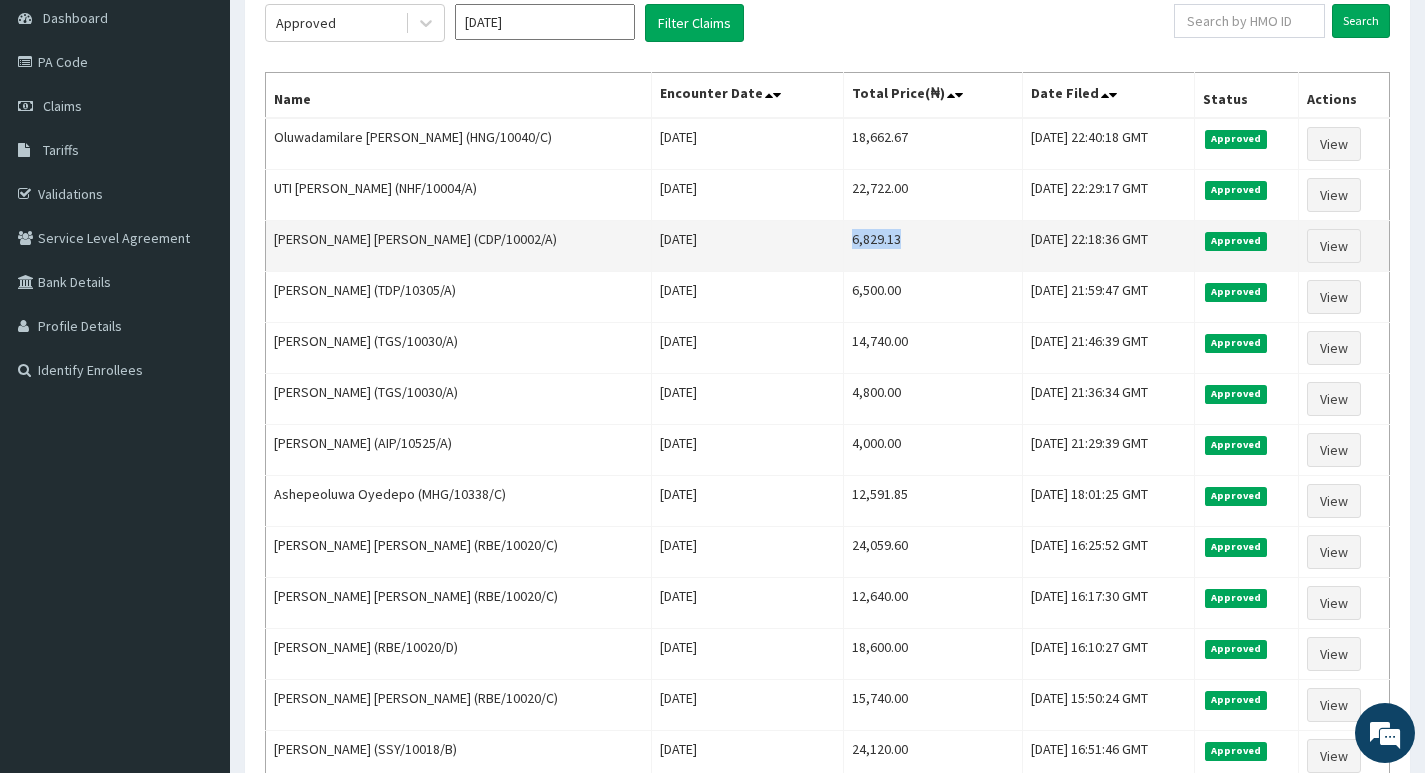 drag, startPoint x: 814, startPoint y: 242, endPoint x: 870, endPoint y: 246, distance: 56.142673 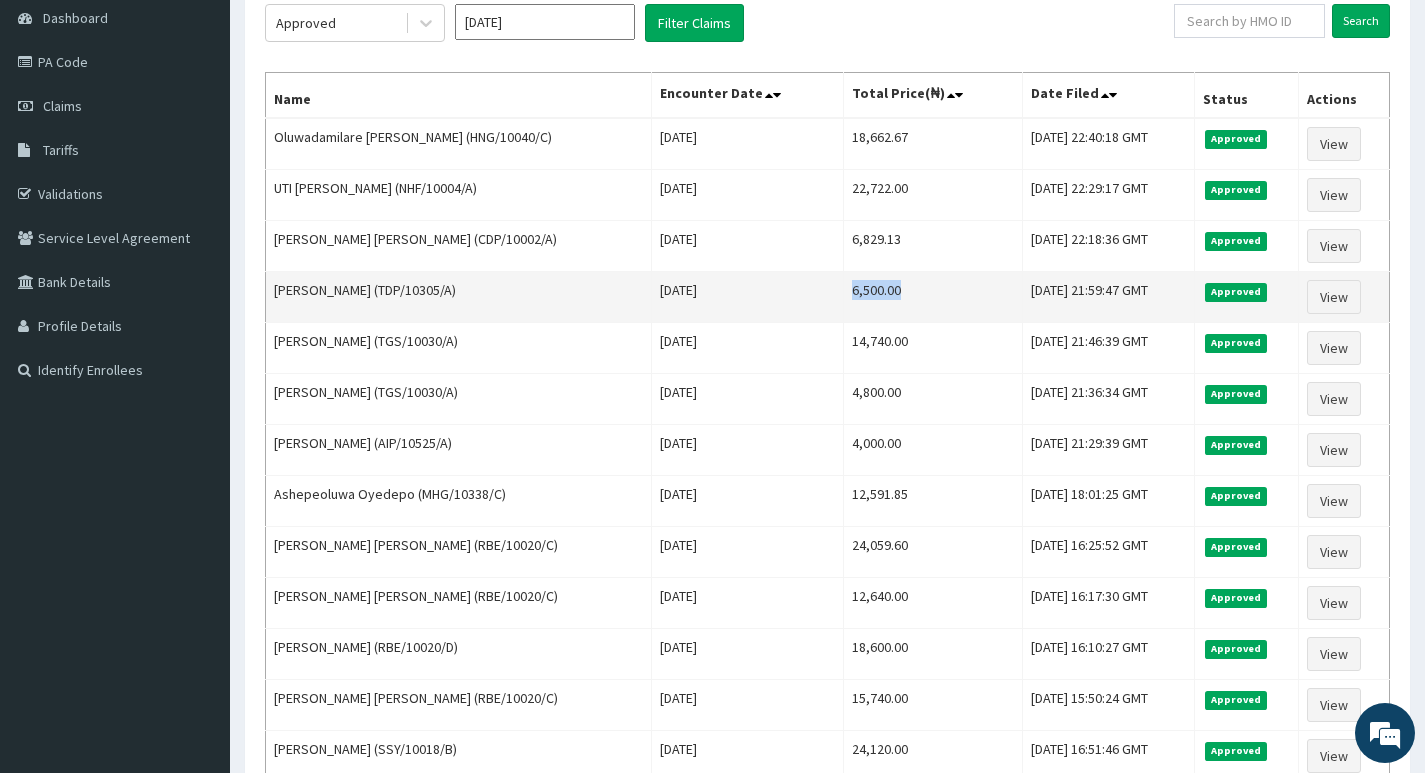 drag, startPoint x: 816, startPoint y: 296, endPoint x: 877, endPoint y: 295, distance: 61.008198 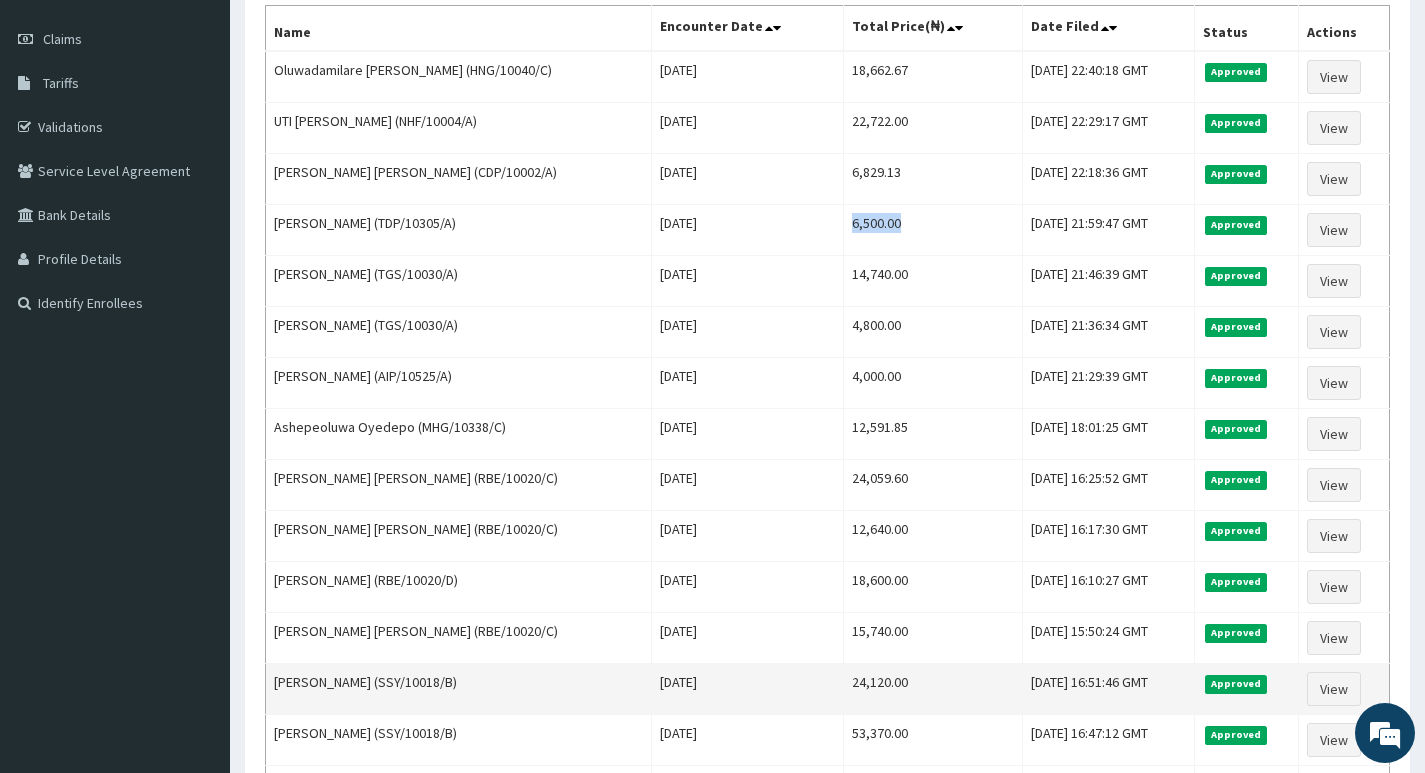 scroll, scrollTop: 300, scrollLeft: 0, axis: vertical 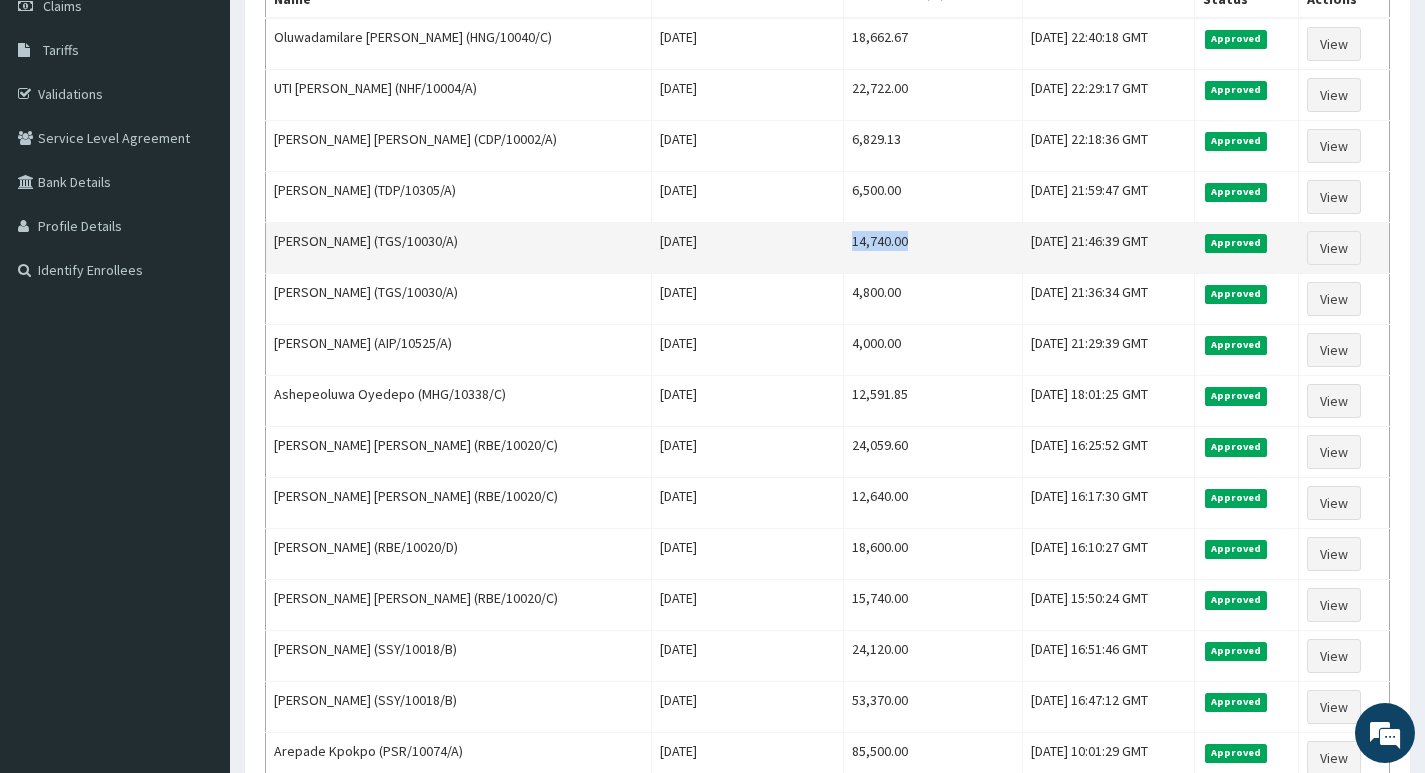 drag, startPoint x: 814, startPoint y: 240, endPoint x: 888, endPoint y: 257, distance: 75.9276 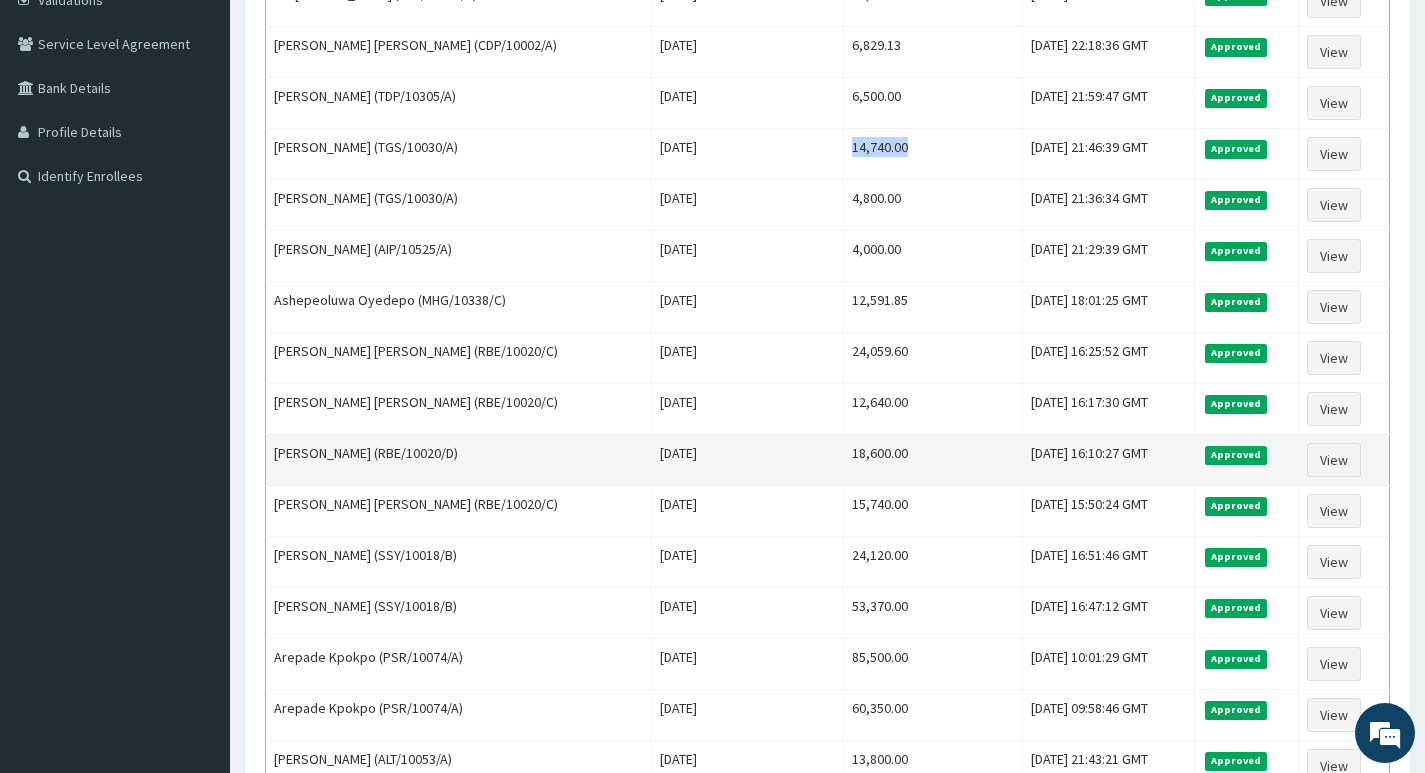 scroll, scrollTop: 400, scrollLeft: 0, axis: vertical 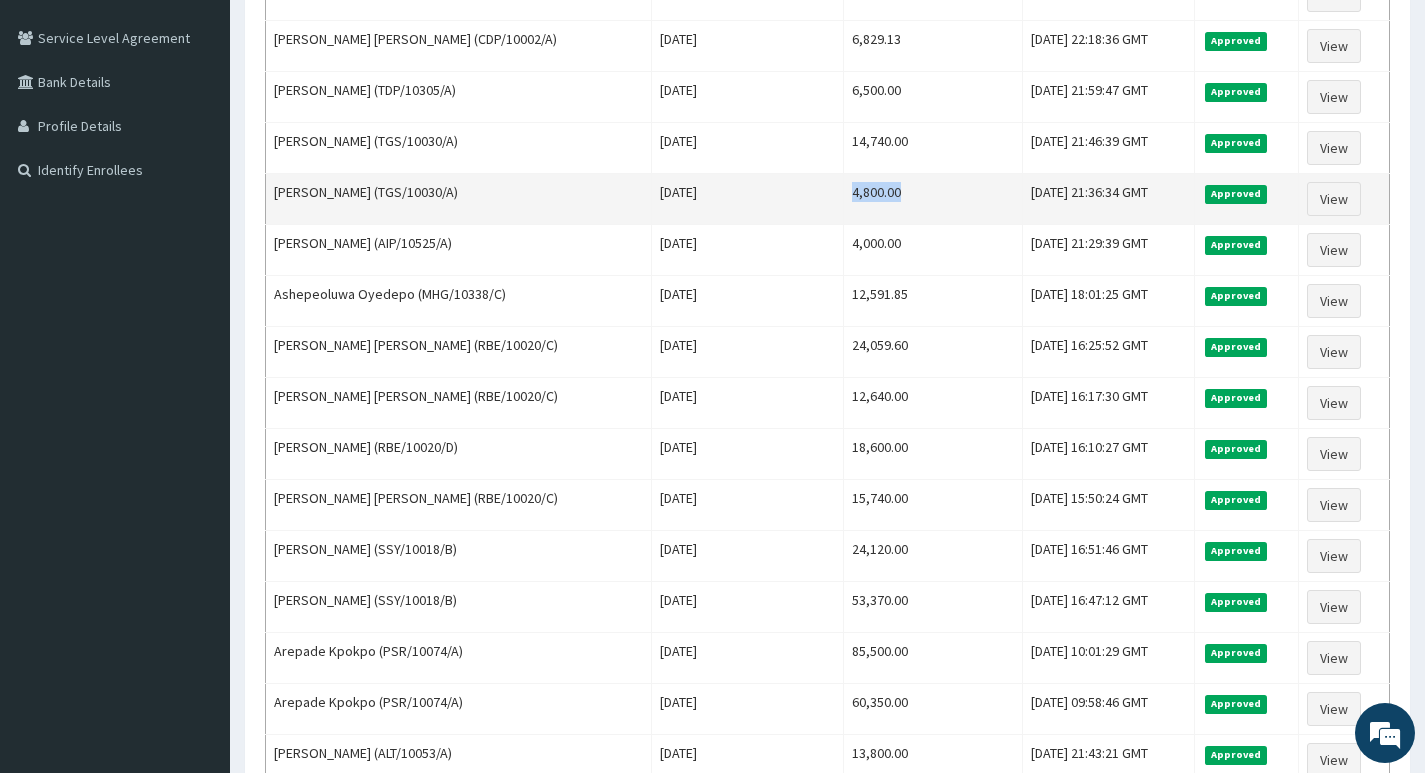 drag, startPoint x: 816, startPoint y: 194, endPoint x: 878, endPoint y: 196, distance: 62.03225 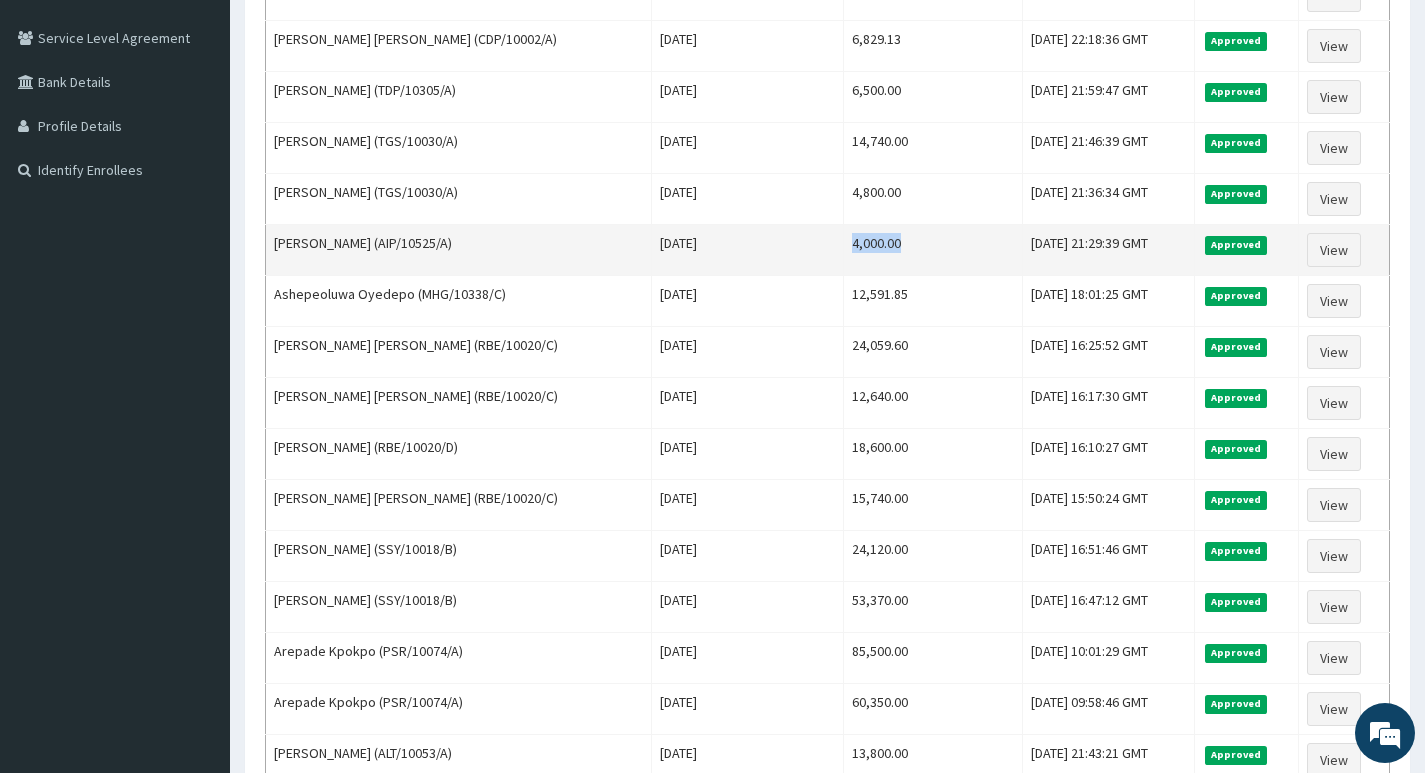 drag, startPoint x: 816, startPoint y: 246, endPoint x: 895, endPoint y: 256, distance: 79.630394 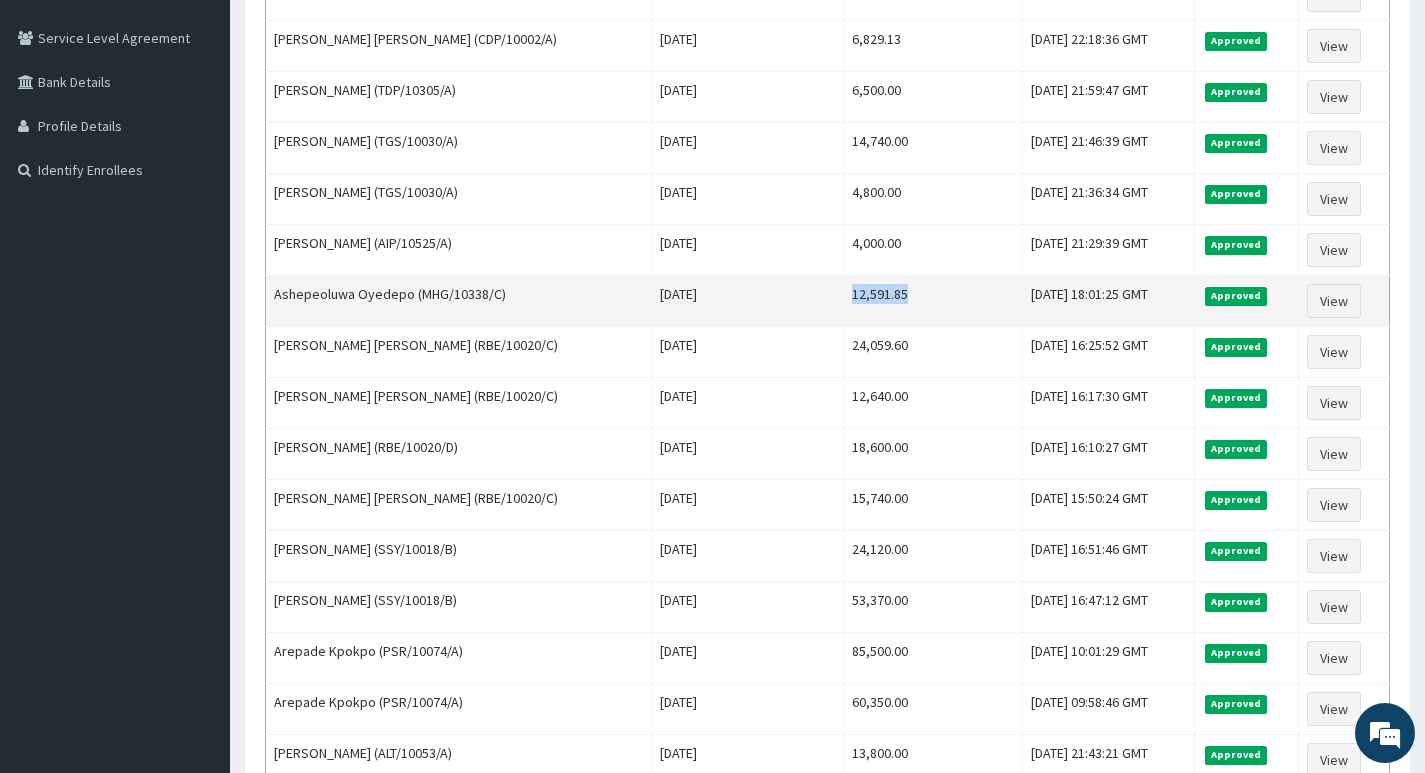 drag, startPoint x: 818, startPoint y: 300, endPoint x: 894, endPoint y: 299, distance: 76.00658 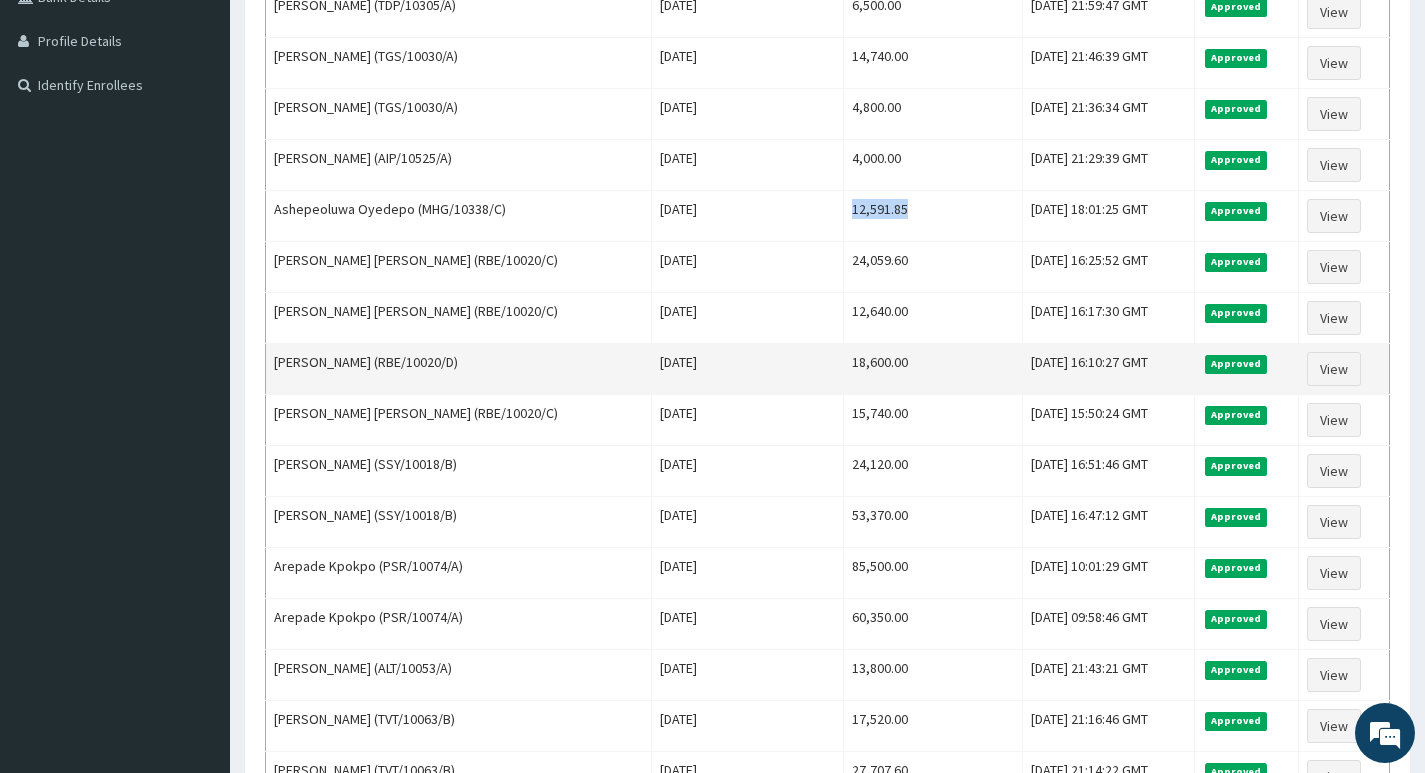 scroll, scrollTop: 600, scrollLeft: 0, axis: vertical 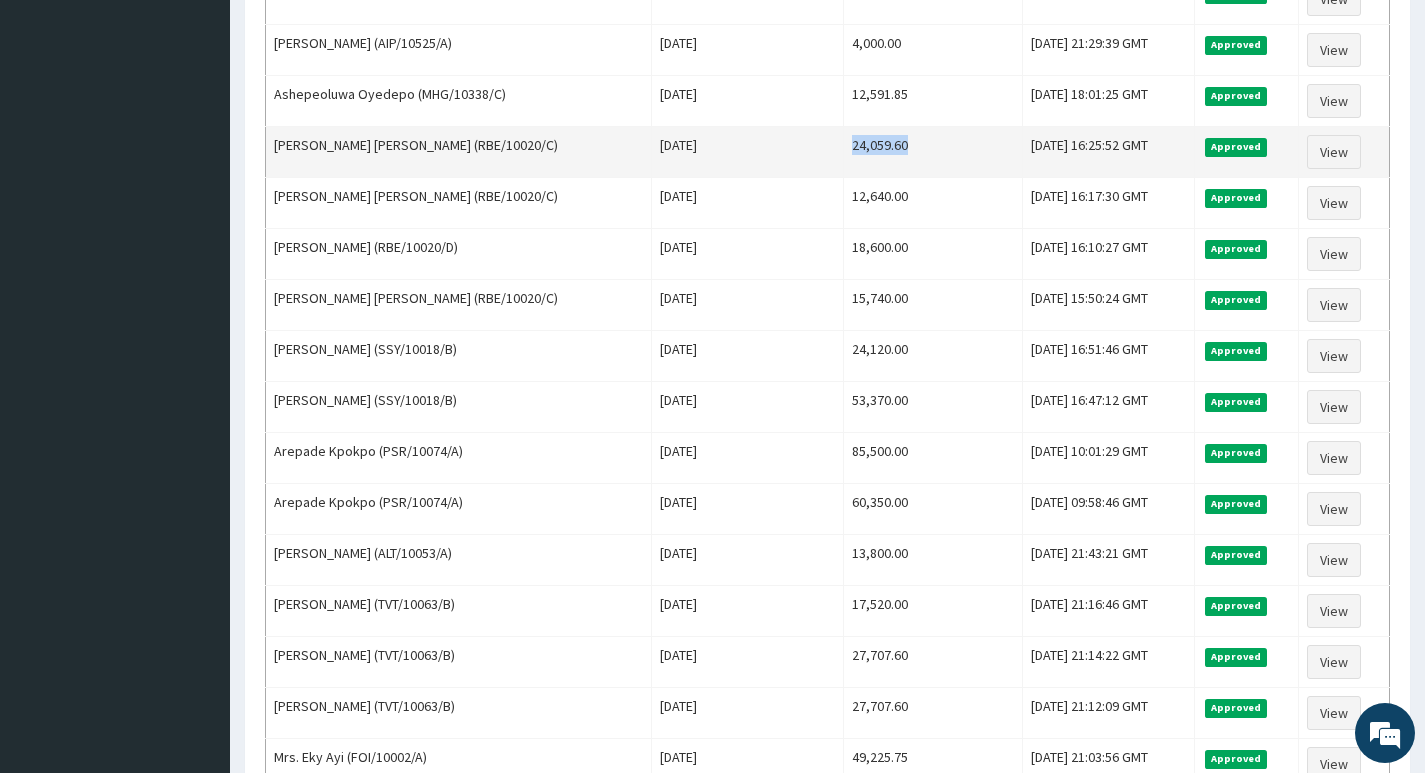 drag, startPoint x: 815, startPoint y: 144, endPoint x: 886, endPoint y: 156, distance: 72.00694 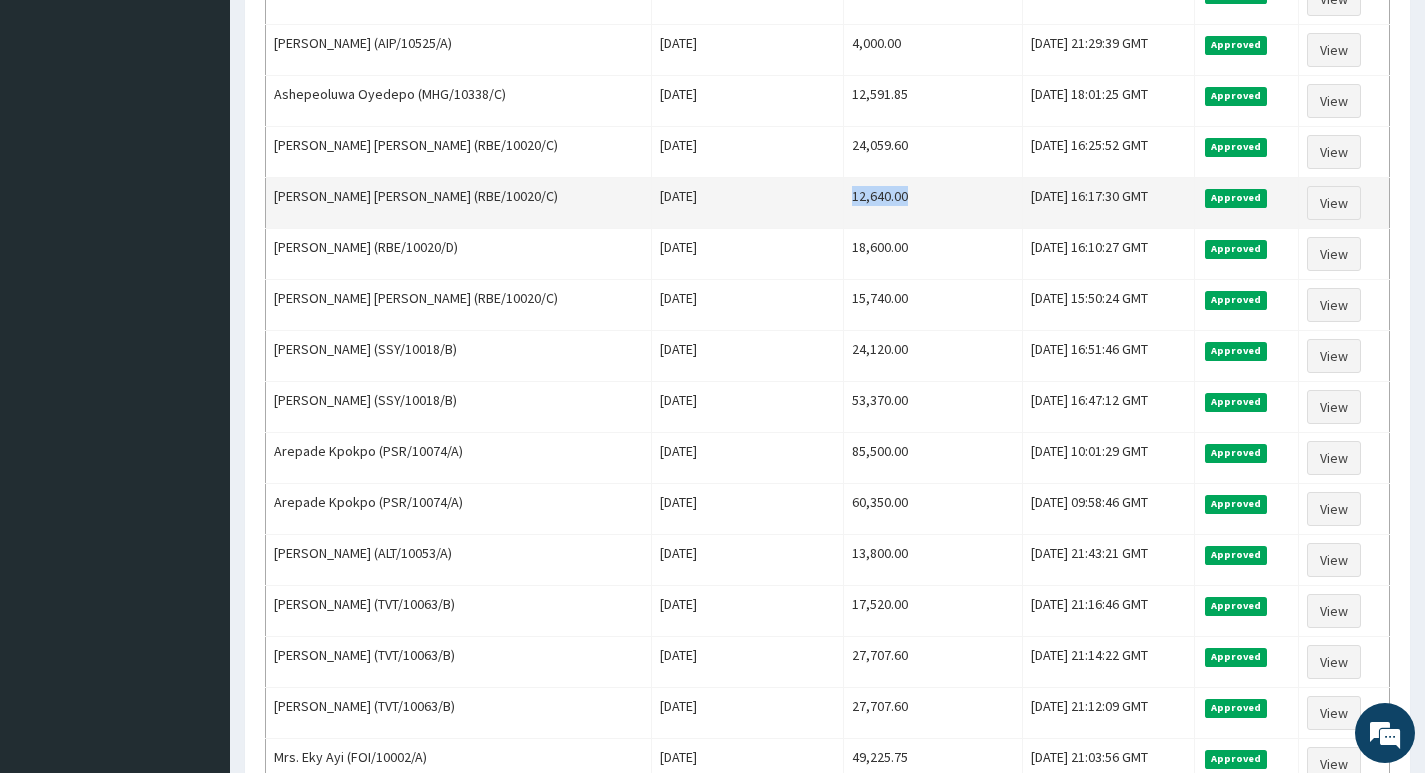 drag, startPoint x: 818, startPoint y: 198, endPoint x: 887, endPoint y: 212, distance: 70.40597 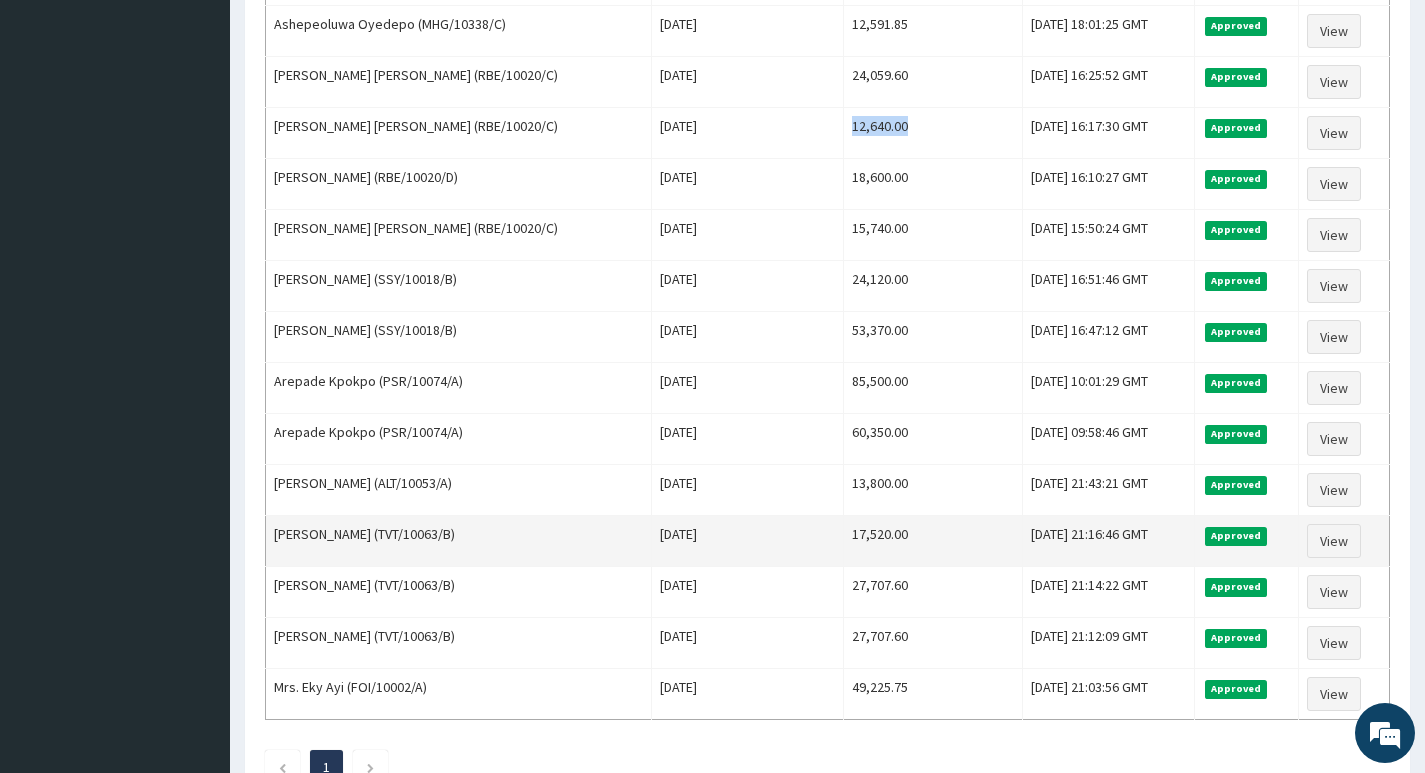 scroll, scrollTop: 700, scrollLeft: 0, axis: vertical 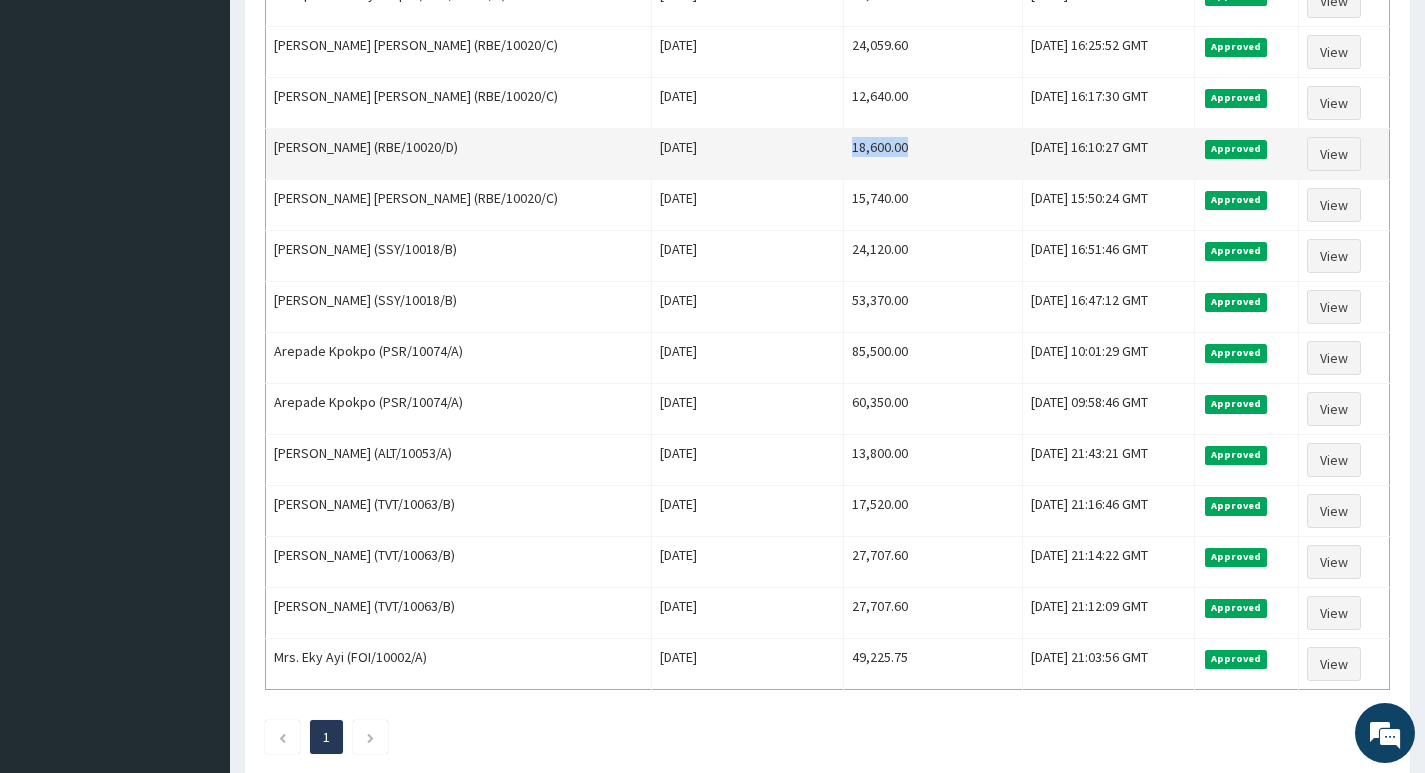 drag, startPoint x: 817, startPoint y: 148, endPoint x: 903, endPoint y: 157, distance: 86.46965 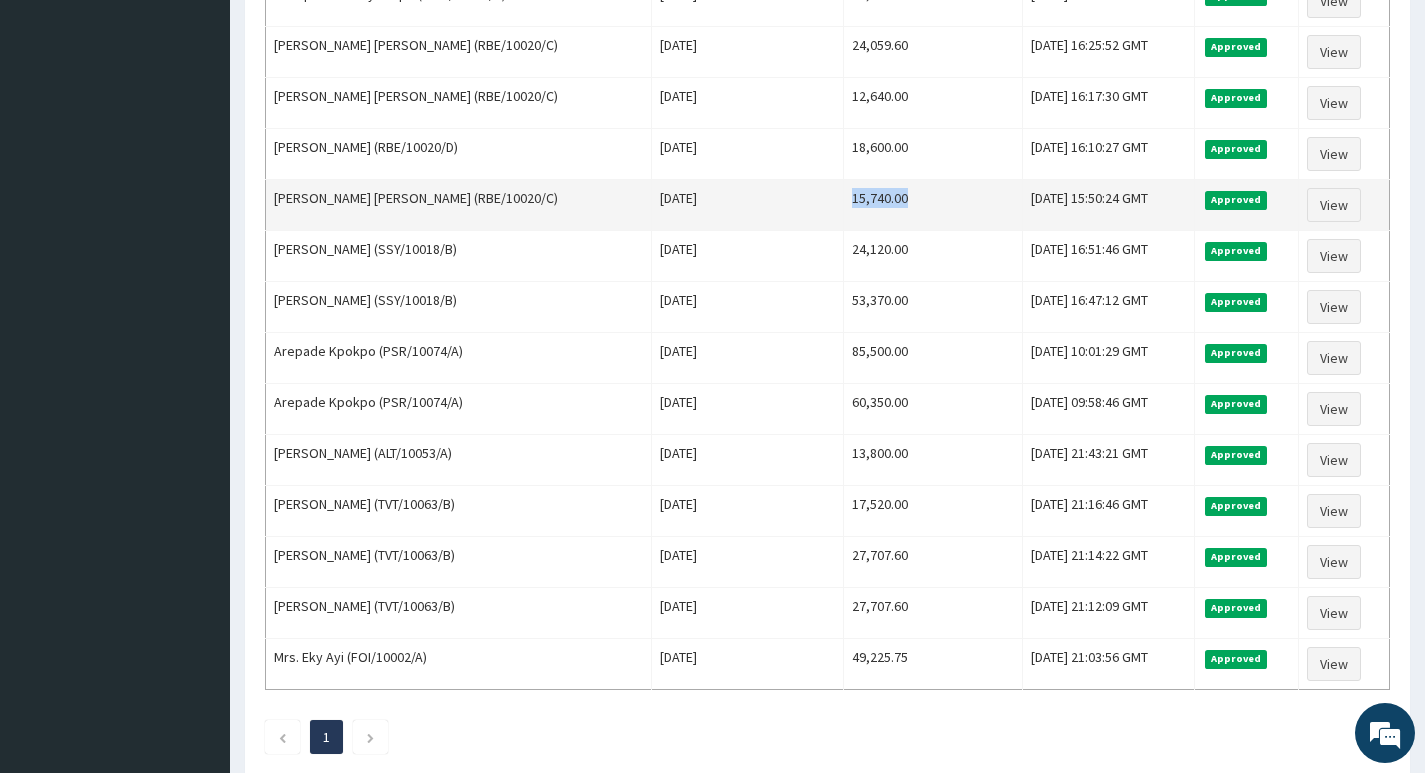 drag, startPoint x: 818, startPoint y: 200, endPoint x: 889, endPoint y: 206, distance: 71.25307 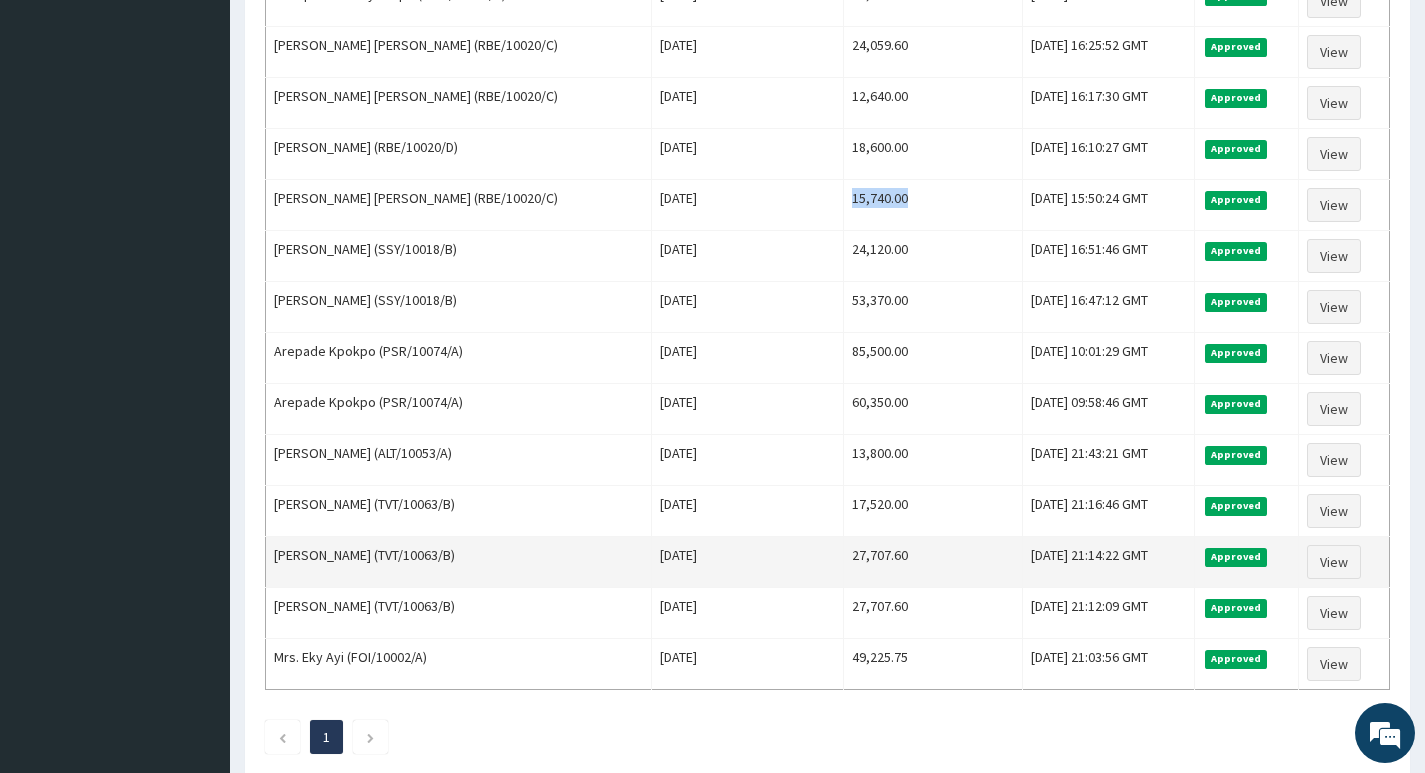 scroll, scrollTop: 800, scrollLeft: 0, axis: vertical 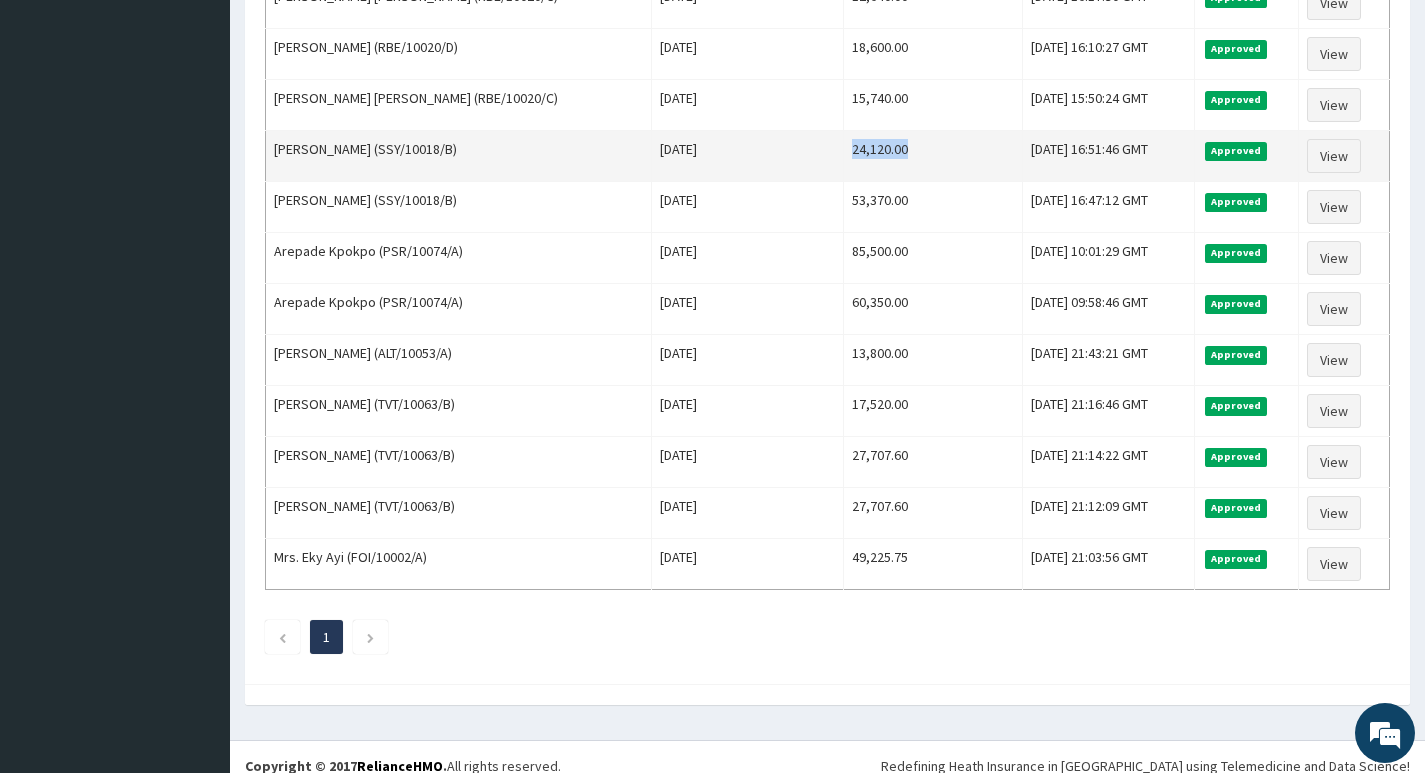 drag, startPoint x: 817, startPoint y: 154, endPoint x: 892, endPoint y: 154, distance: 75 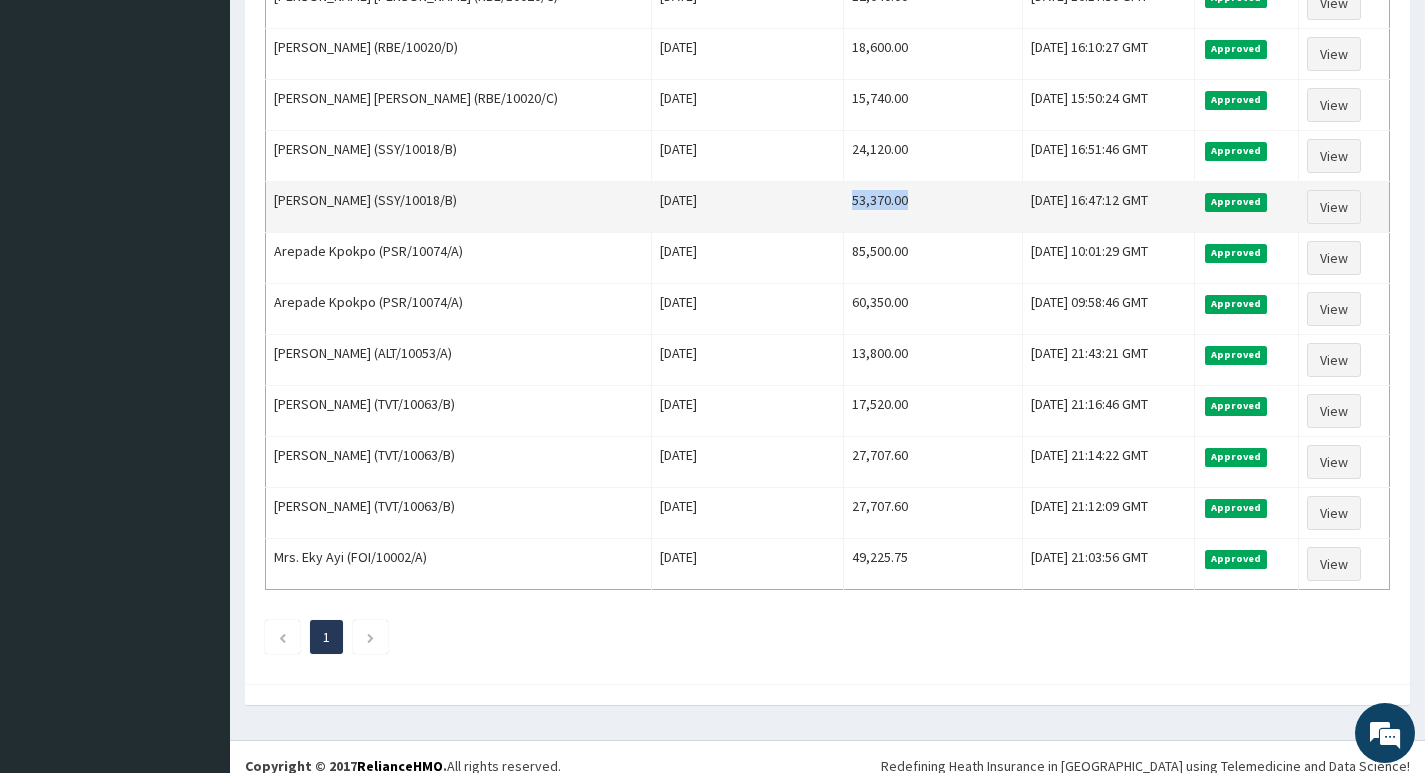 drag, startPoint x: 818, startPoint y: 202, endPoint x: 885, endPoint y: 200, distance: 67.02985 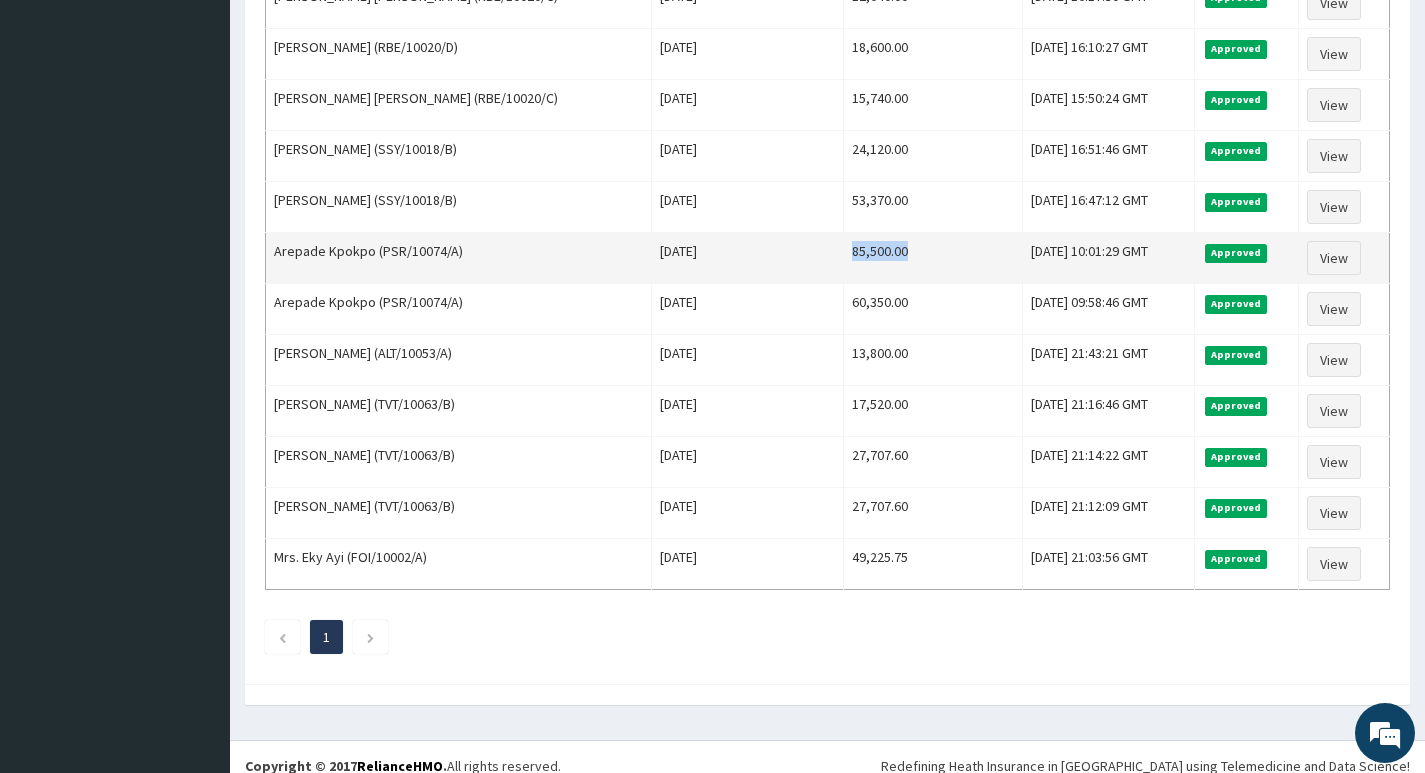 click on "85,500.00" at bounding box center [932, 258] 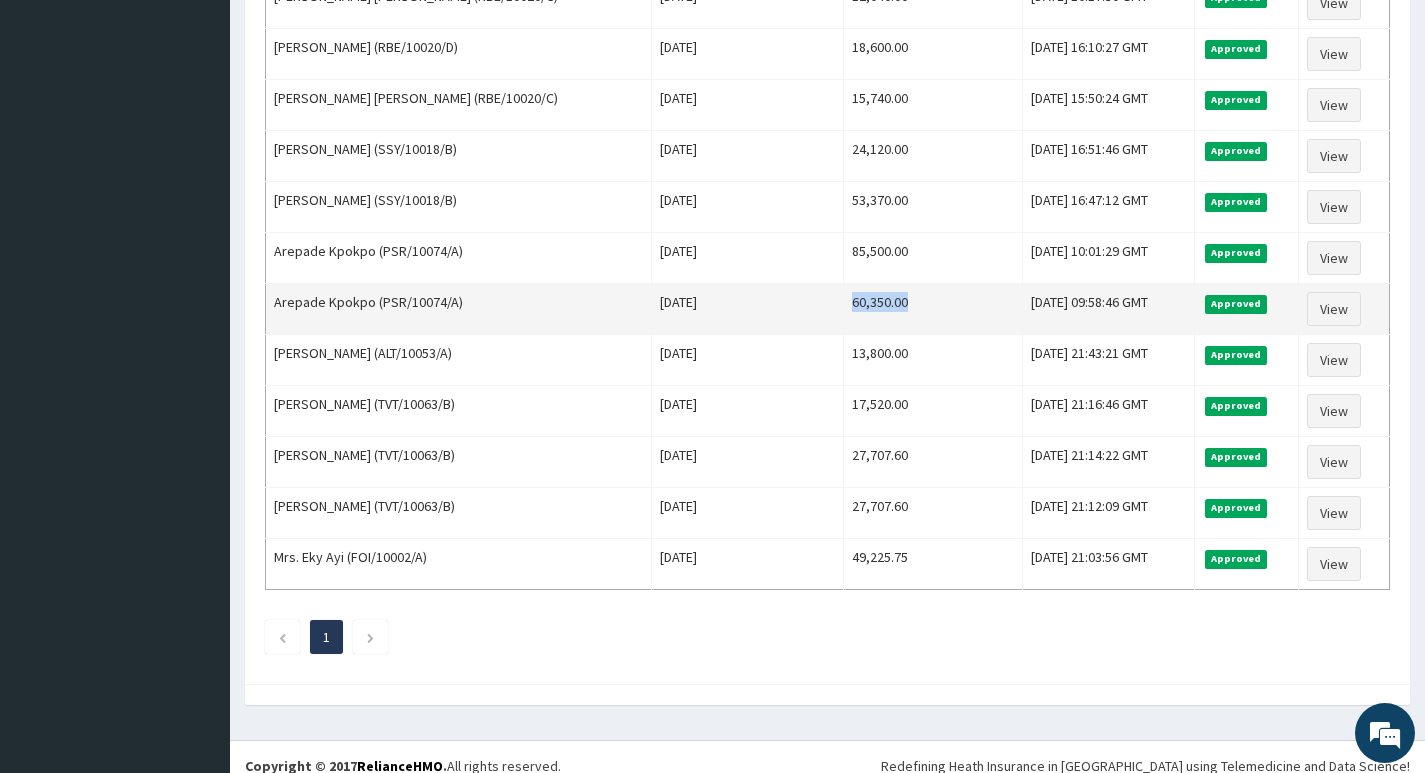 drag, startPoint x: 819, startPoint y: 299, endPoint x: 907, endPoint y: 304, distance: 88.14193 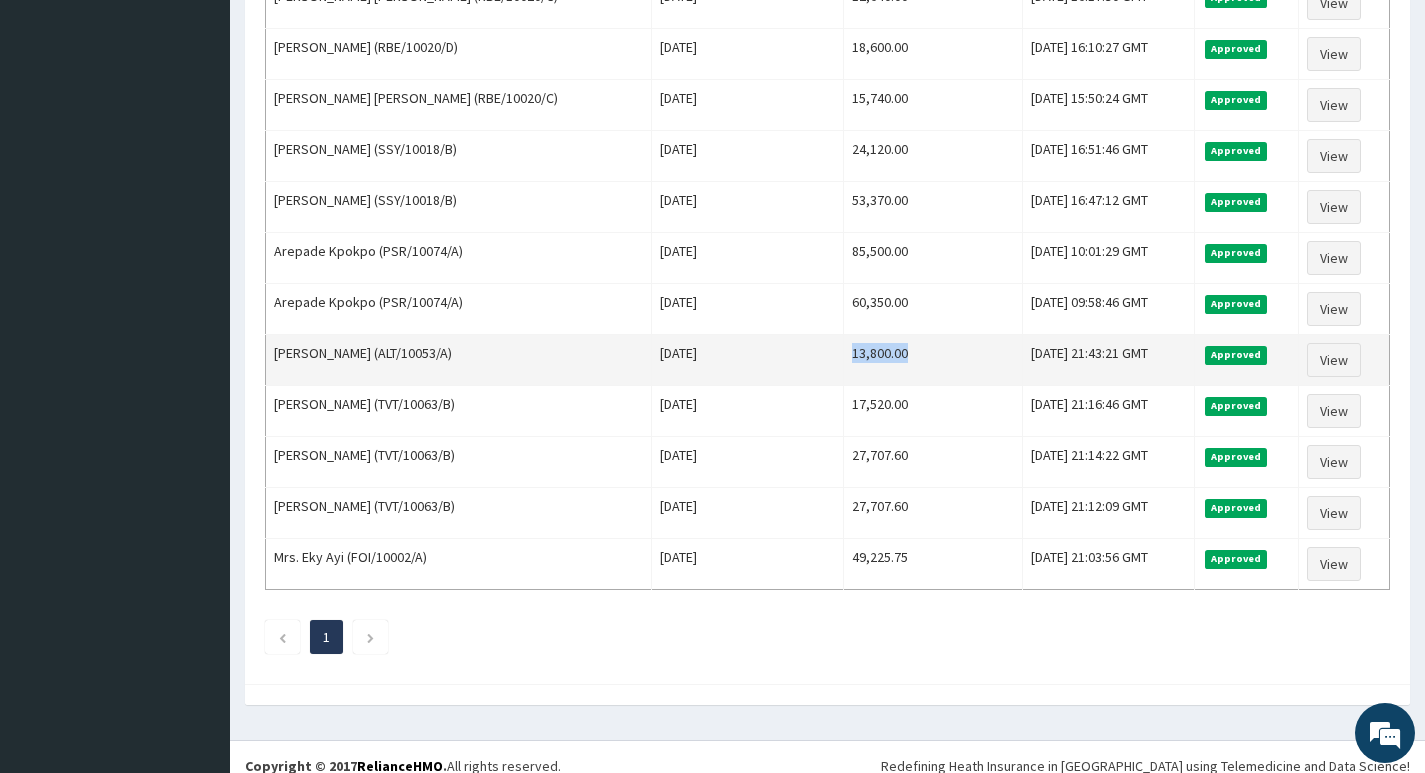 drag, startPoint x: 817, startPoint y: 354, endPoint x: 899, endPoint y: 359, distance: 82.1523 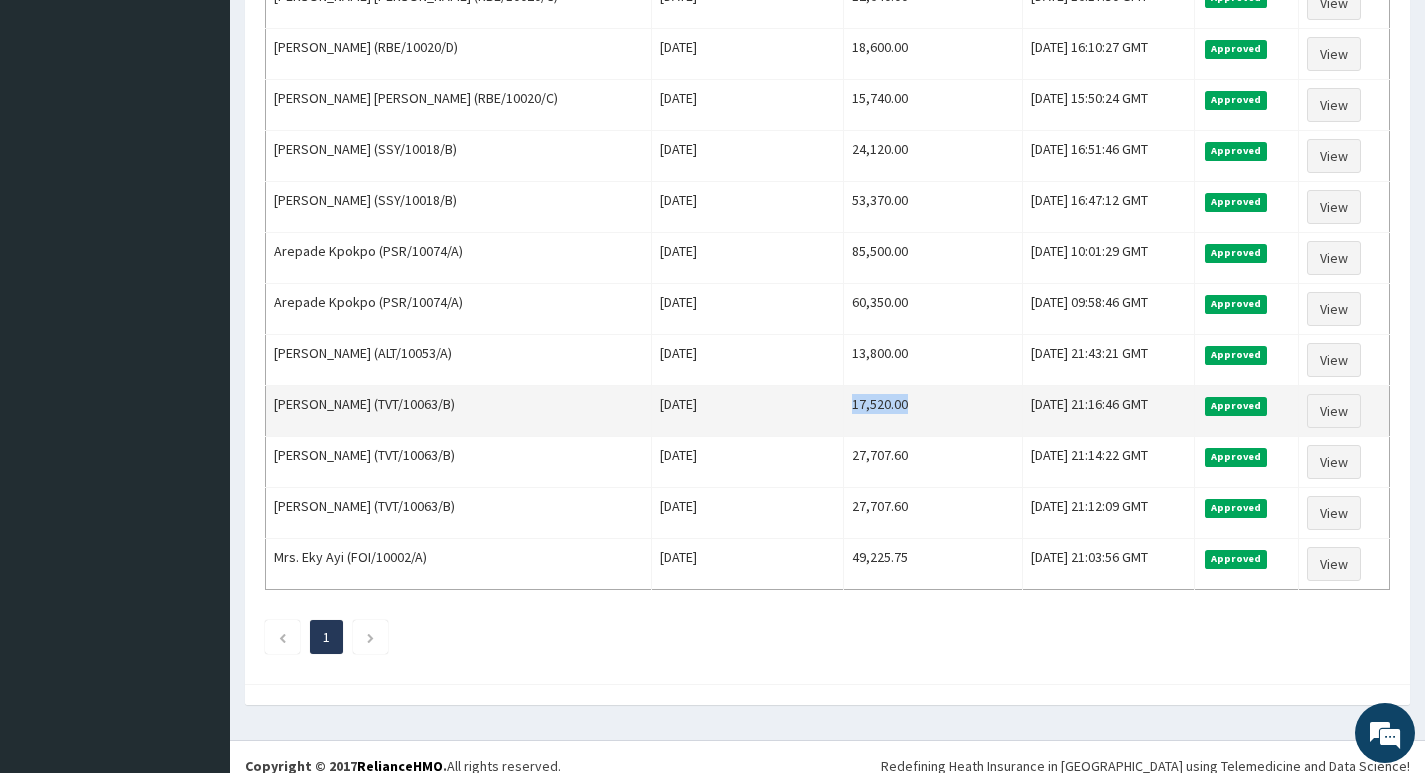 drag, startPoint x: 816, startPoint y: 403, endPoint x: 897, endPoint y: 407, distance: 81.09871 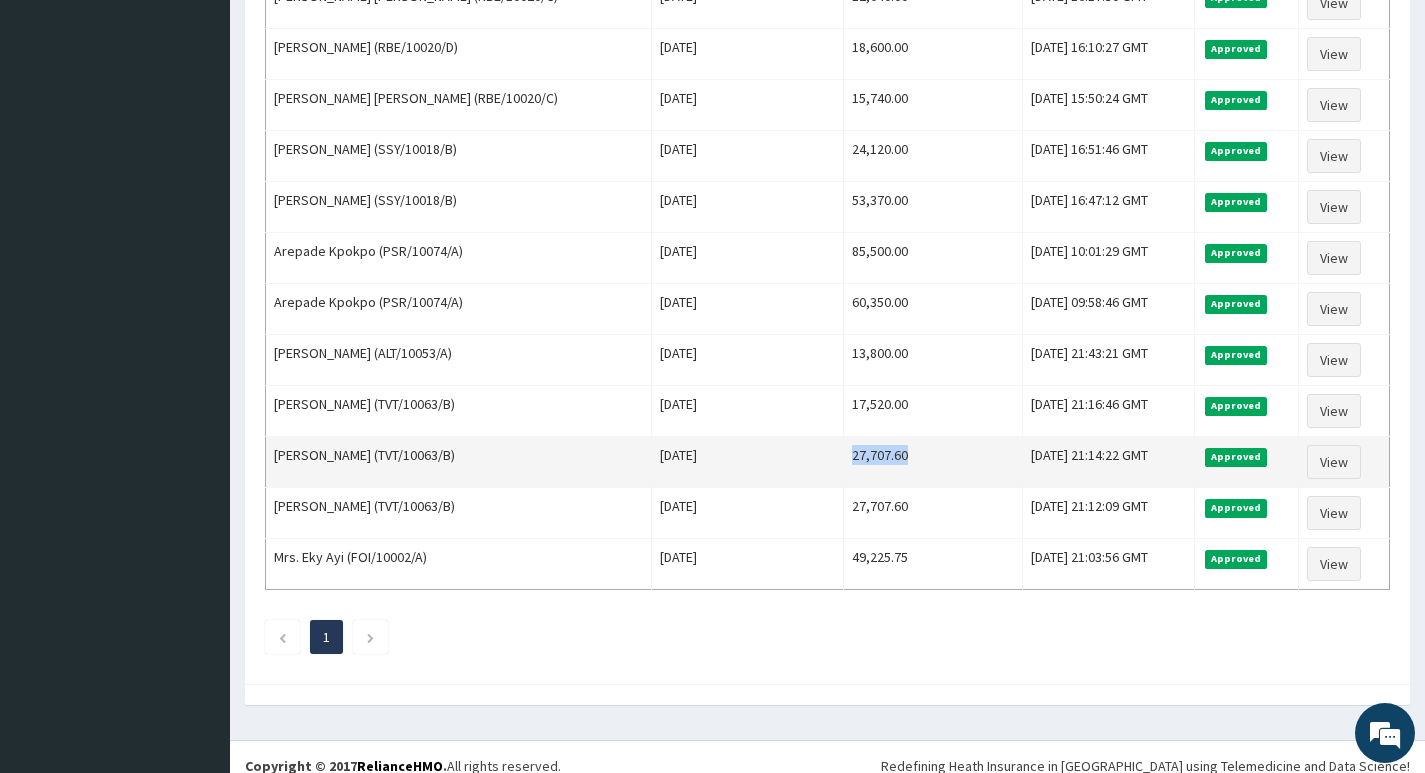 drag, startPoint x: 815, startPoint y: 455, endPoint x: 883, endPoint y: 460, distance: 68.18358 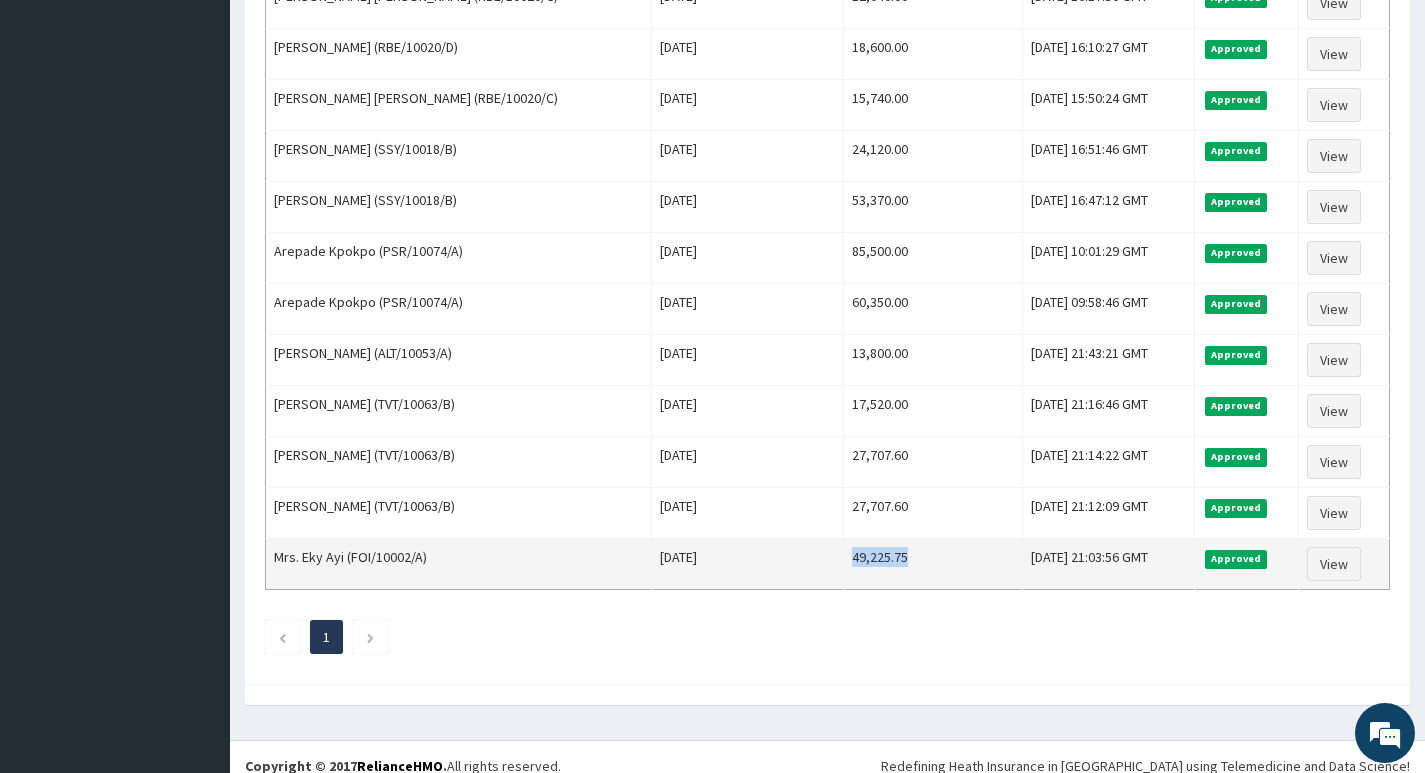drag, startPoint x: 814, startPoint y: 560, endPoint x: 897, endPoint y: 565, distance: 83.15047 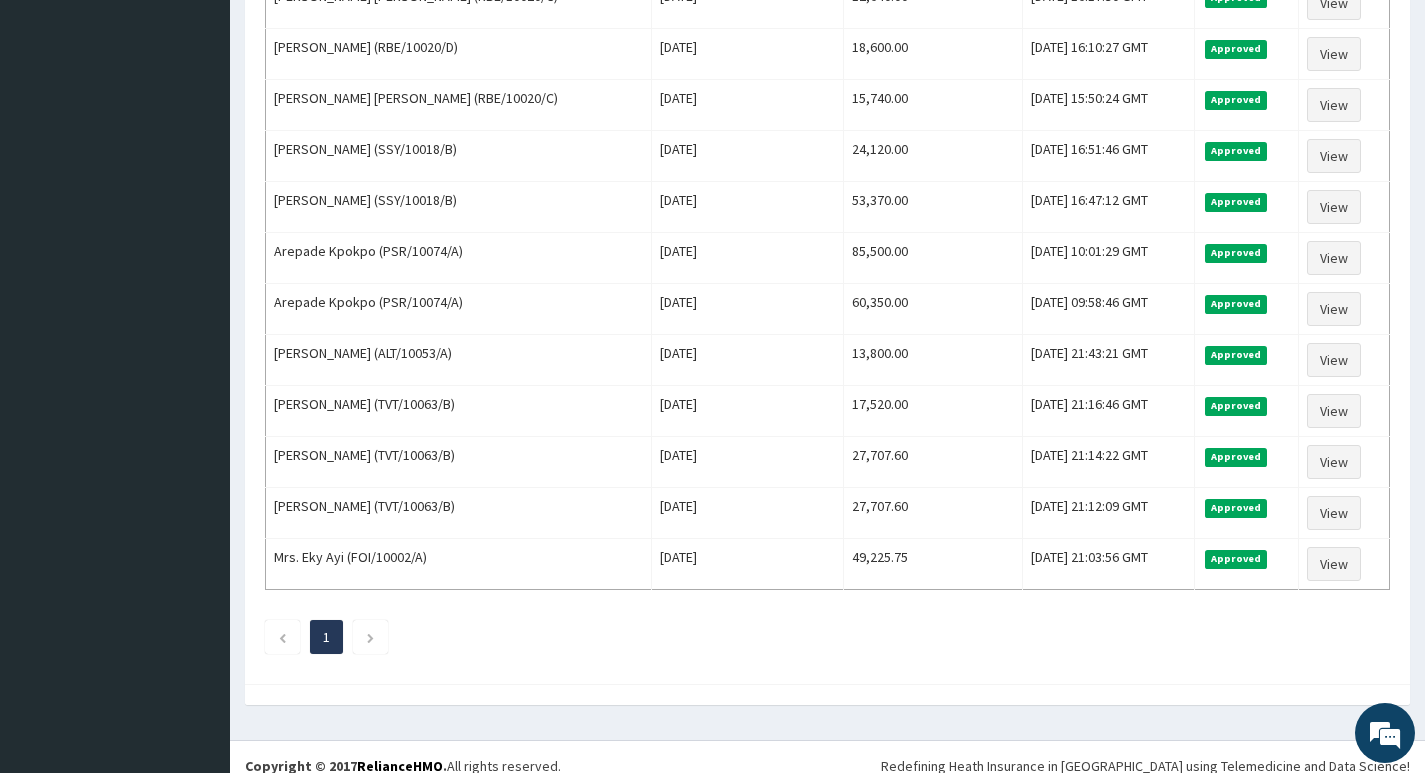 click on "Approved Jun 2025 Filter Claims Search Name Encounter Date Total Price(₦) Date Filed Status Actions Oluwadamilare Abigail Kolawole (HNG/10040/C) Mon Jun 30 2025 18,662.67 Thu, 10 Jul 2025 22:40:18 GMT Approved View UTI JOY  SAMPSON (NHF/10004/A) Sat Jun 28 2025 22,722.00 Thu, 10 Jul 2025 22:29:17 GMT Approved View UKAEGBU UZOMA KELVIN (CDP/10002/A) Wed Jun 25 2025 6,829.13 Thu, 10 Jul 2025 22:18:36 GMT Approved View Shola Okorogu (TDP/10305/A) Tue Jun 17 2025 6,500.00 Thu, 10 Jul 2025 21:59:47 GMT Approved View FATAI KOMOLAFE (TGS/10030/A) Wed Jun 11 2025 14,740.00 Thu, 10 Jul 2025 21:46:39 GMT Approved View FATAI KOMOLAFE (TGS/10030/A) Sun Jun 08 2025 4,800.00 Thu, 10 Jul 2025 21:36:34 GMT Approved View Ikoko Esther Ederuvie (AIP/10525/A) Sat Jun 07 2025 4,000.00 Thu, 10 Jul 2025 21:29:39 GMT Approved View Ashepeoluwa Oyedepo (MHG/10338/C) Fri Jun 06 2025 12,591.85 Thu, 10 Jul 2025 18:01:25 GMT Approved View Giselle Alex Menegbo (RBE/10020/C) Fri Jun 20 2025 24,059.60 Thu, 10 Jul 2025 16:25:52 GMT Approved" 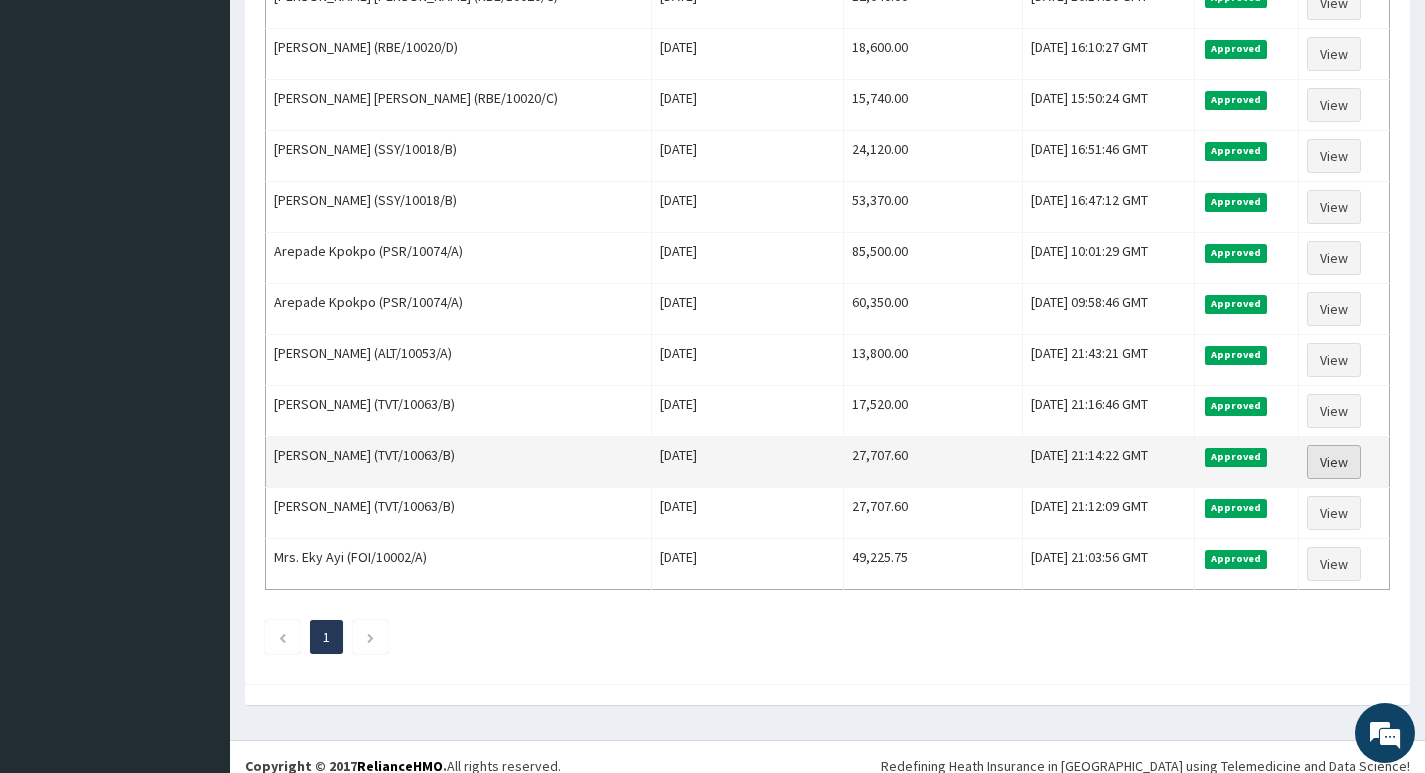 click on "View" at bounding box center (1334, 462) 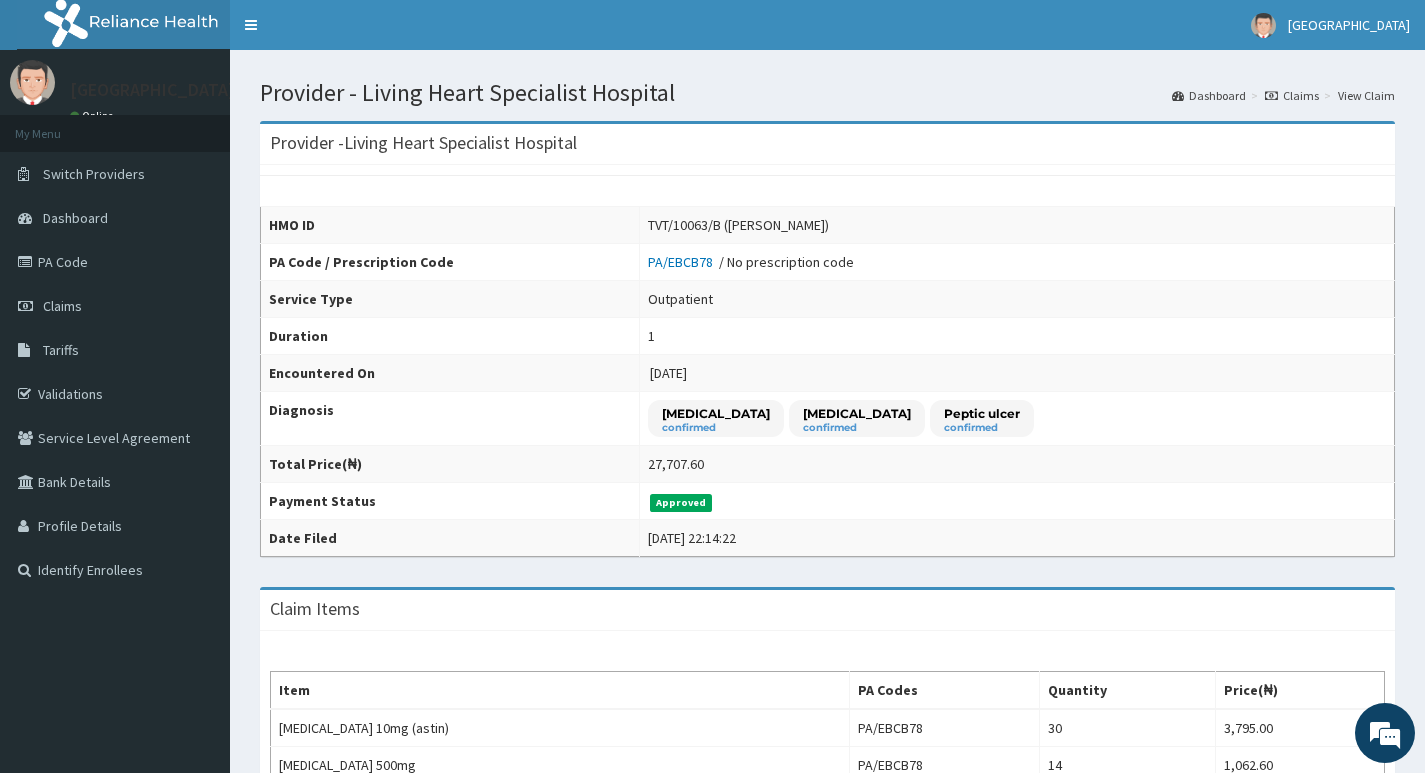 scroll, scrollTop: 100, scrollLeft: 0, axis: vertical 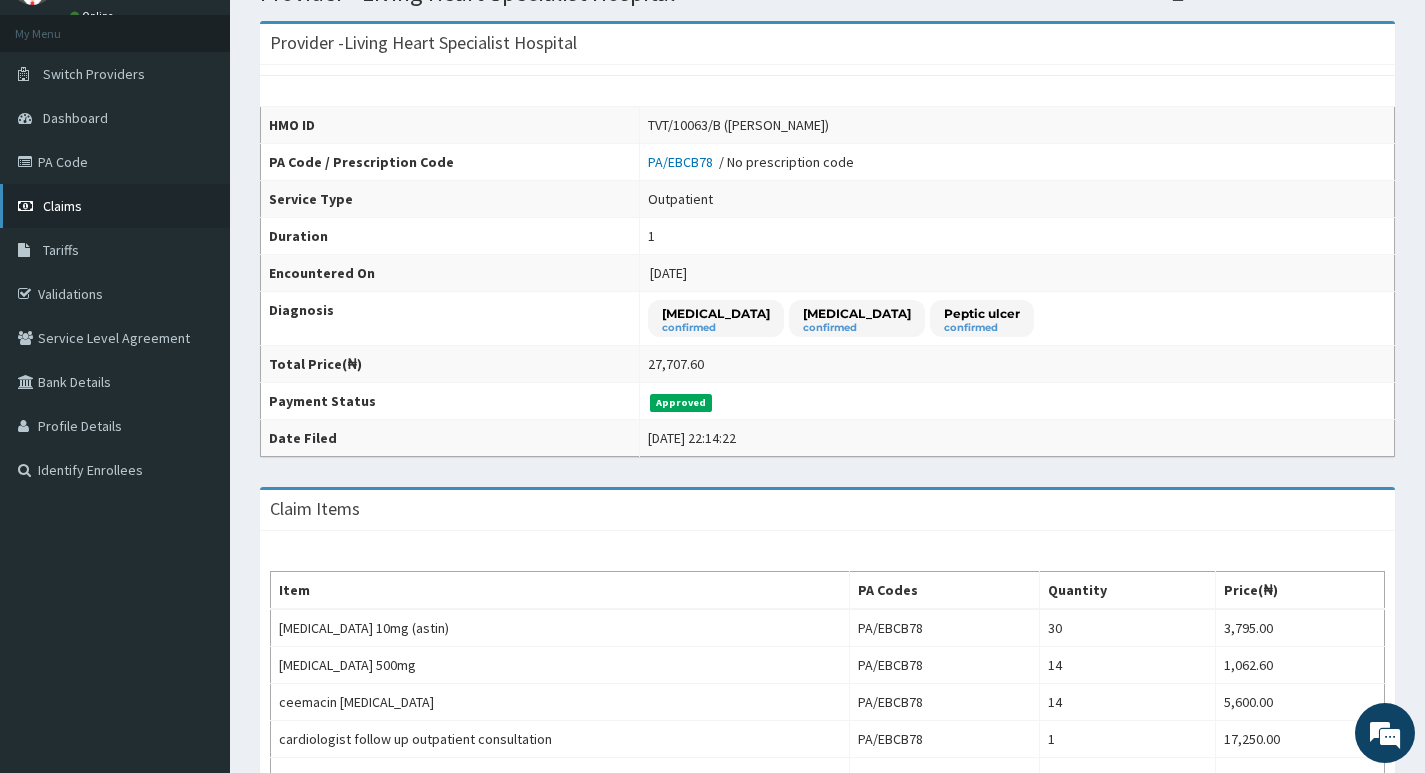 click on "Claims" at bounding box center [115, 206] 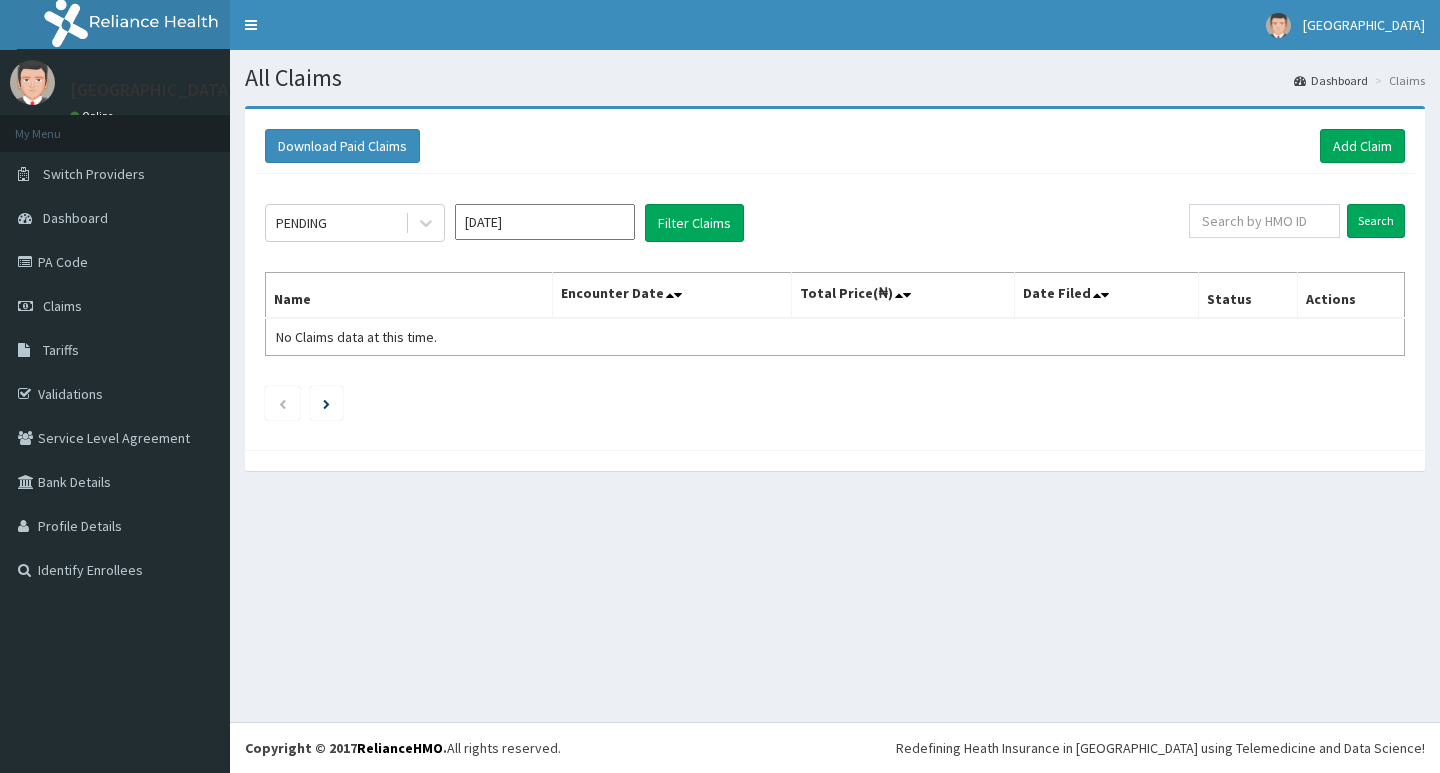 scroll, scrollTop: 0, scrollLeft: 0, axis: both 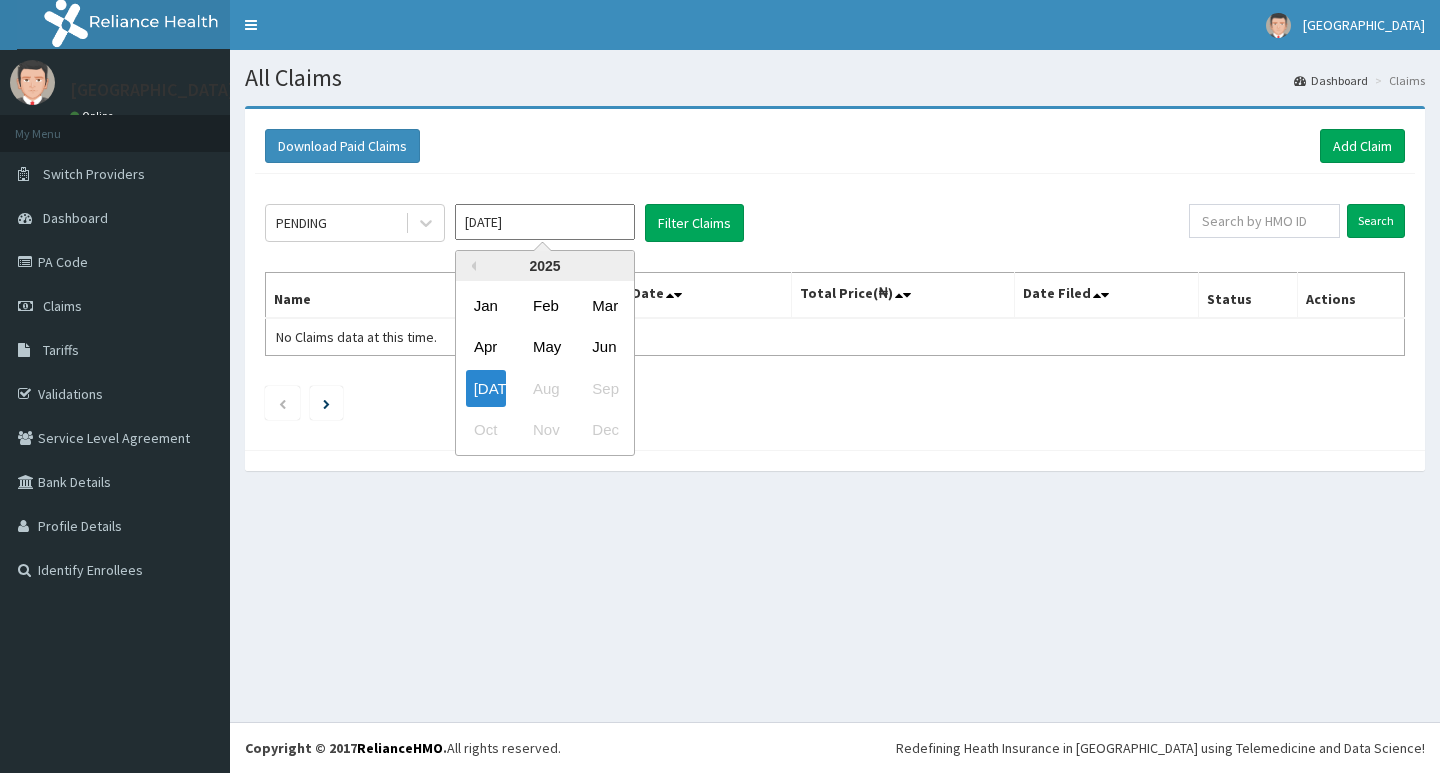 click on "[DATE]" at bounding box center (545, 222) 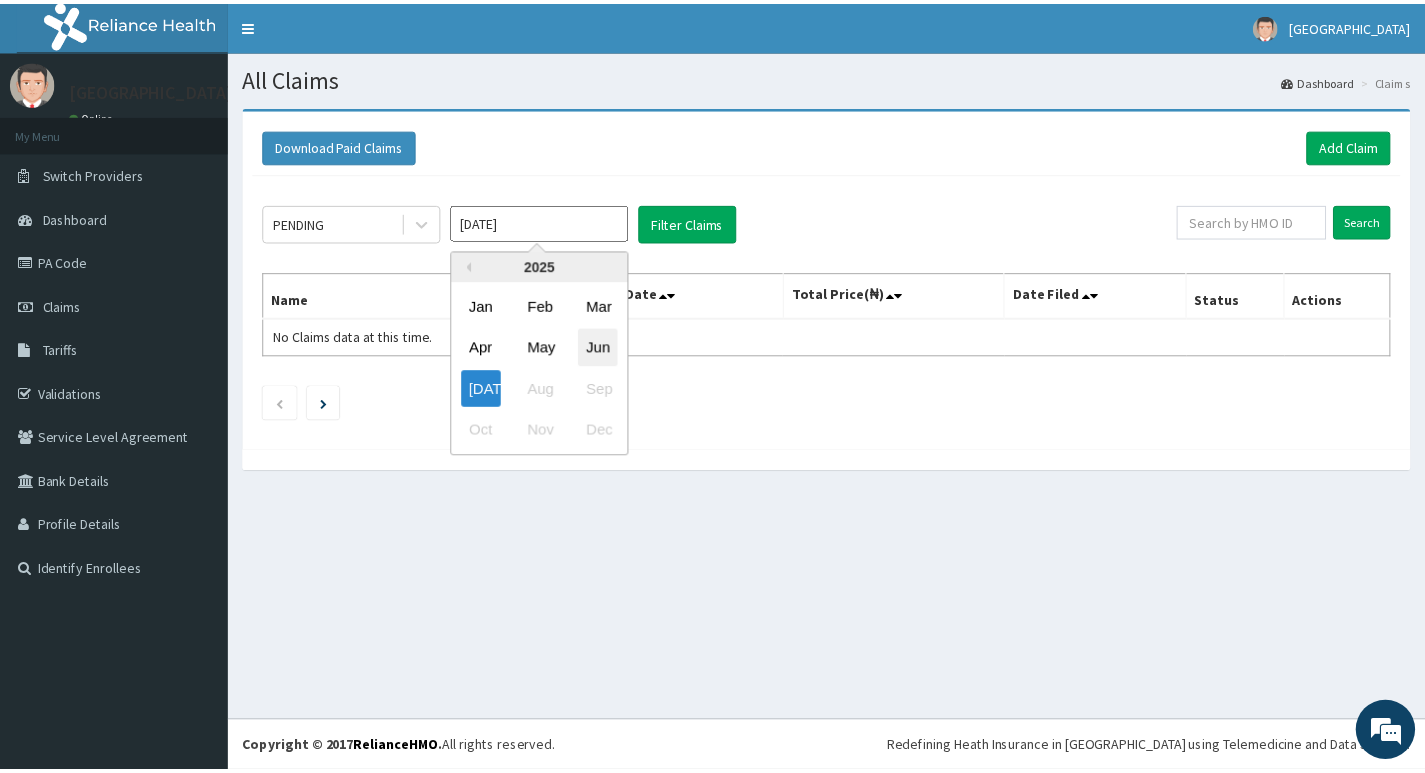 scroll, scrollTop: 0, scrollLeft: 0, axis: both 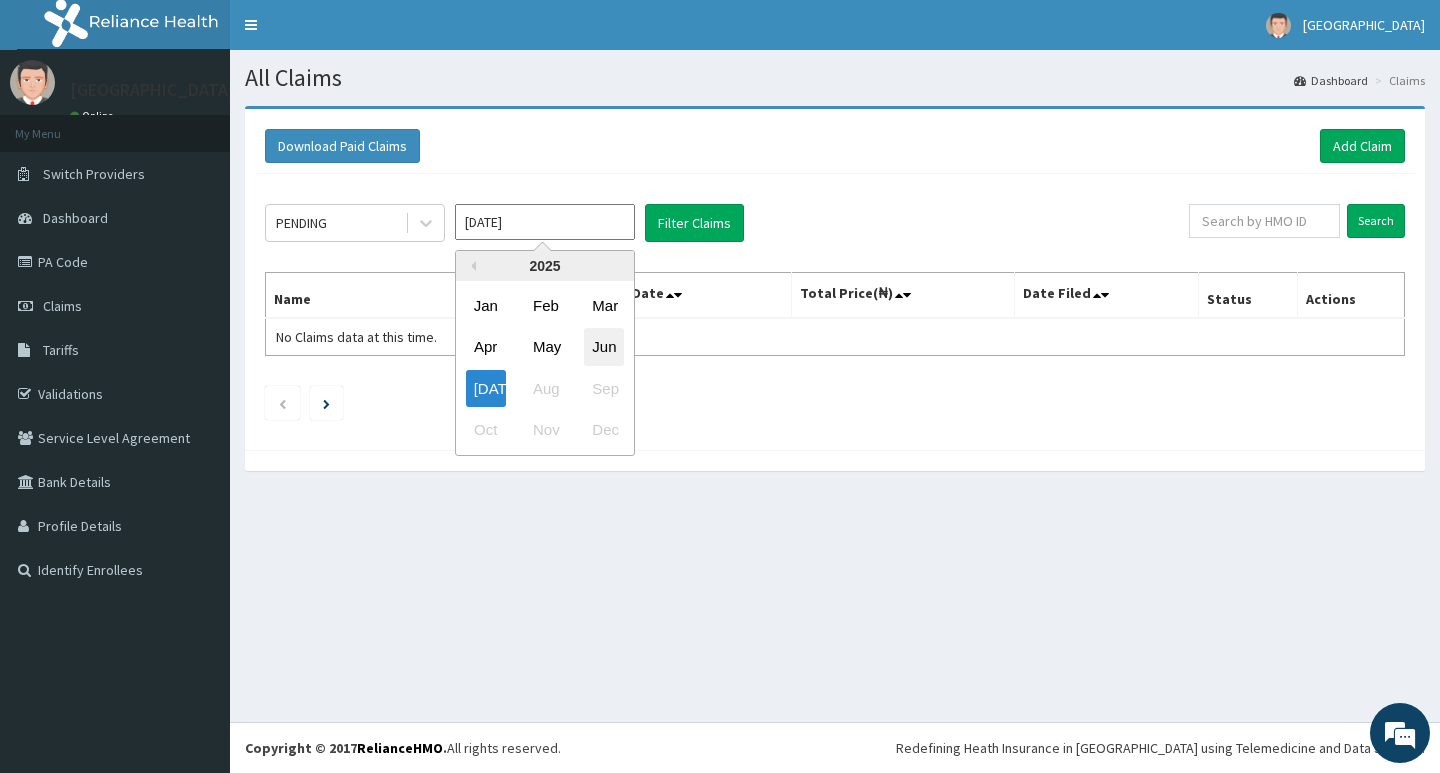 click on "Jun" at bounding box center [604, 347] 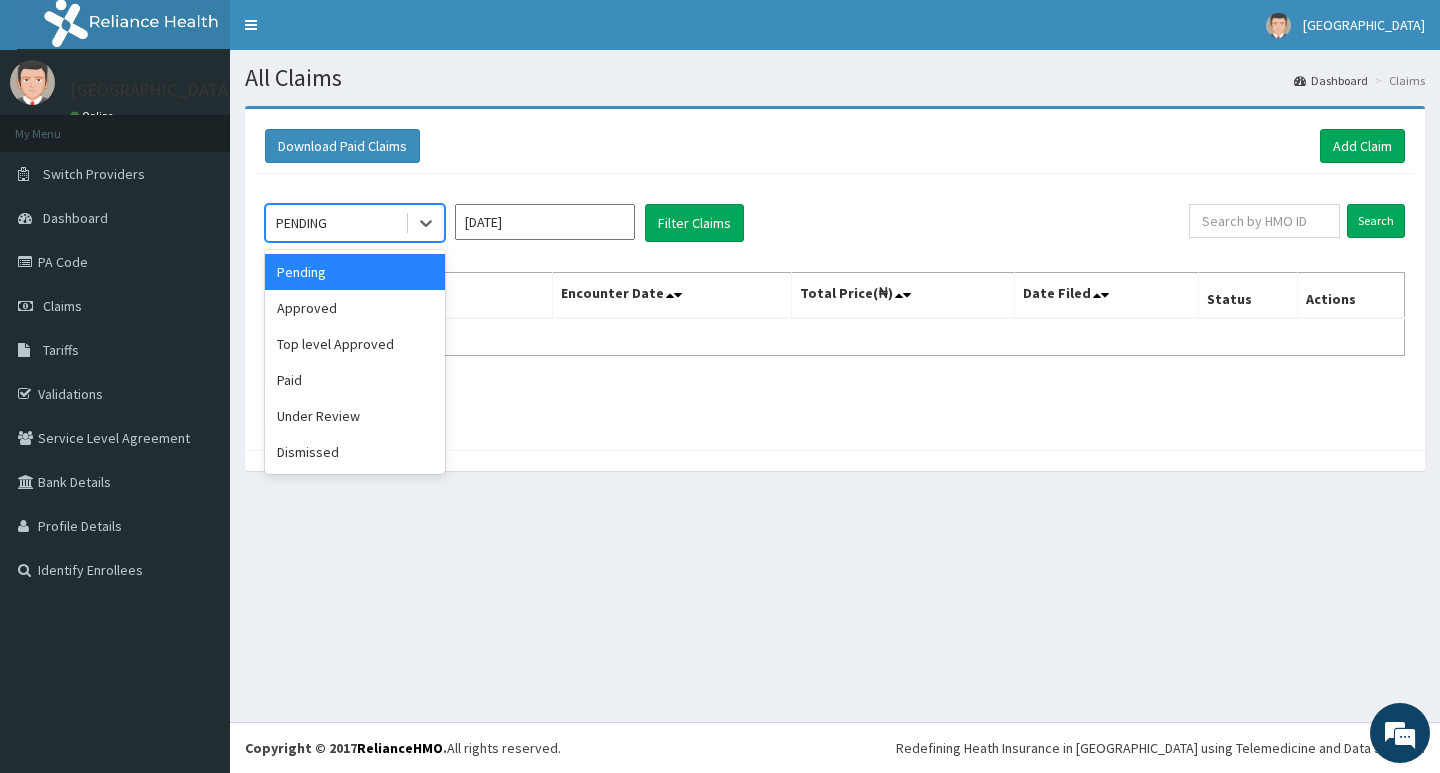 click on "PENDING" at bounding box center (335, 223) 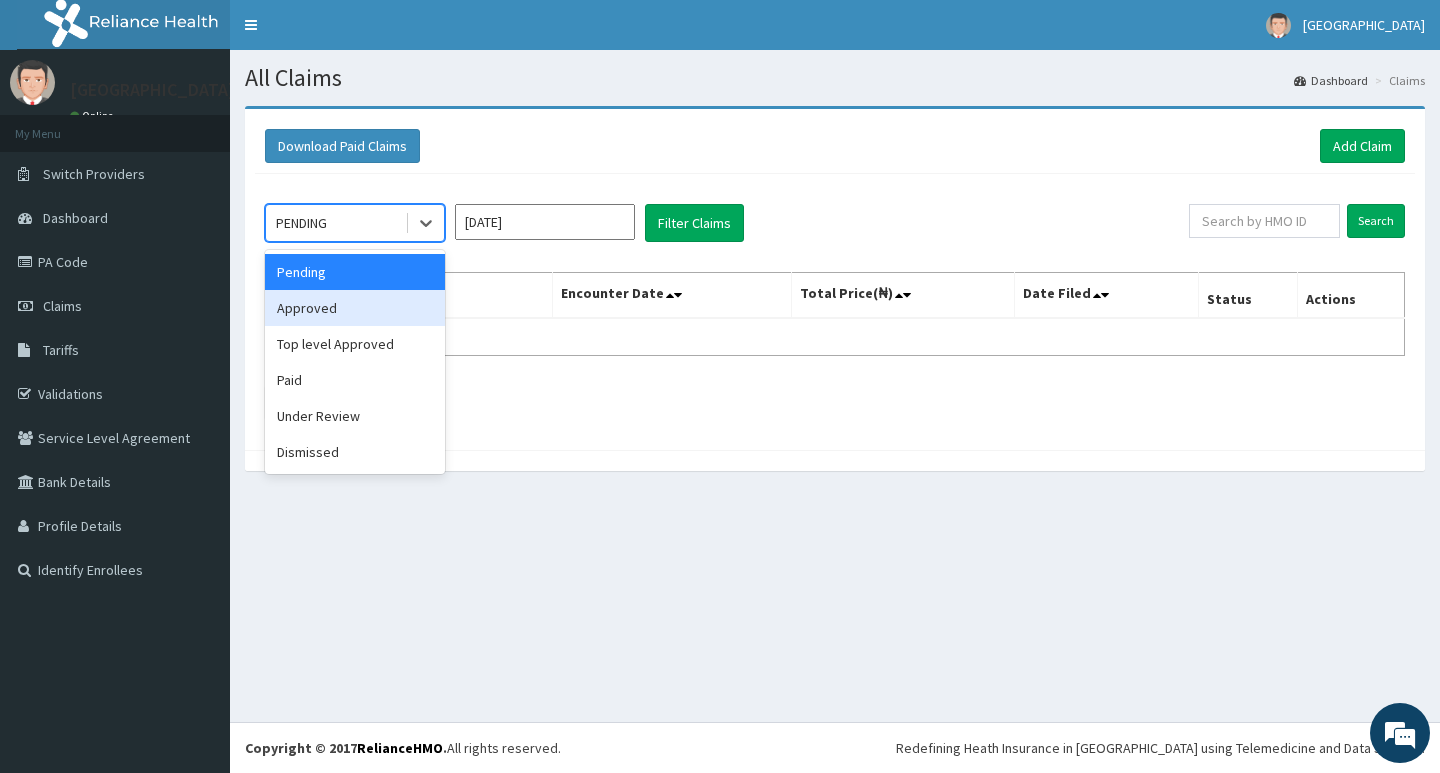 click on "Approved" at bounding box center (355, 308) 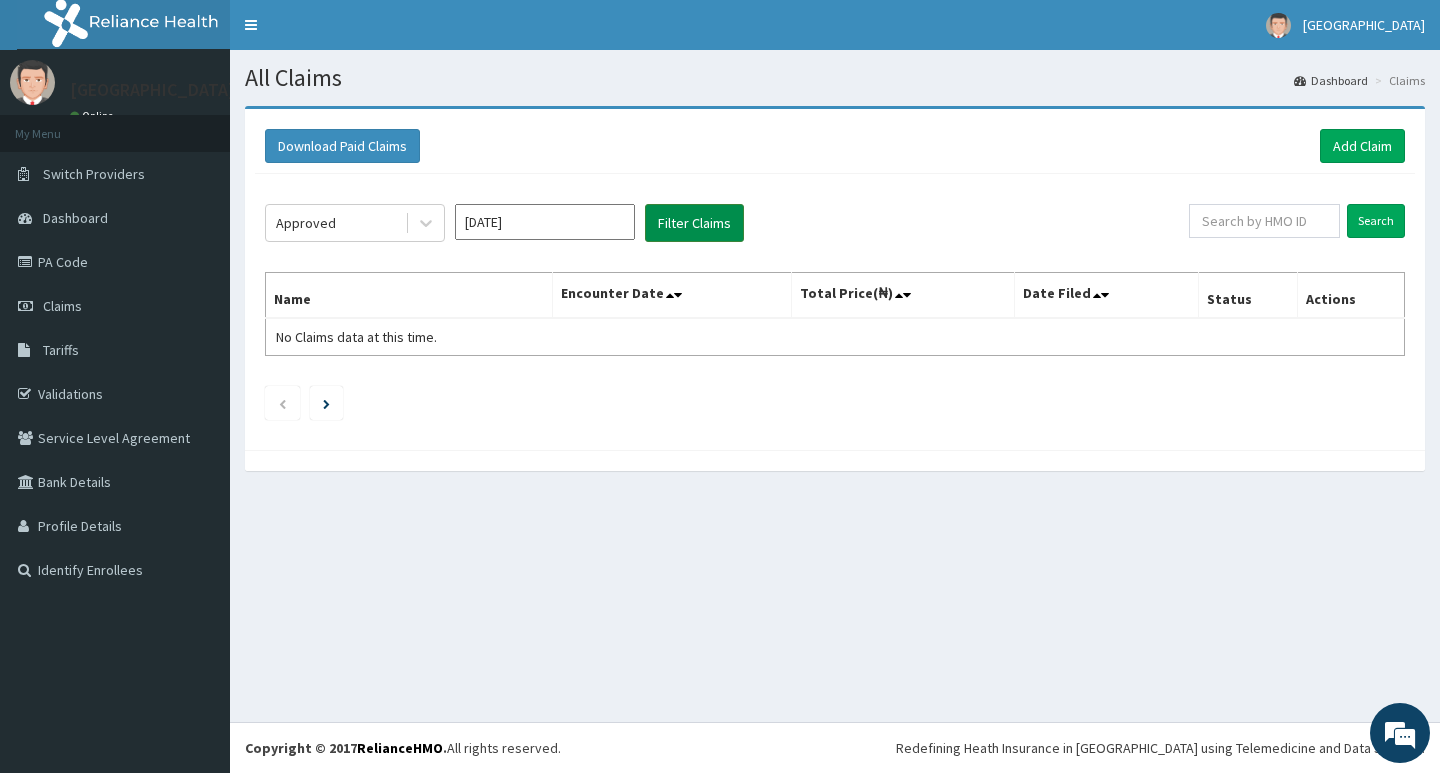 click on "Filter Claims" at bounding box center (694, 223) 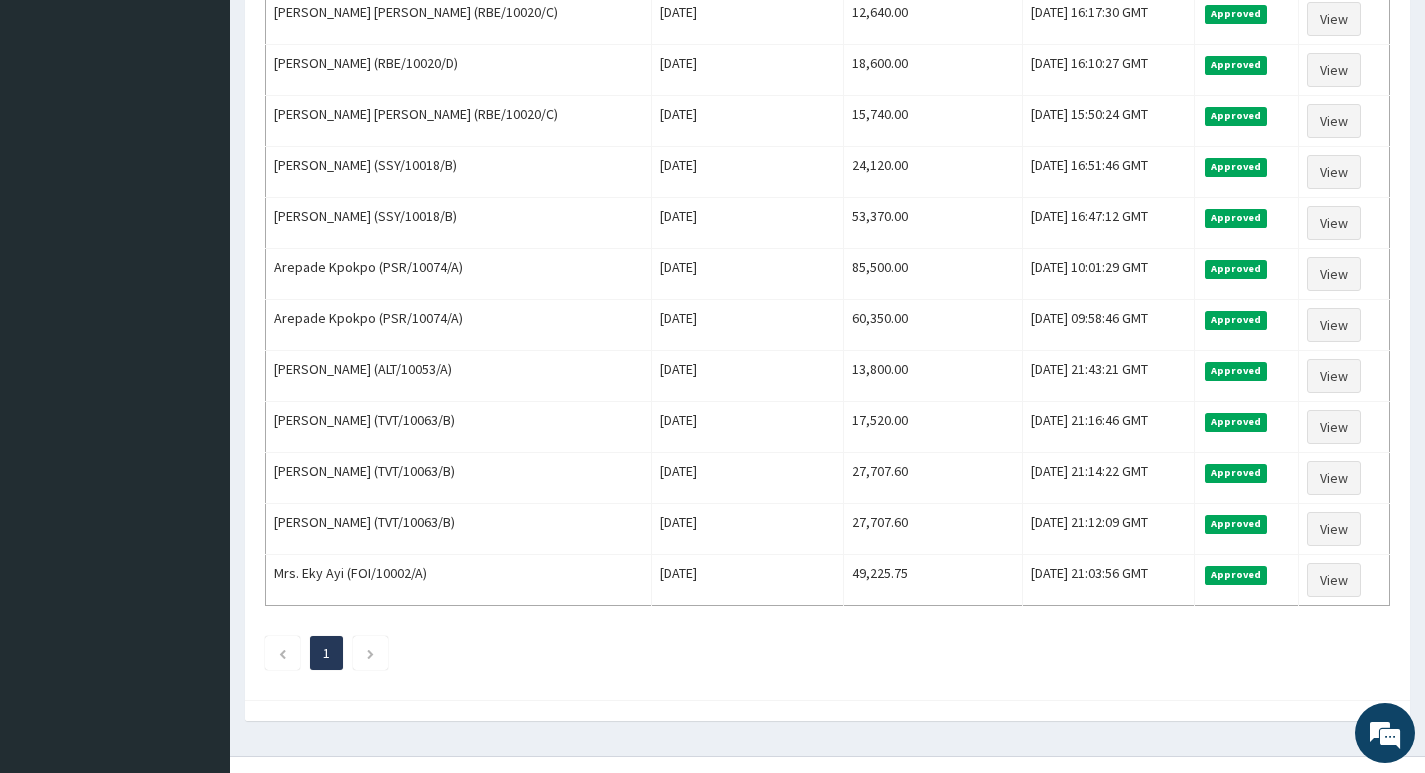 scroll, scrollTop: 818, scrollLeft: 0, axis: vertical 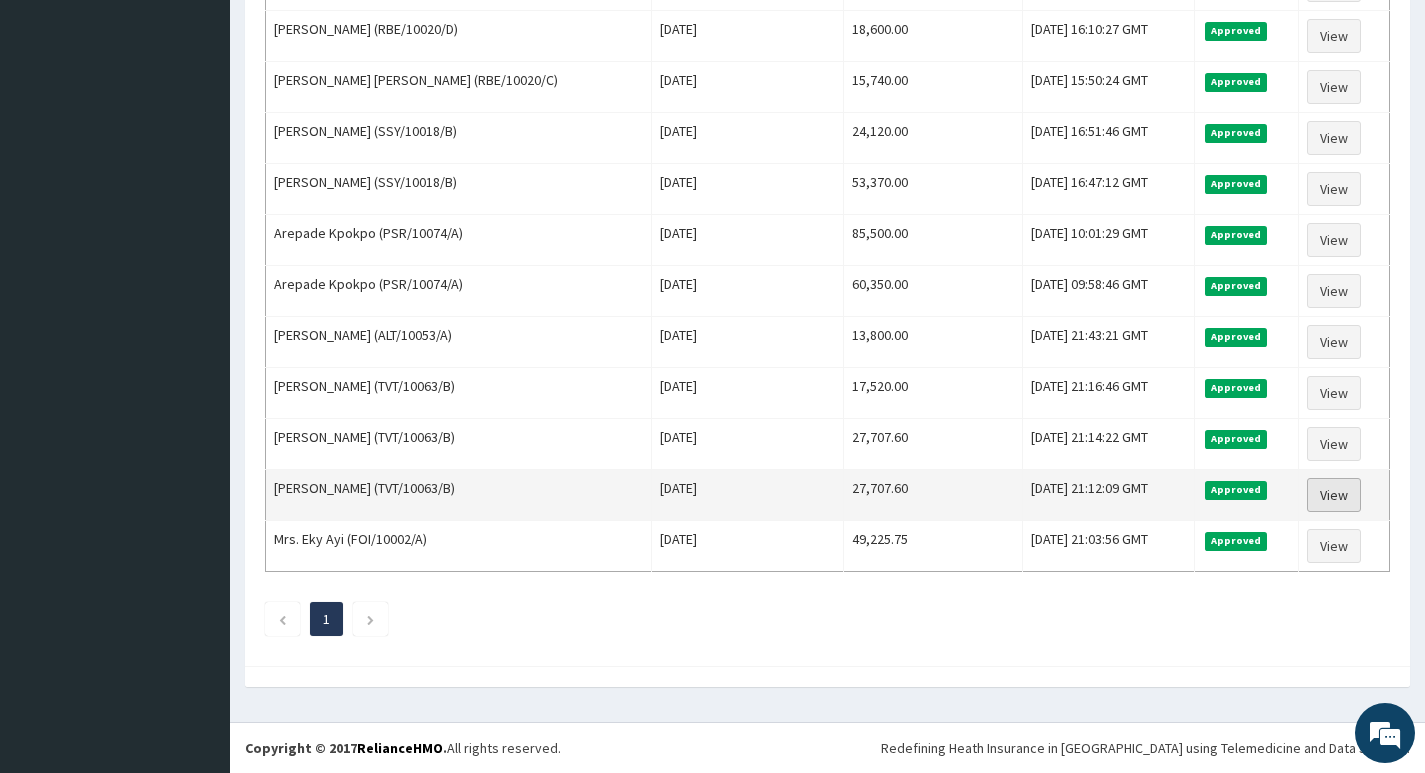 click on "View" at bounding box center (1334, 495) 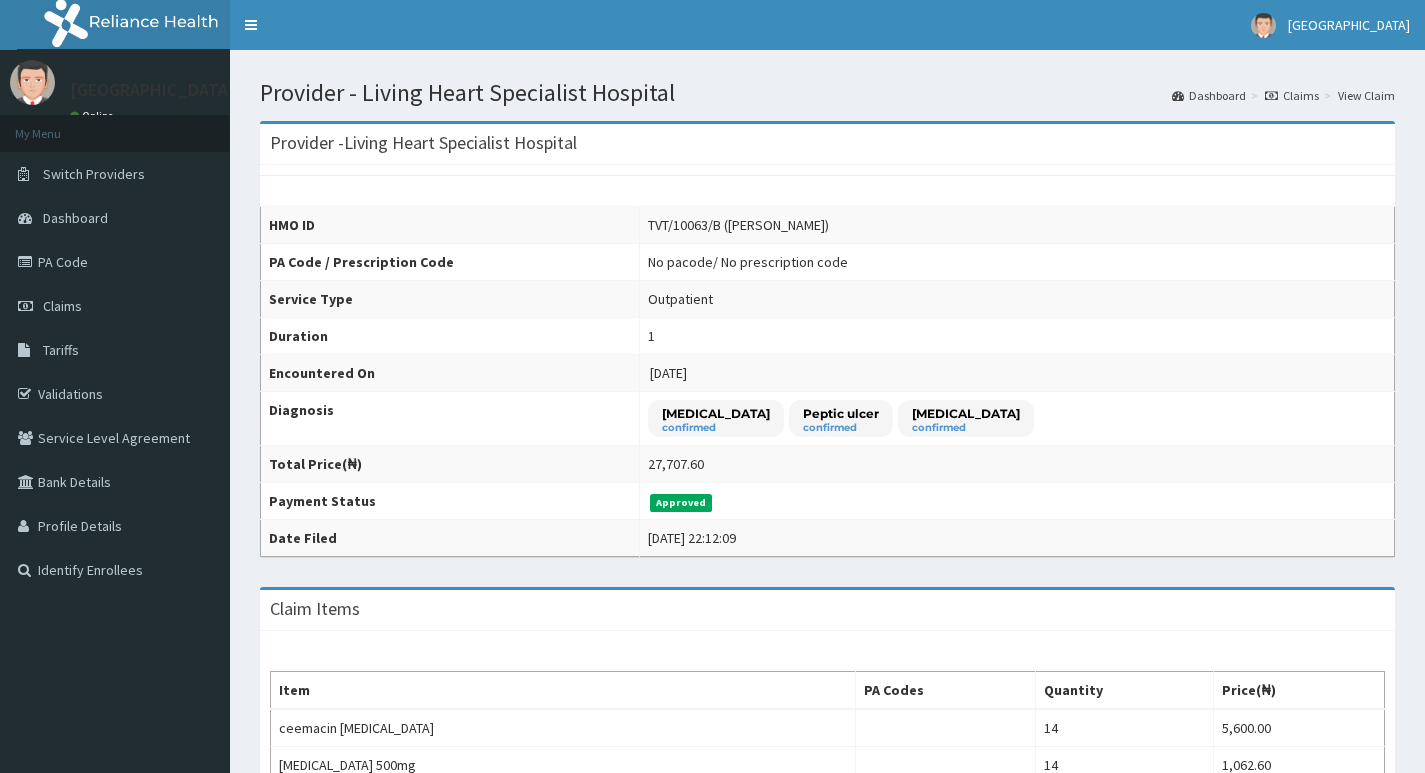 scroll, scrollTop: 397, scrollLeft: 0, axis: vertical 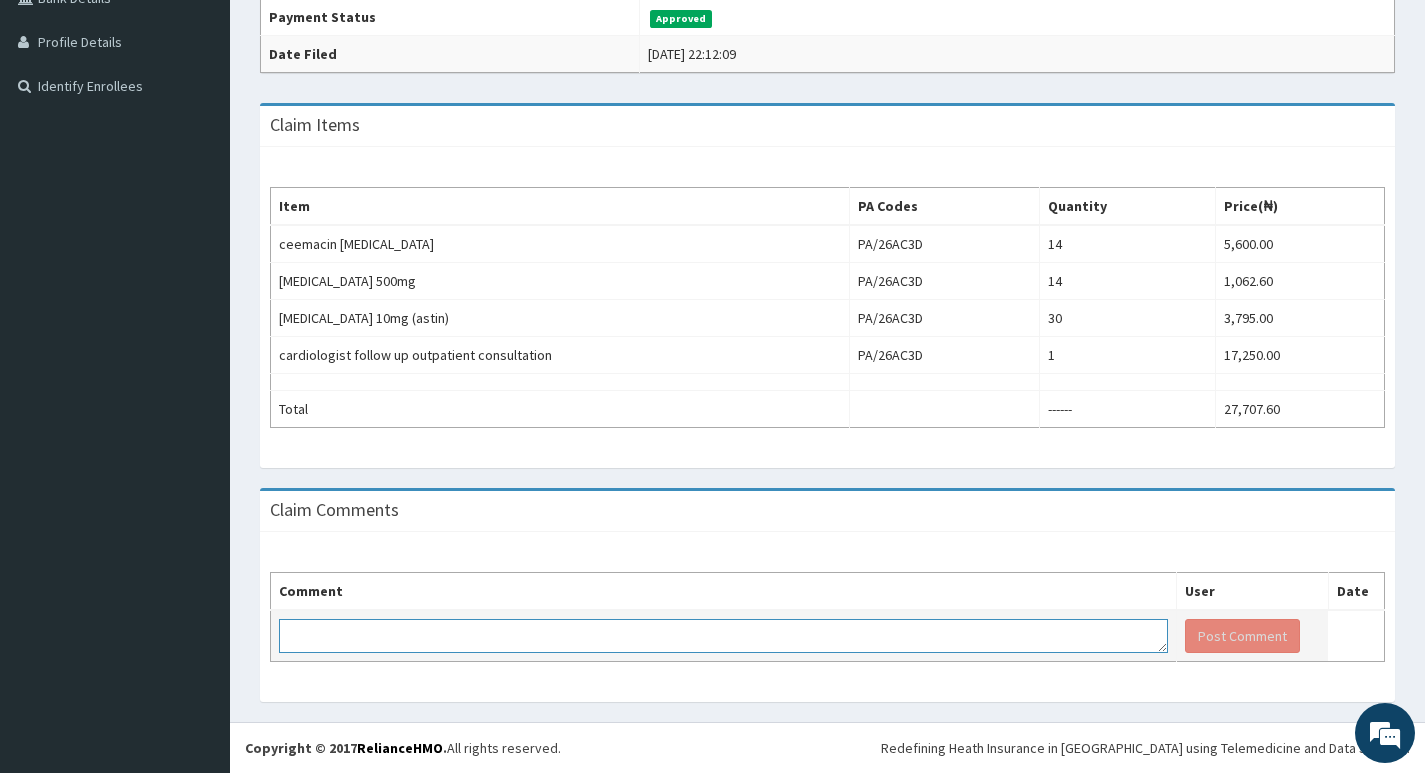 click at bounding box center (723, 636) 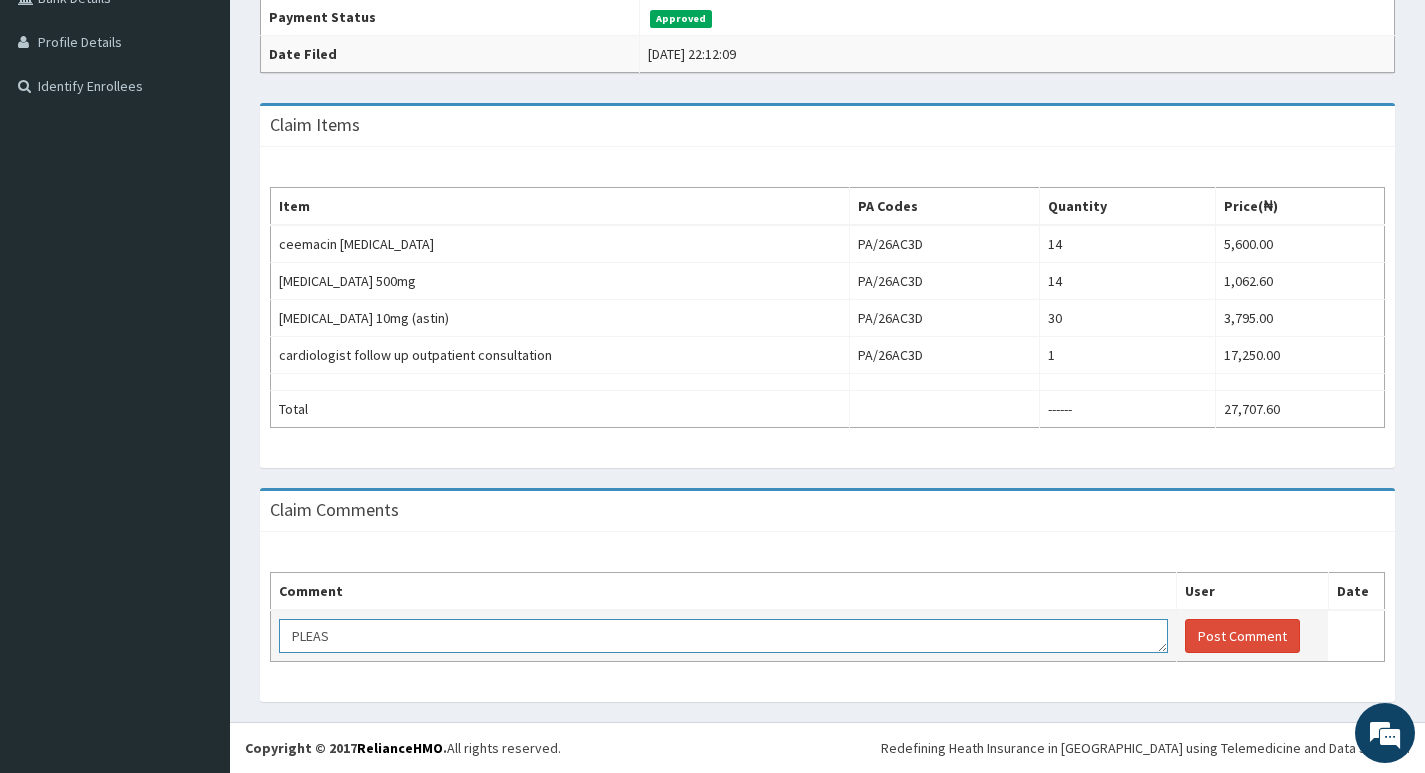 scroll, scrollTop: 0, scrollLeft: 0, axis: both 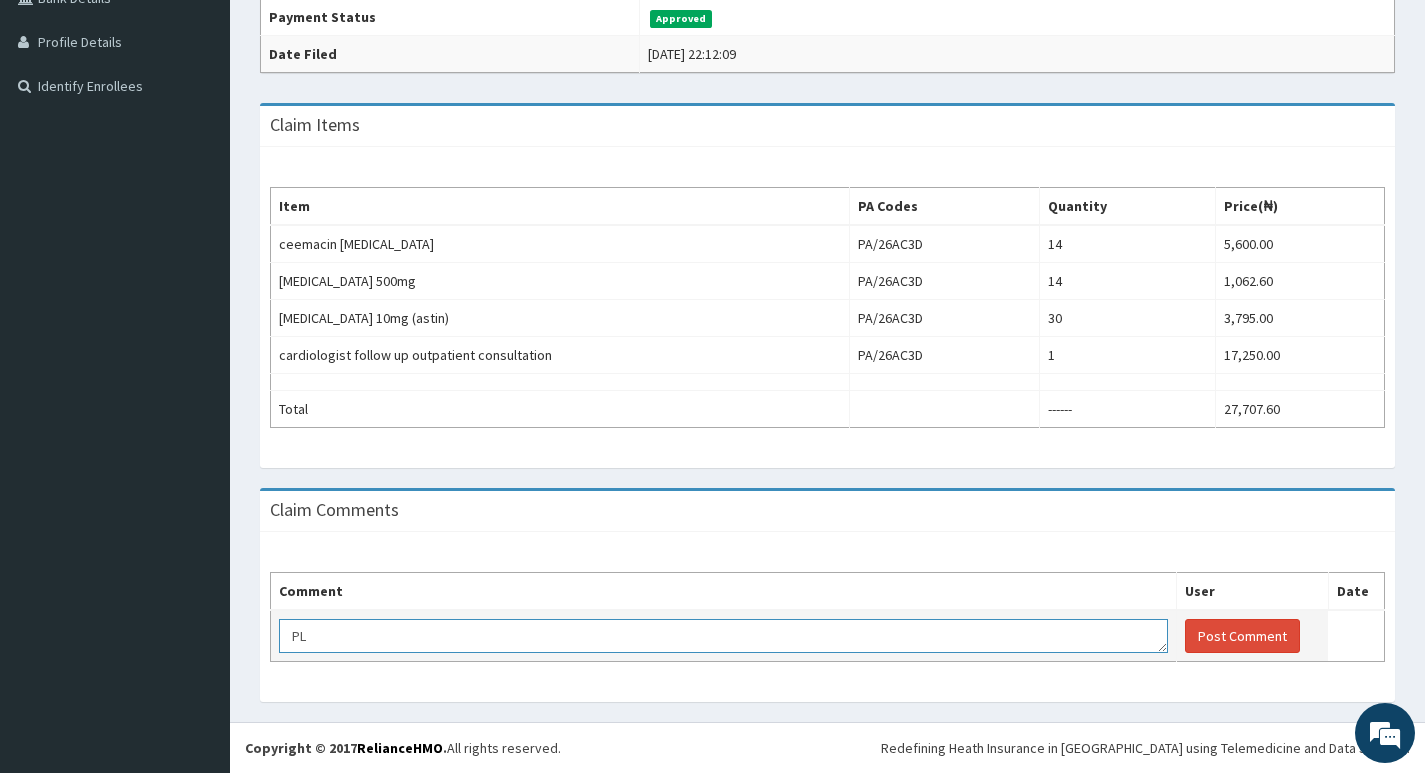 type on "P" 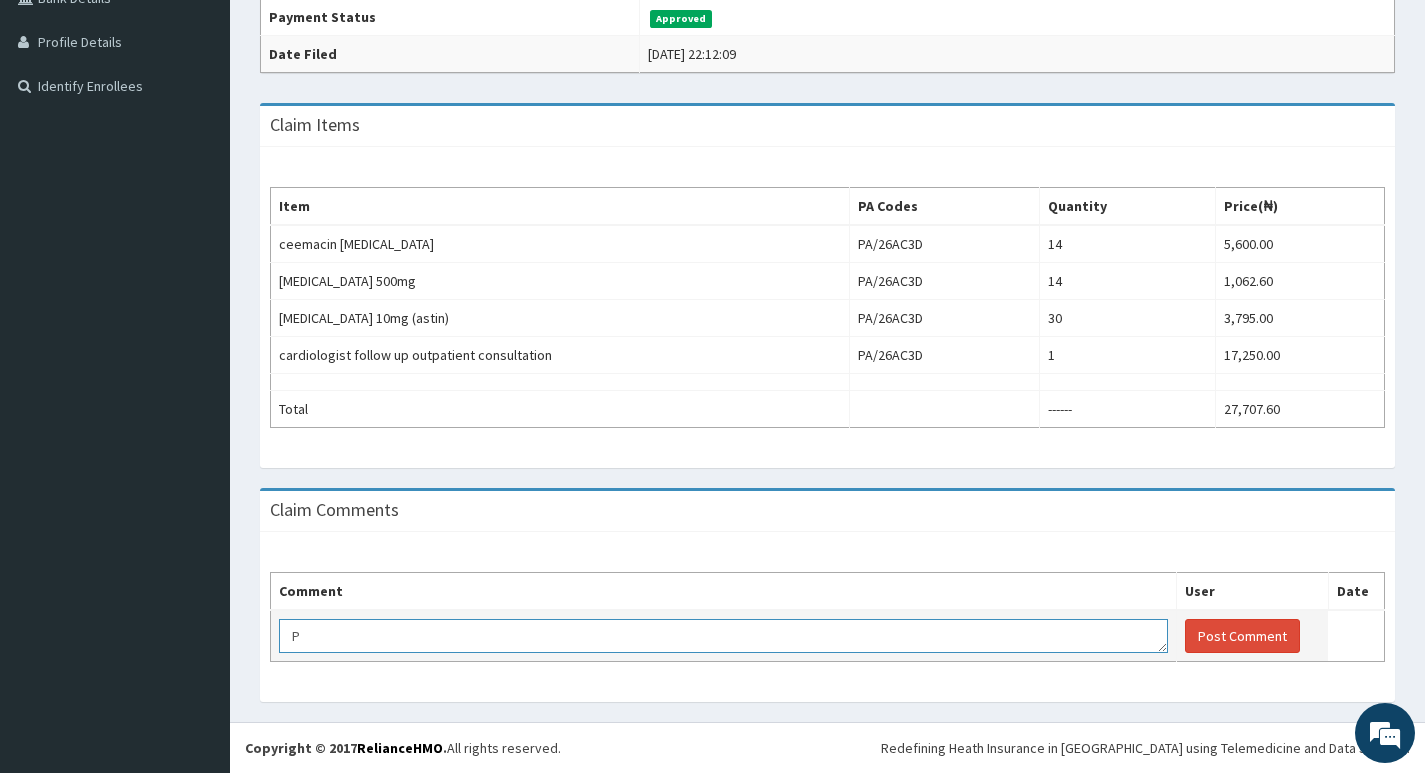 type 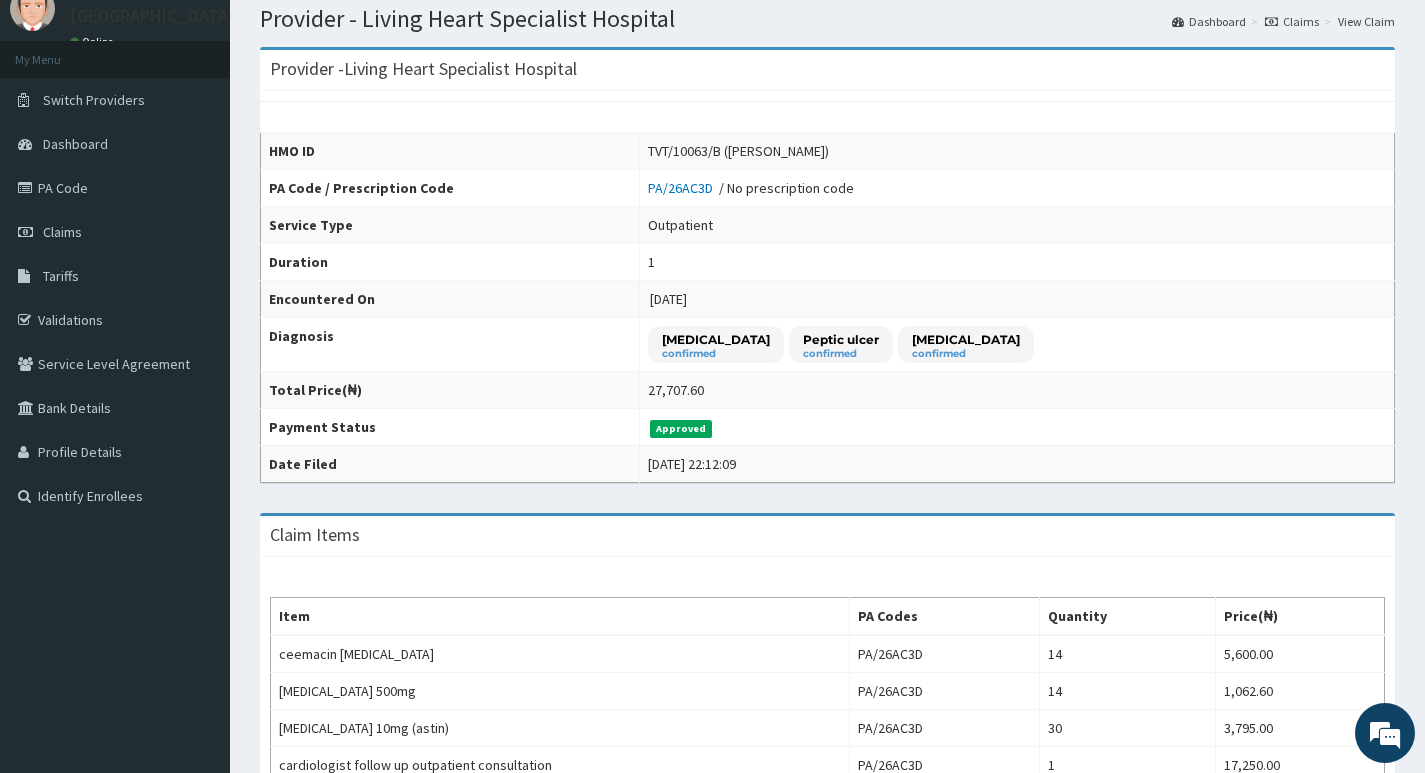 scroll, scrollTop: 0, scrollLeft: 0, axis: both 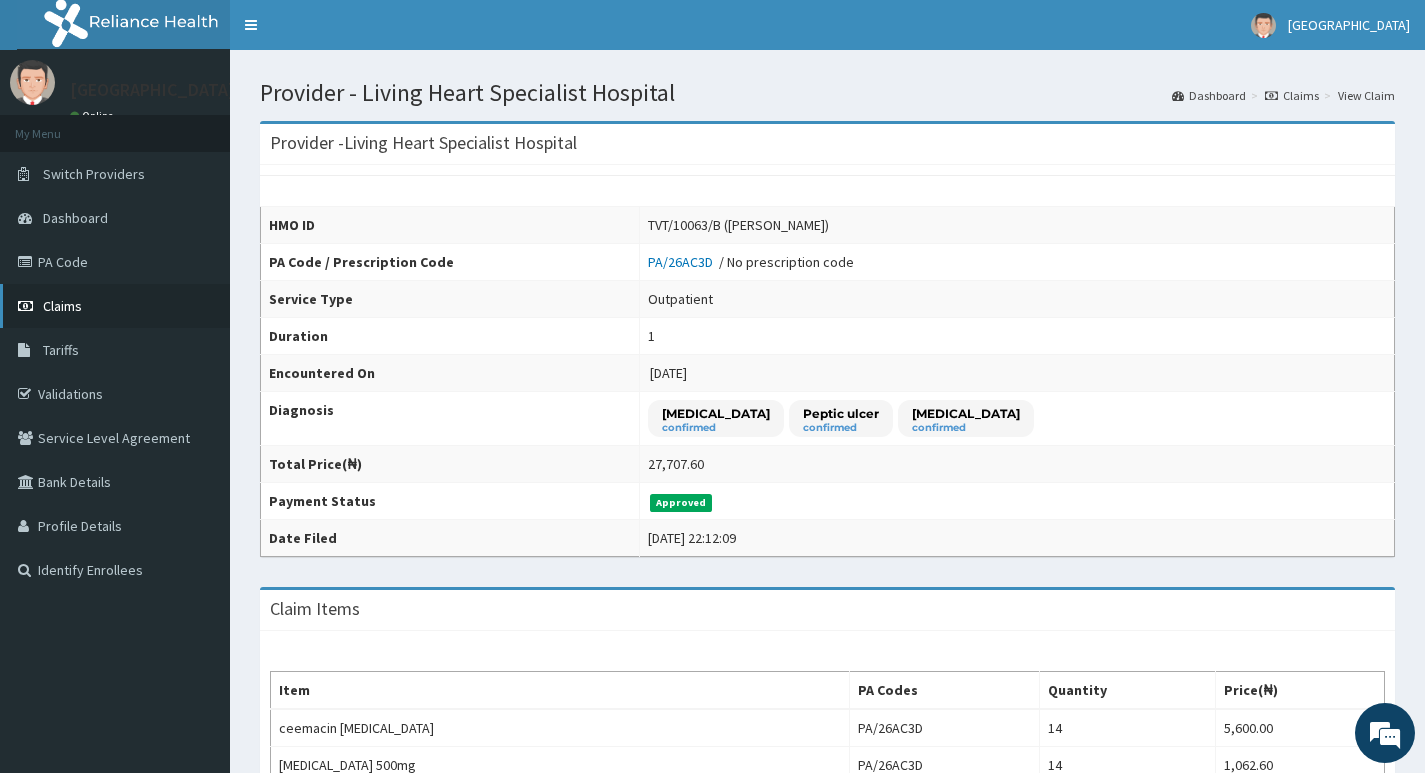 click on "Claims" at bounding box center [62, 306] 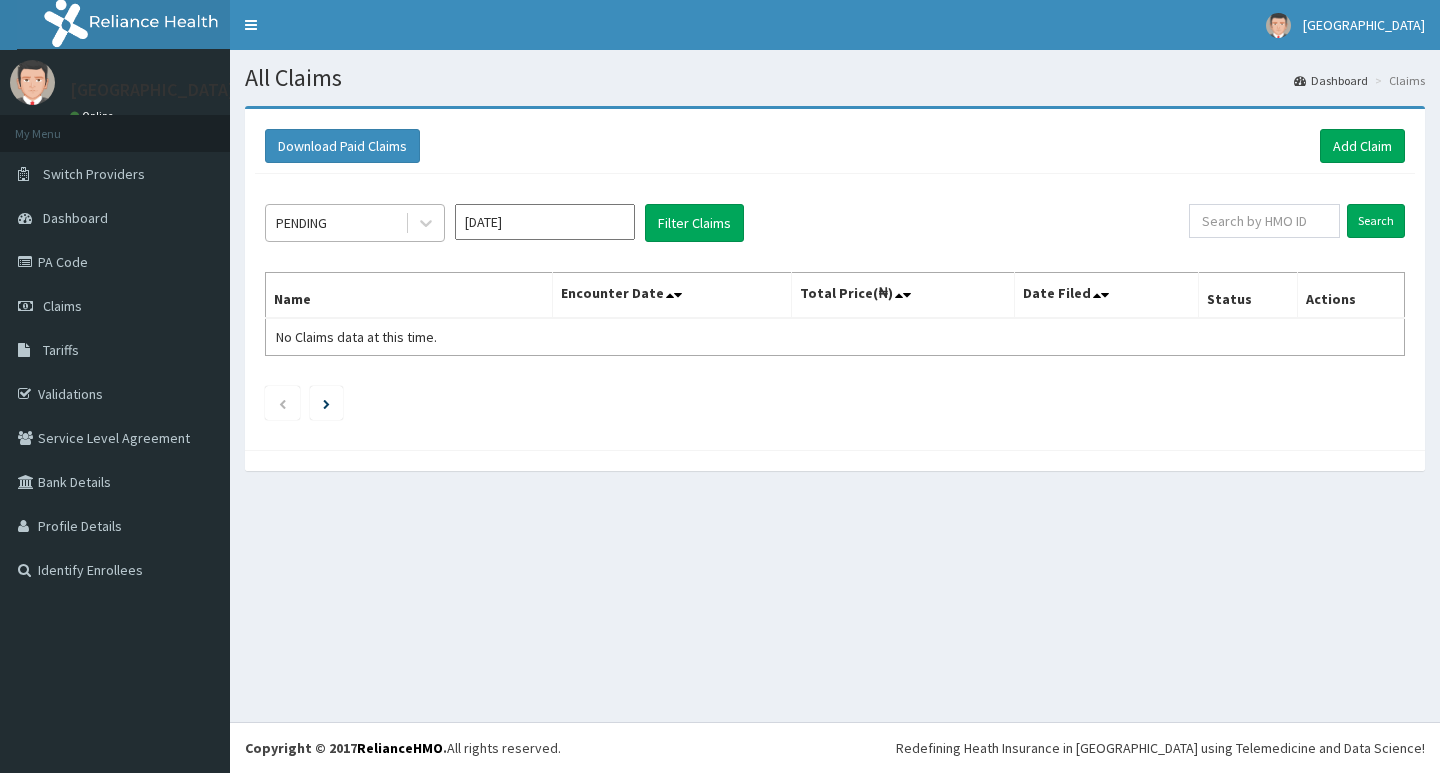scroll, scrollTop: 0, scrollLeft: 0, axis: both 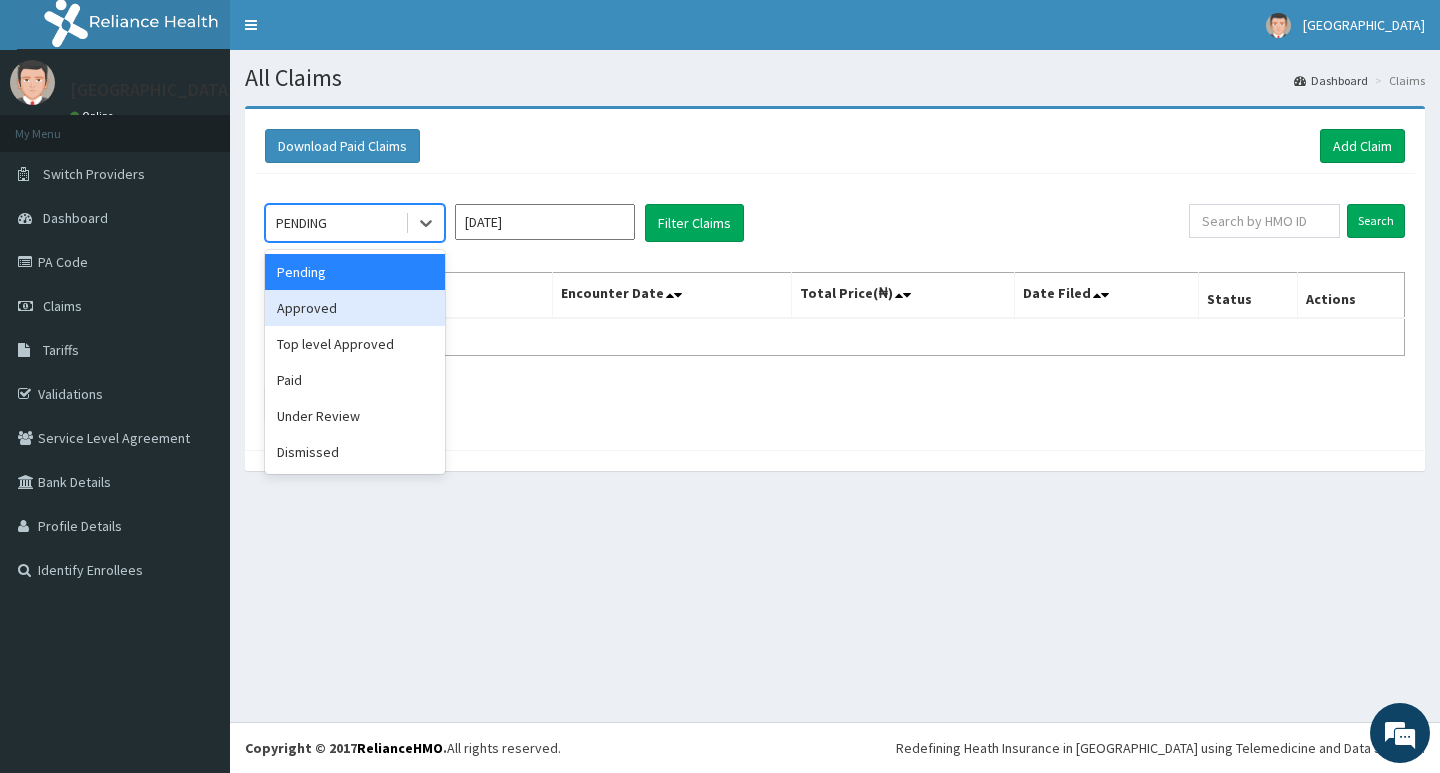 click on "Approved" at bounding box center (355, 308) 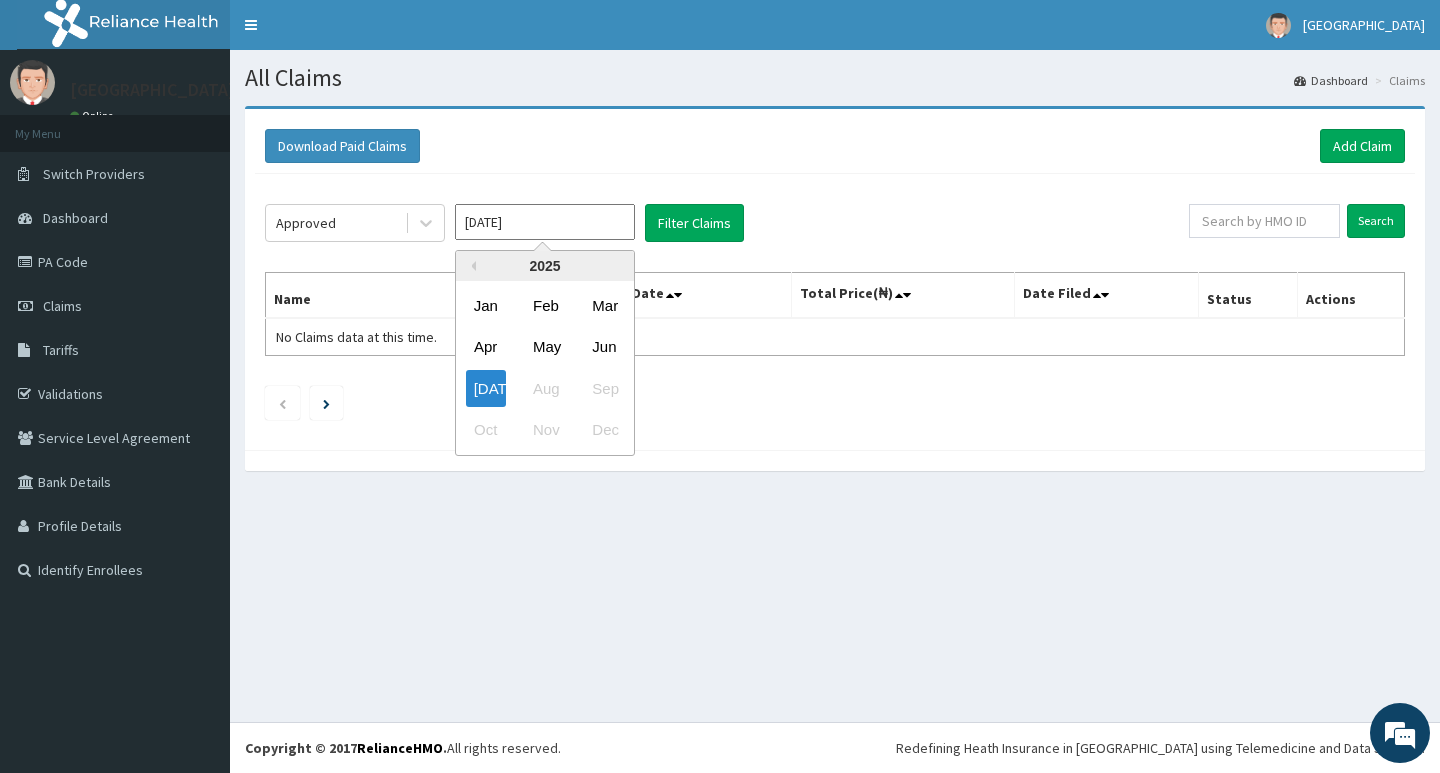 click on "[DATE]" at bounding box center (545, 222) 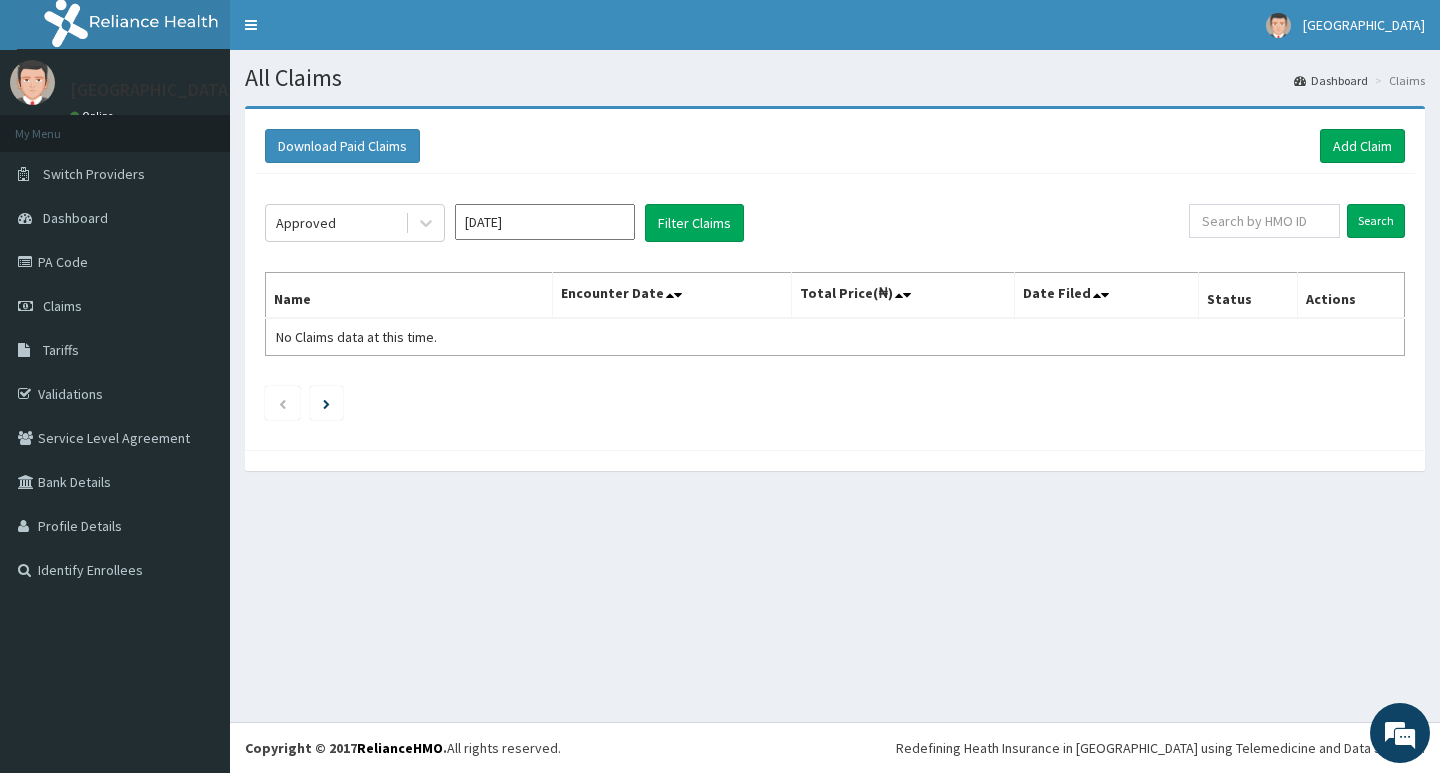 type on "[DATE]" 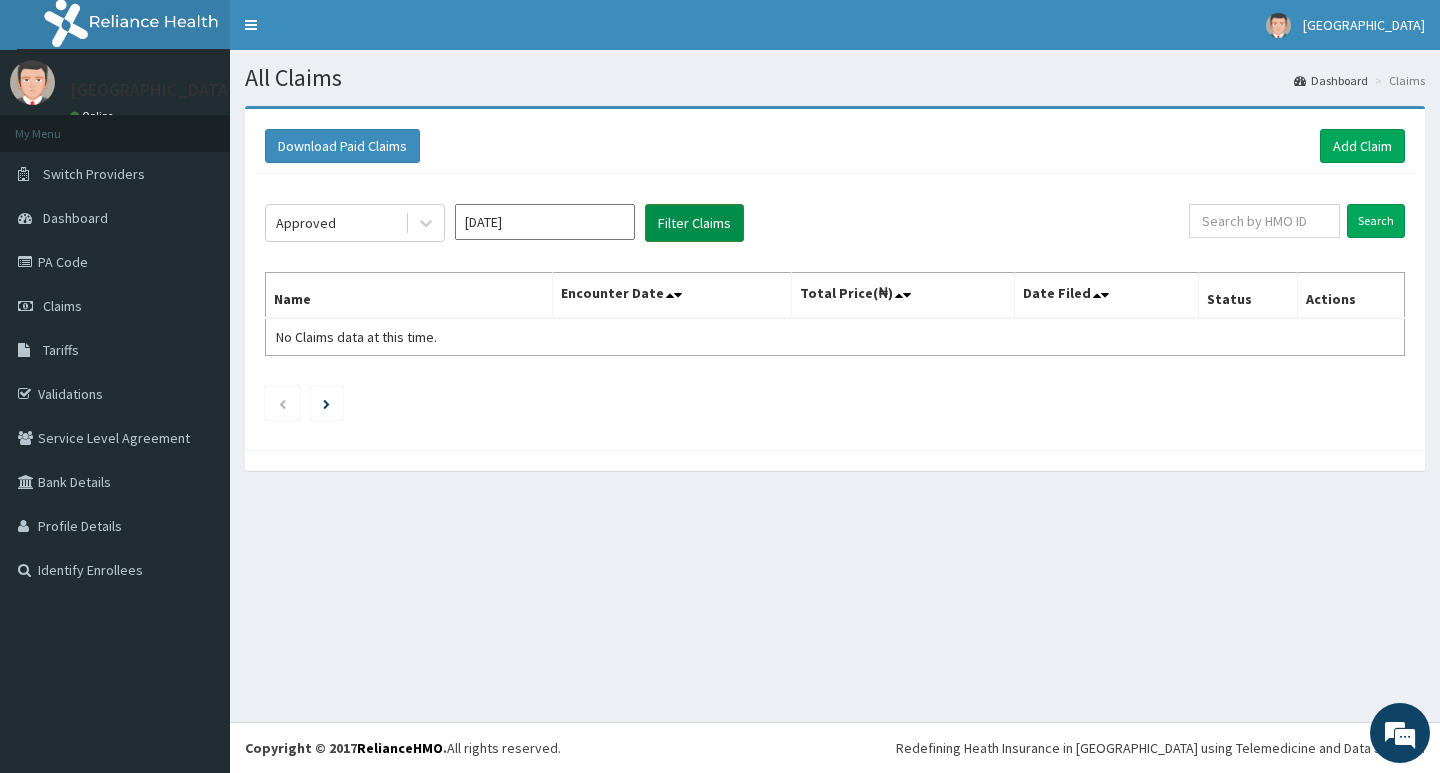 click on "Filter Claims" at bounding box center [694, 223] 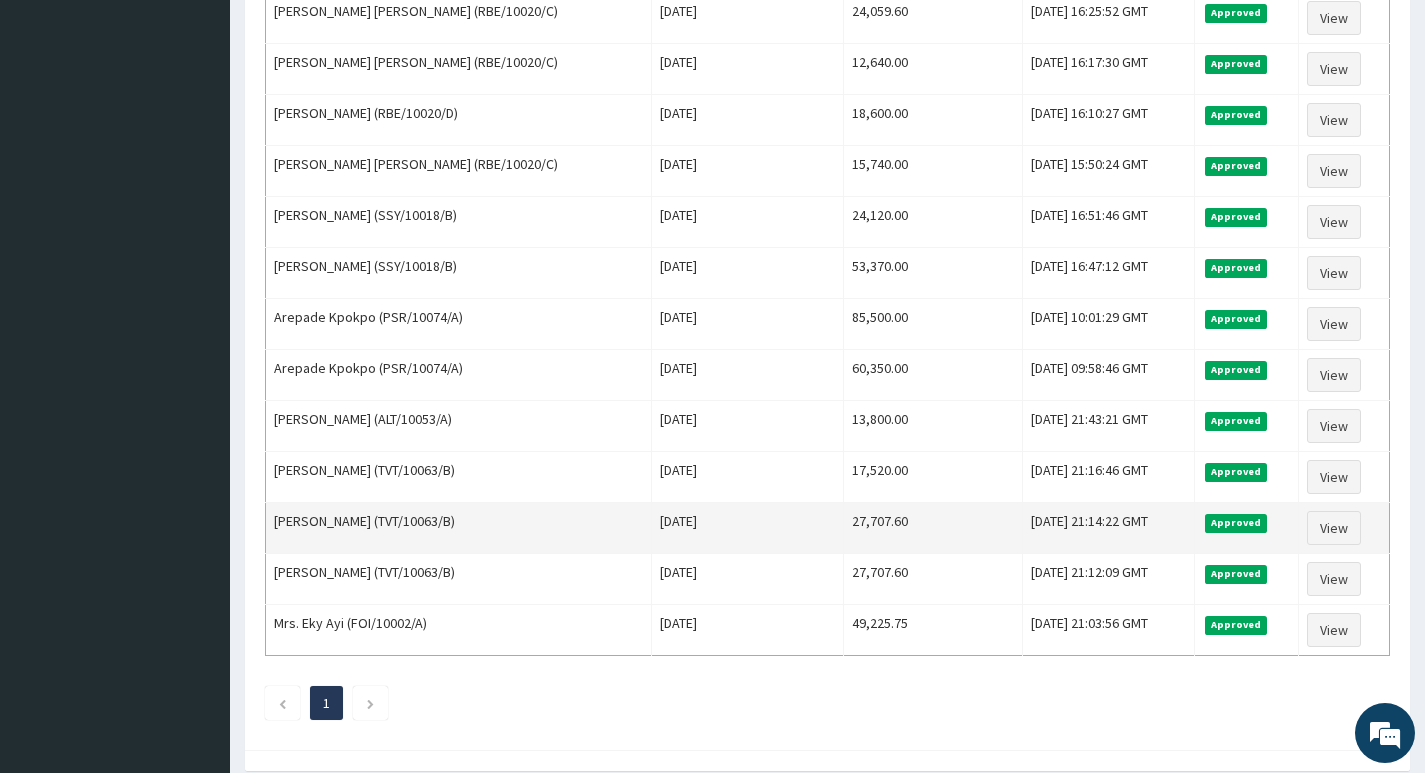 scroll, scrollTop: 818, scrollLeft: 0, axis: vertical 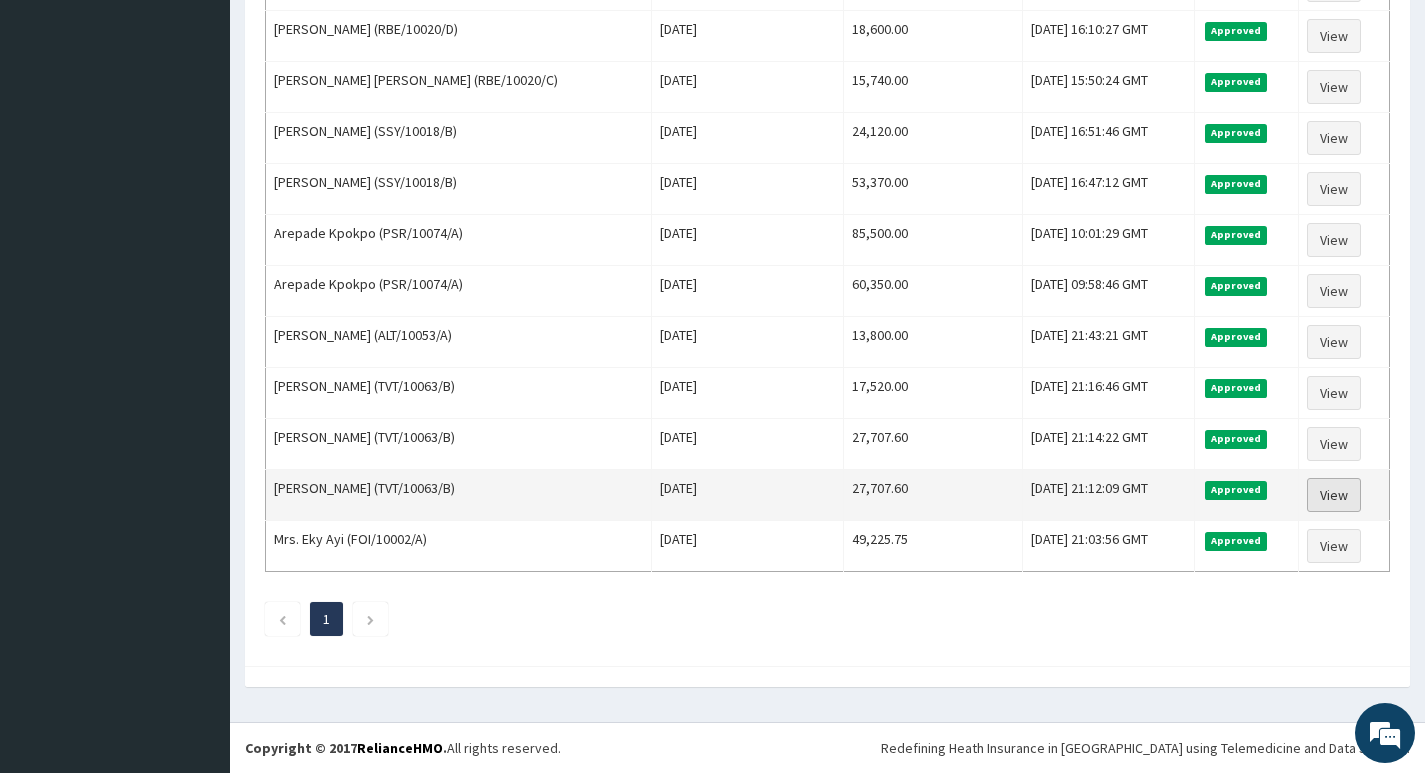 click on "View" at bounding box center [1334, 495] 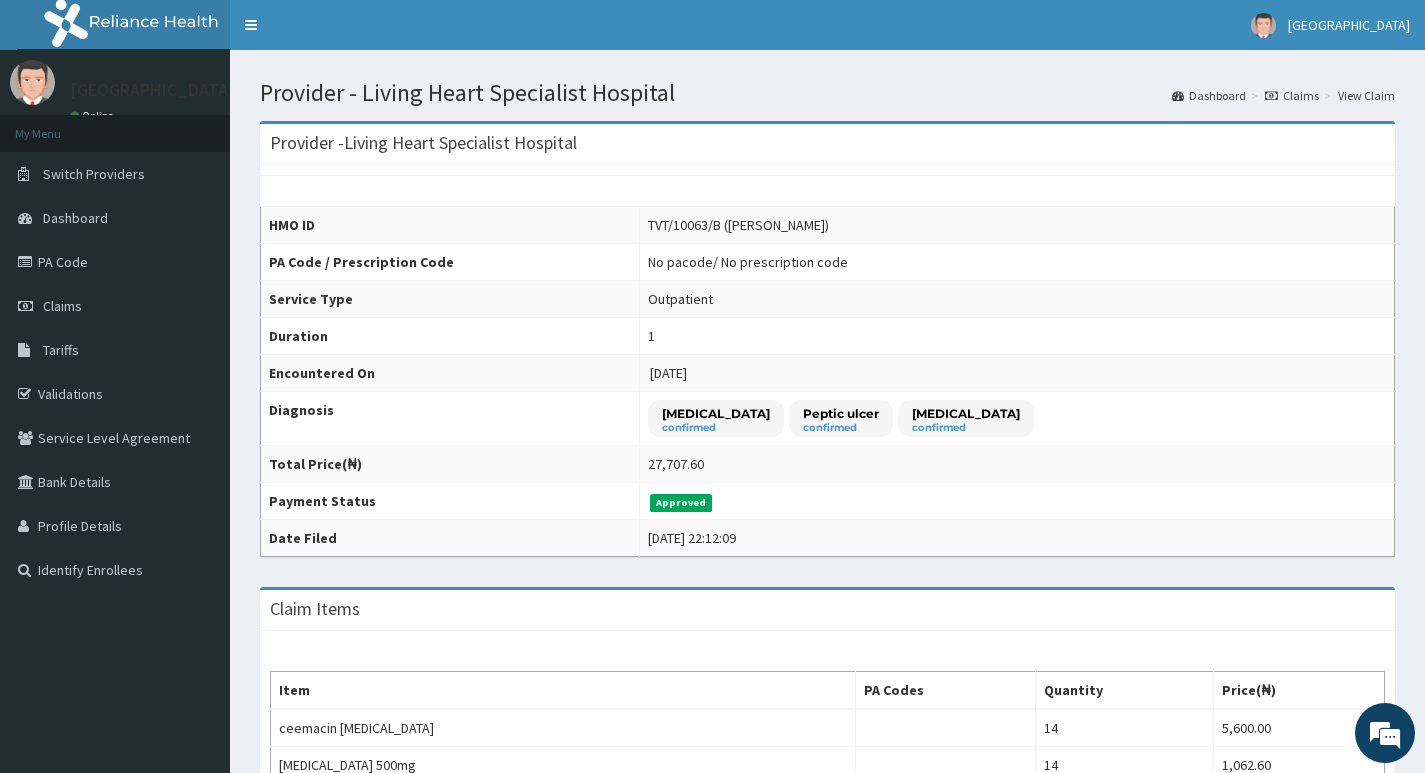 scroll, scrollTop: 110, scrollLeft: 0, axis: vertical 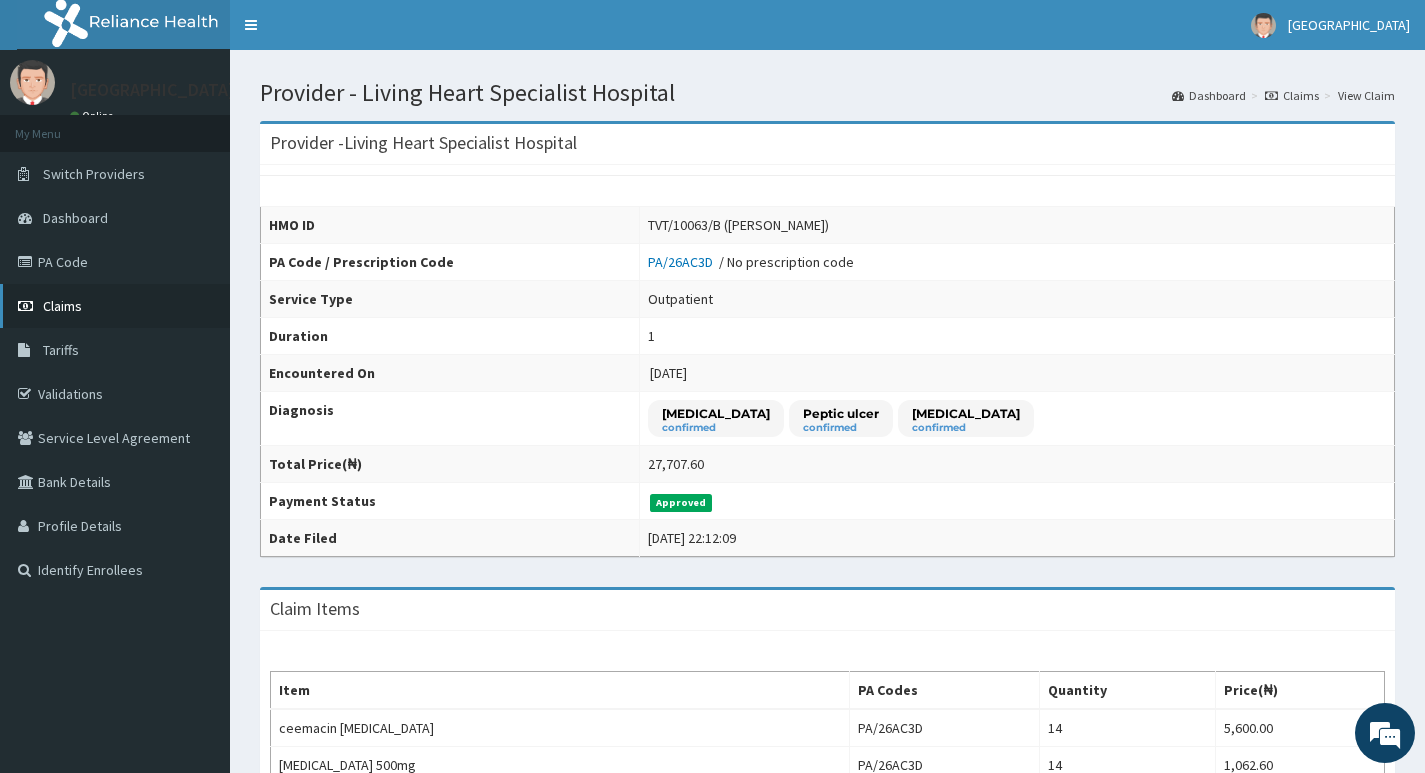 click on "Claims" at bounding box center [62, 306] 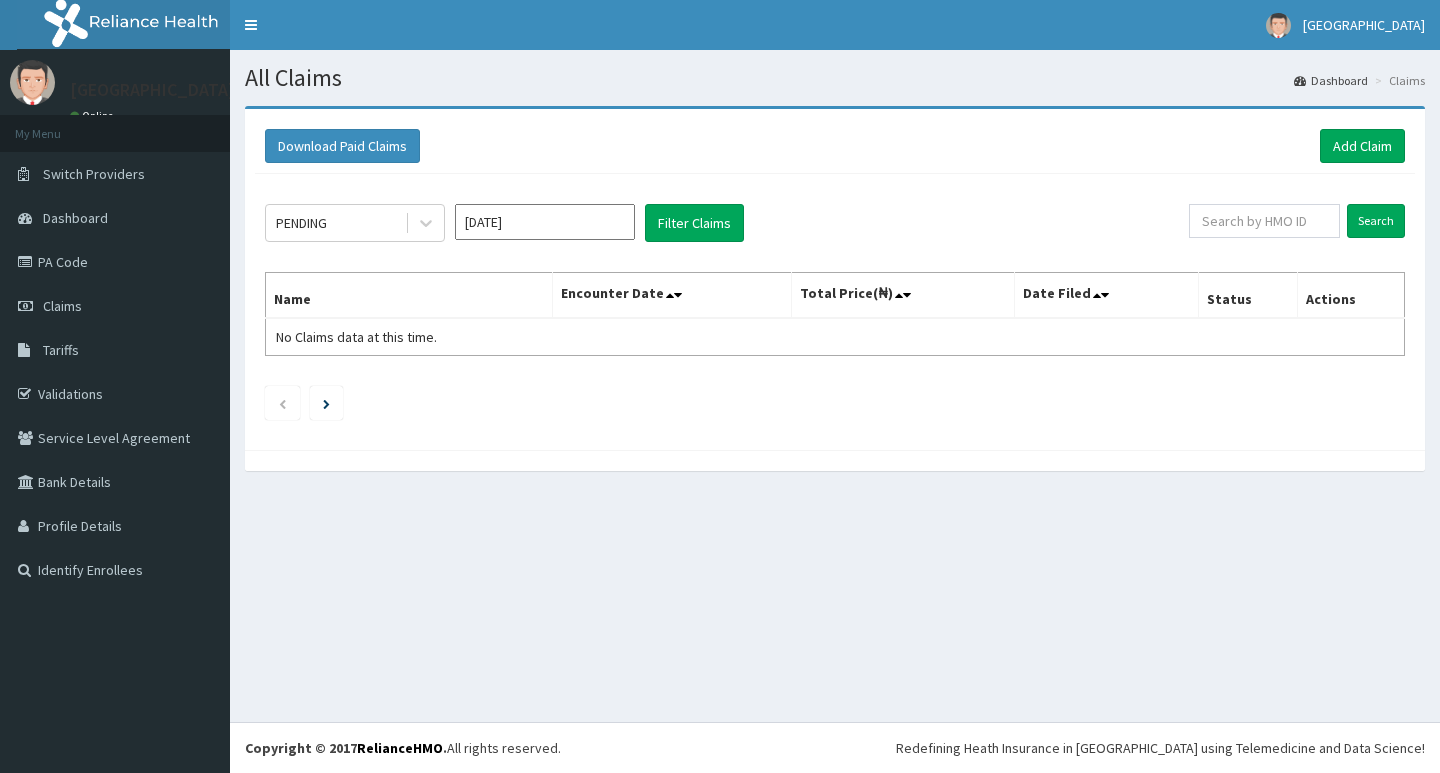 scroll, scrollTop: 0, scrollLeft: 0, axis: both 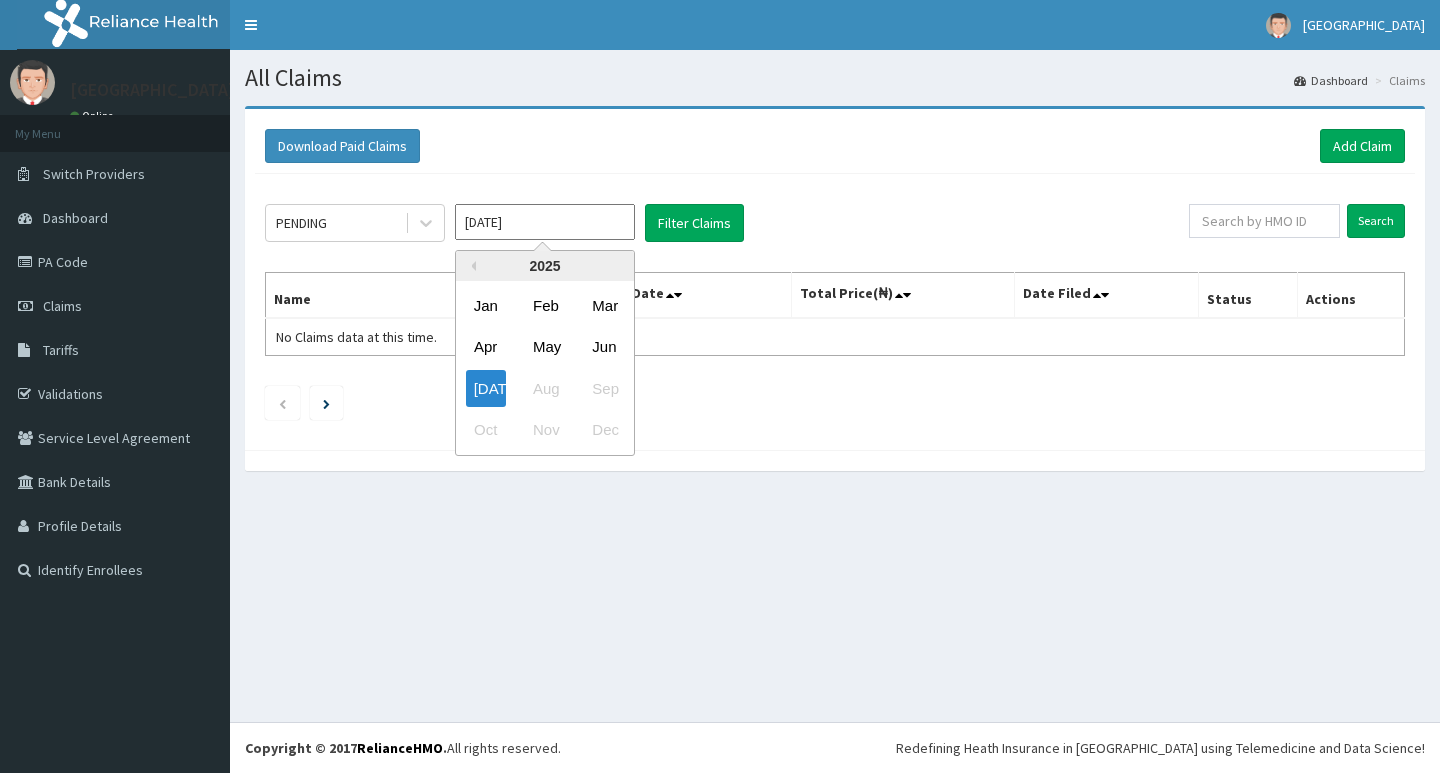 click on "[DATE]" at bounding box center (545, 222) 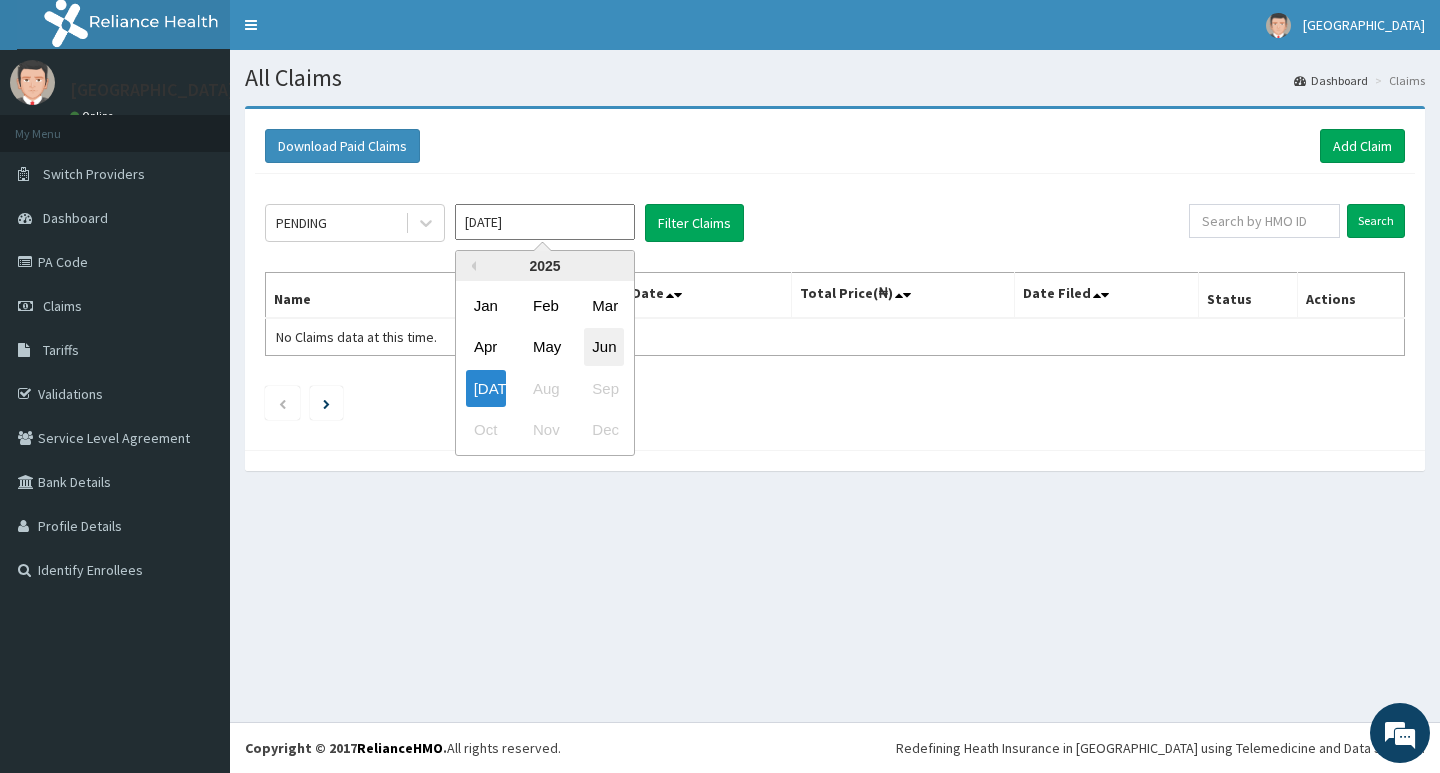 click on "Jun" at bounding box center (604, 347) 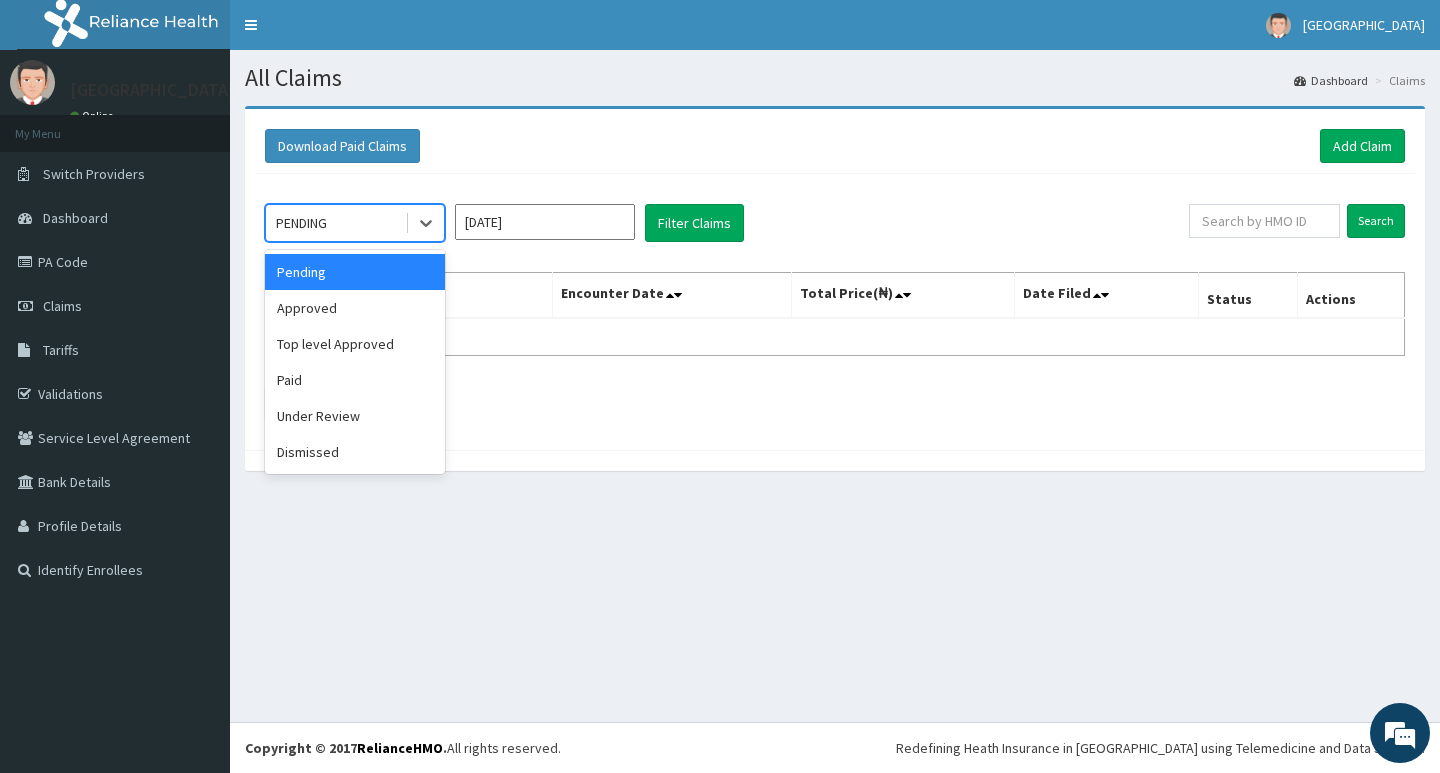 click on "PENDING" at bounding box center [335, 223] 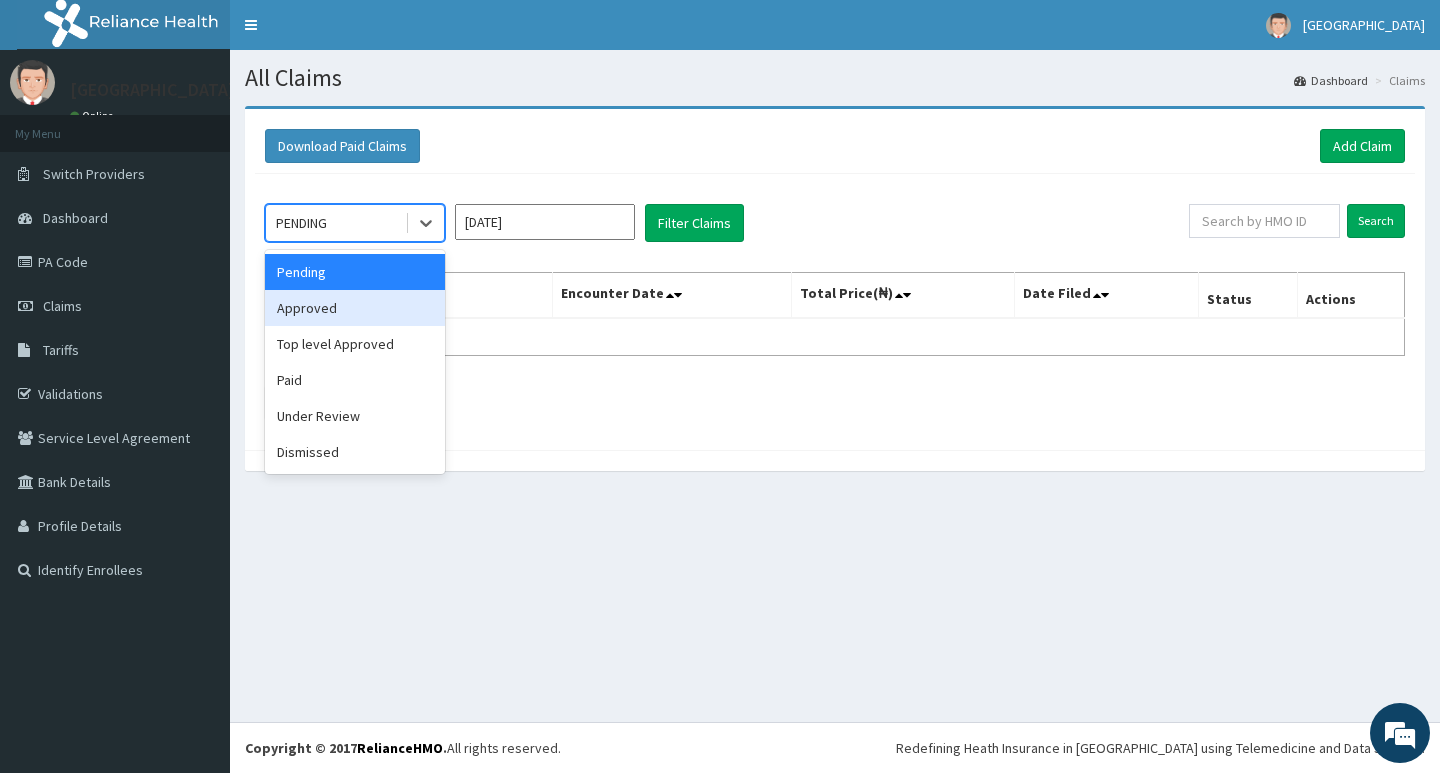 click on "Approved" at bounding box center [355, 308] 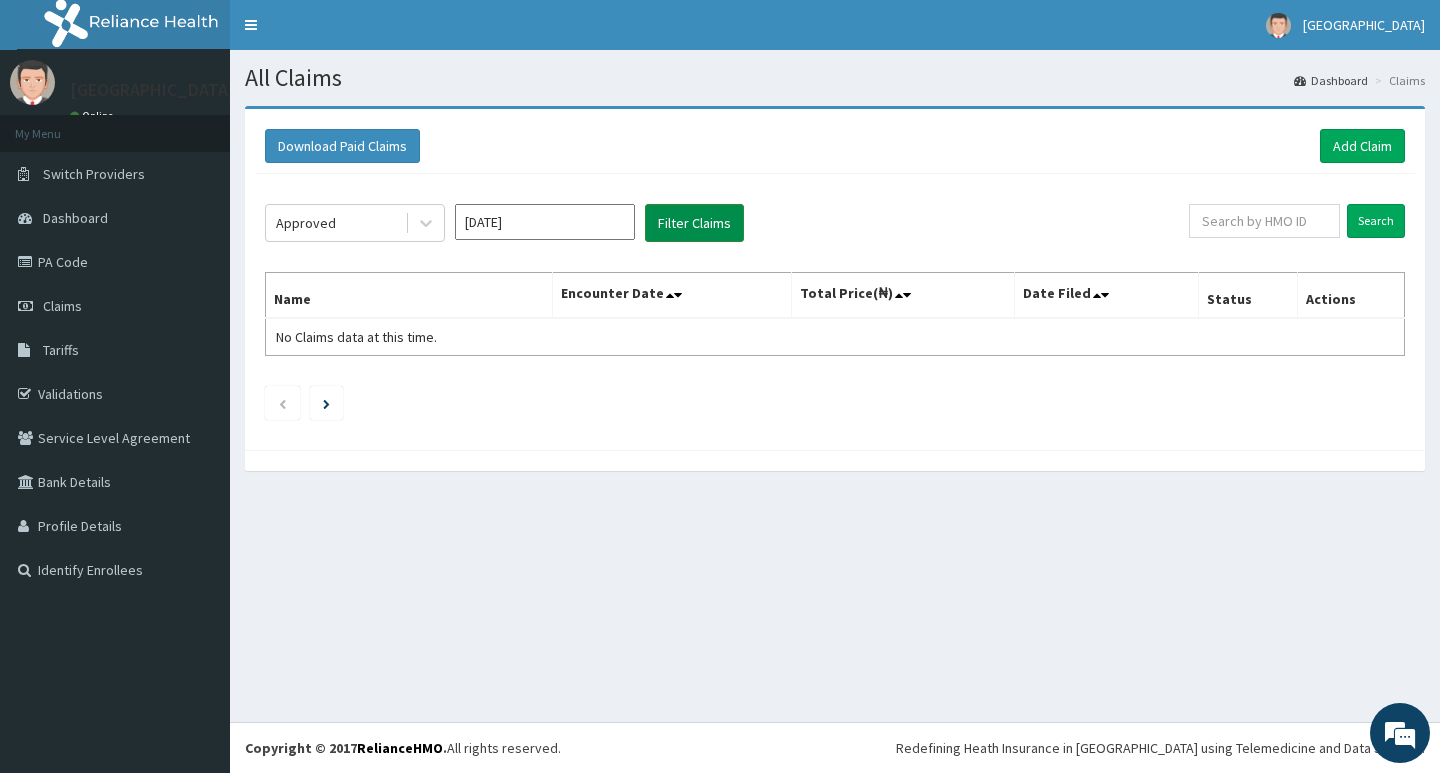 click on "Filter Claims" at bounding box center [694, 223] 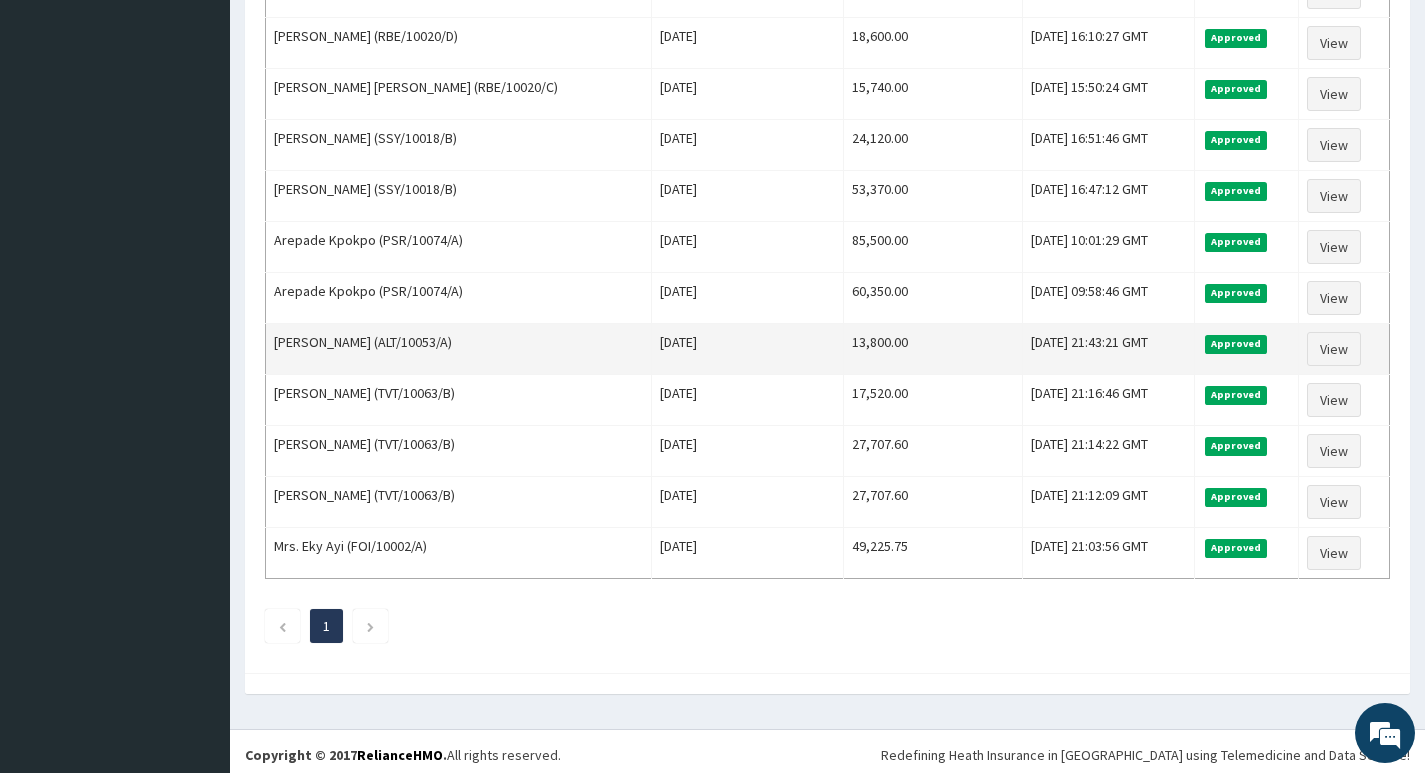 scroll, scrollTop: 818, scrollLeft: 0, axis: vertical 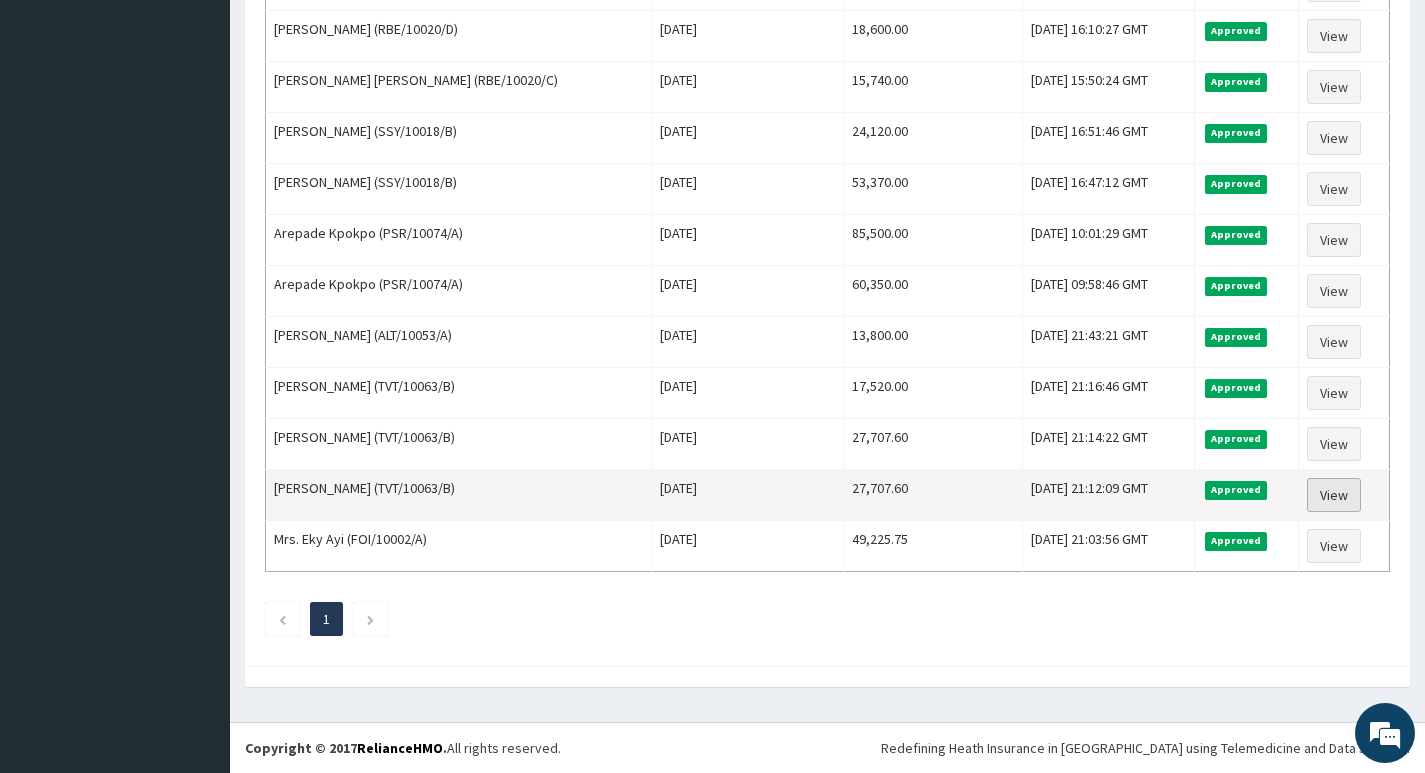 click on "View" at bounding box center [1334, 495] 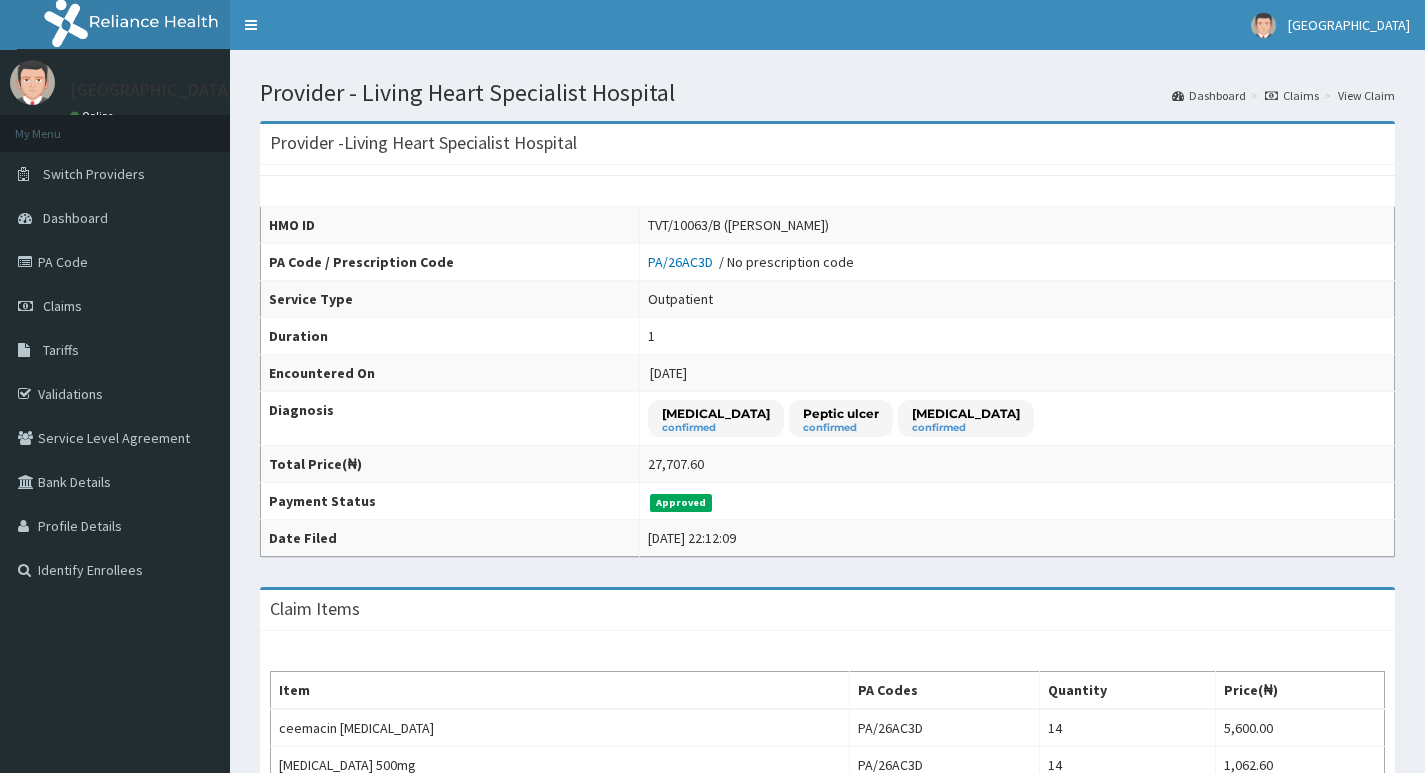 scroll, scrollTop: 200, scrollLeft: 0, axis: vertical 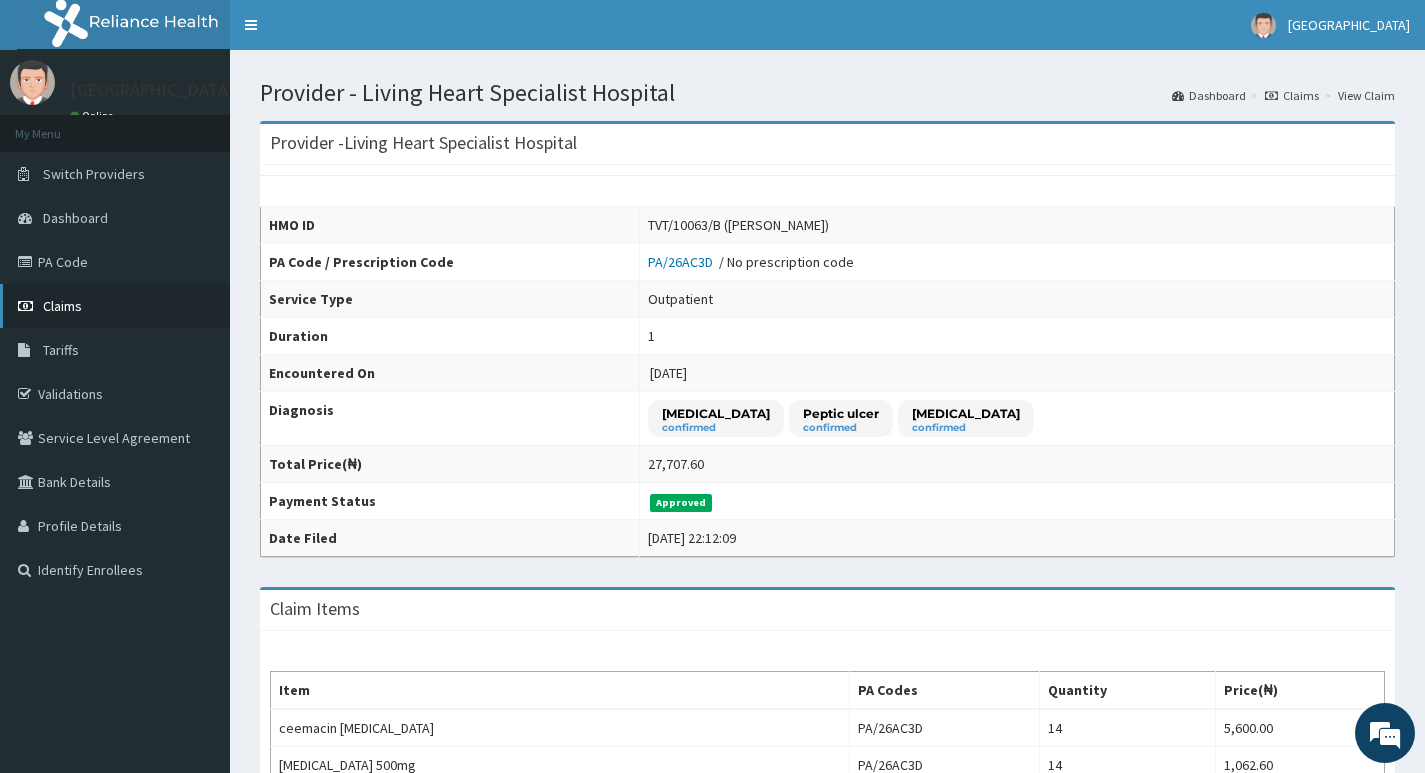 click on "Claims" at bounding box center [62, 306] 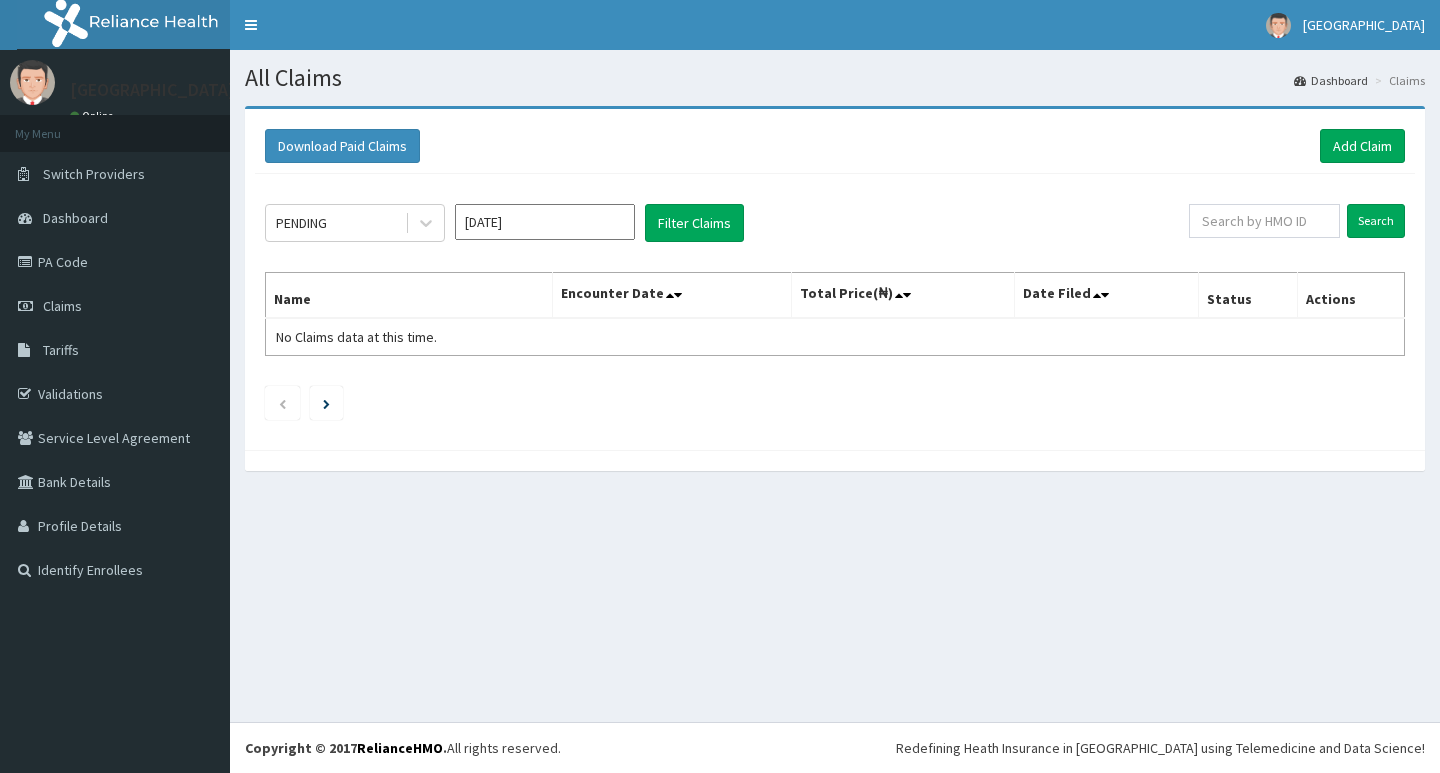 click on "[DATE]" at bounding box center [545, 222] 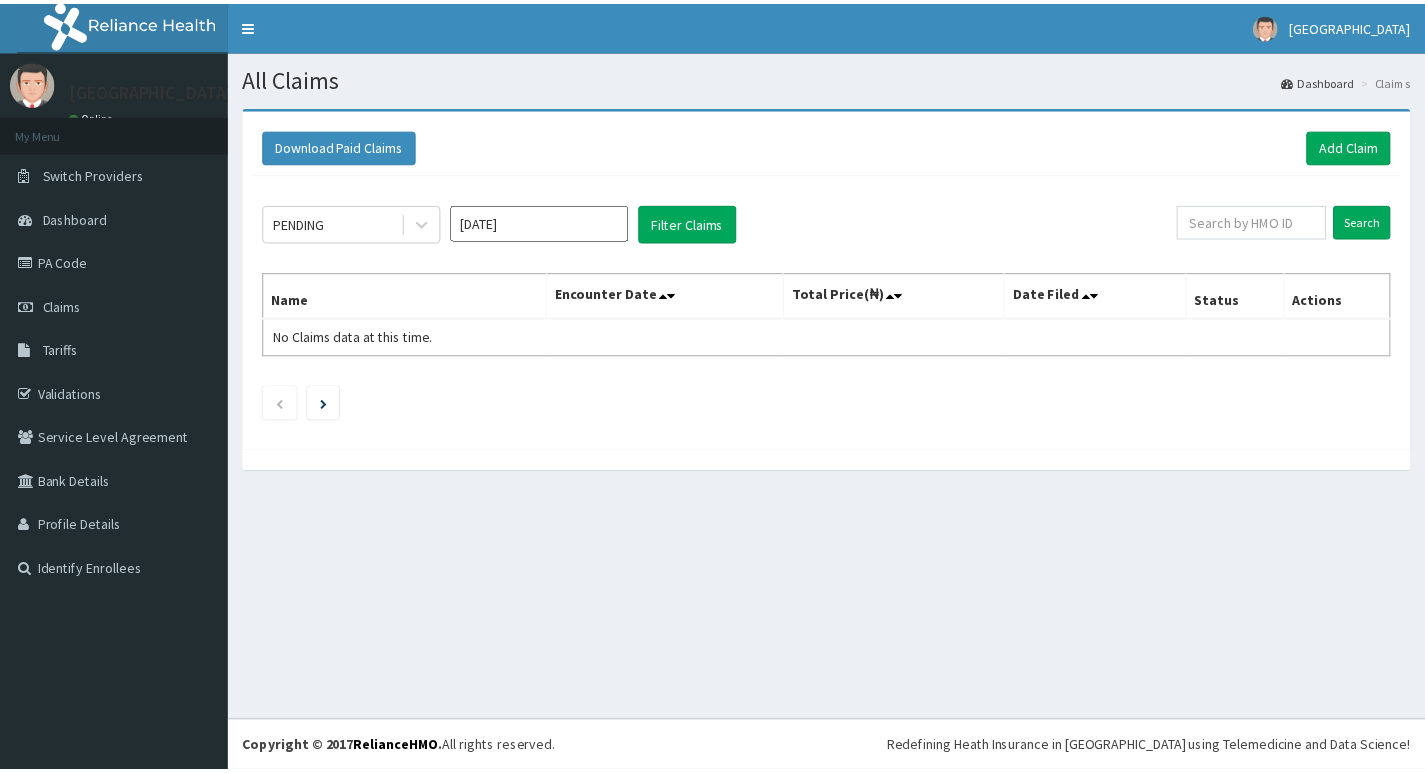 scroll, scrollTop: 0, scrollLeft: 0, axis: both 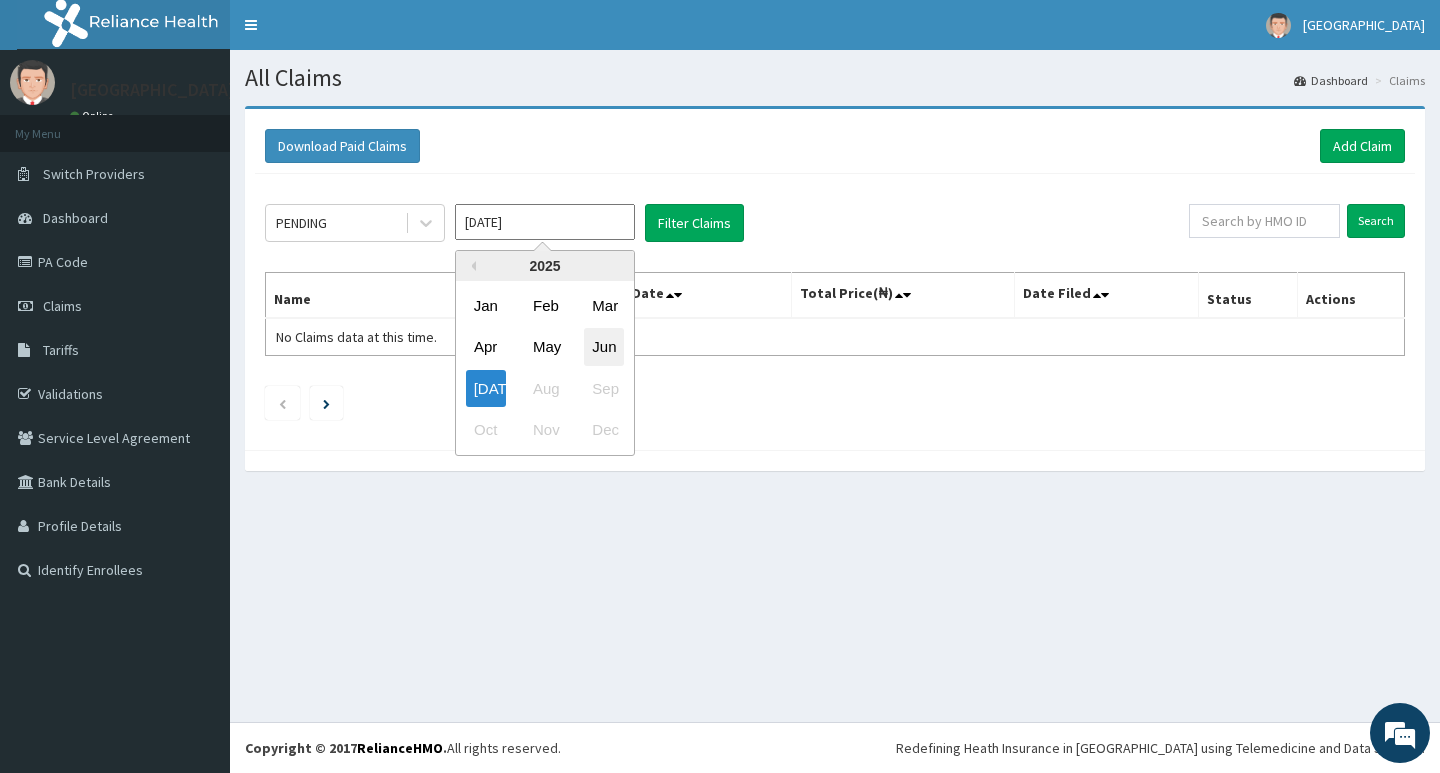 click on "Jun" at bounding box center [604, 347] 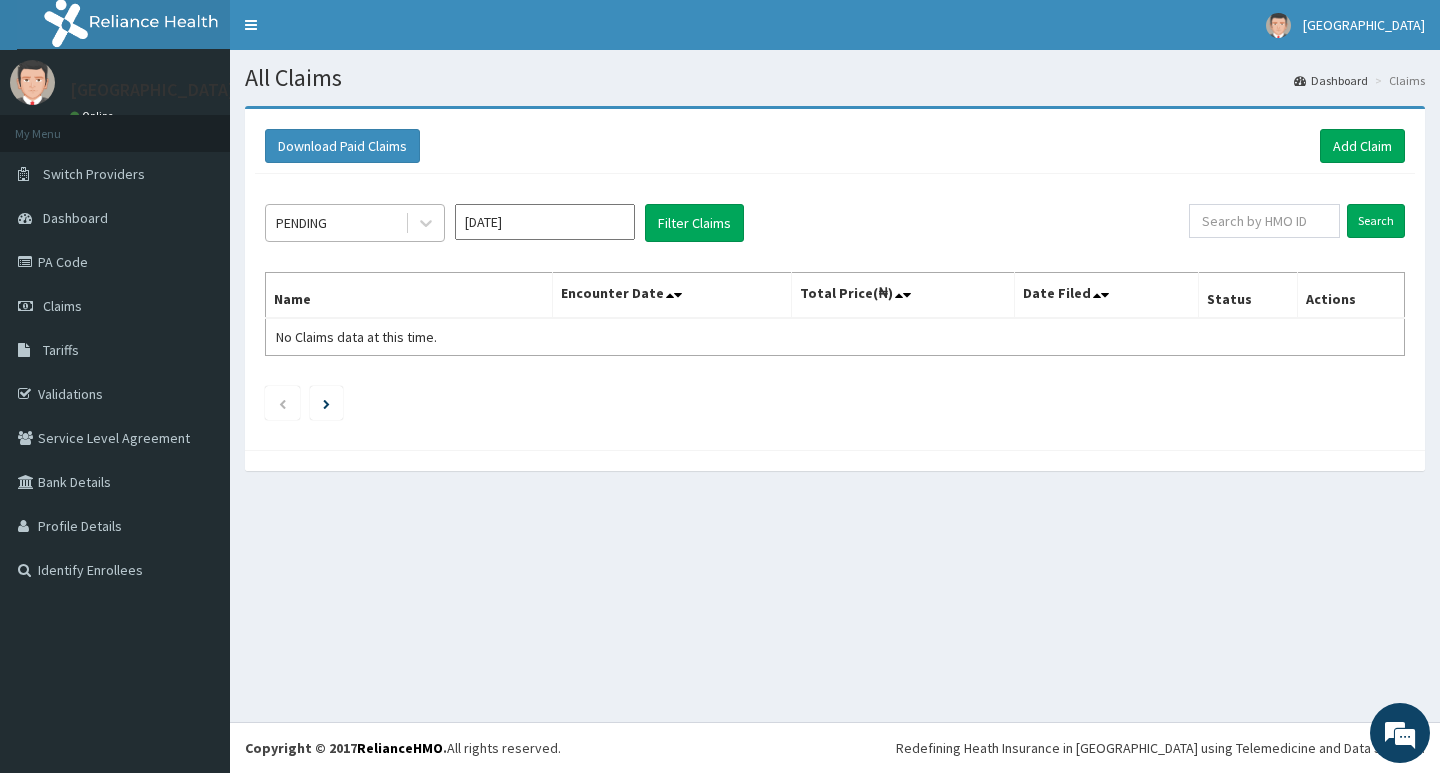 click on "PENDING" at bounding box center [335, 223] 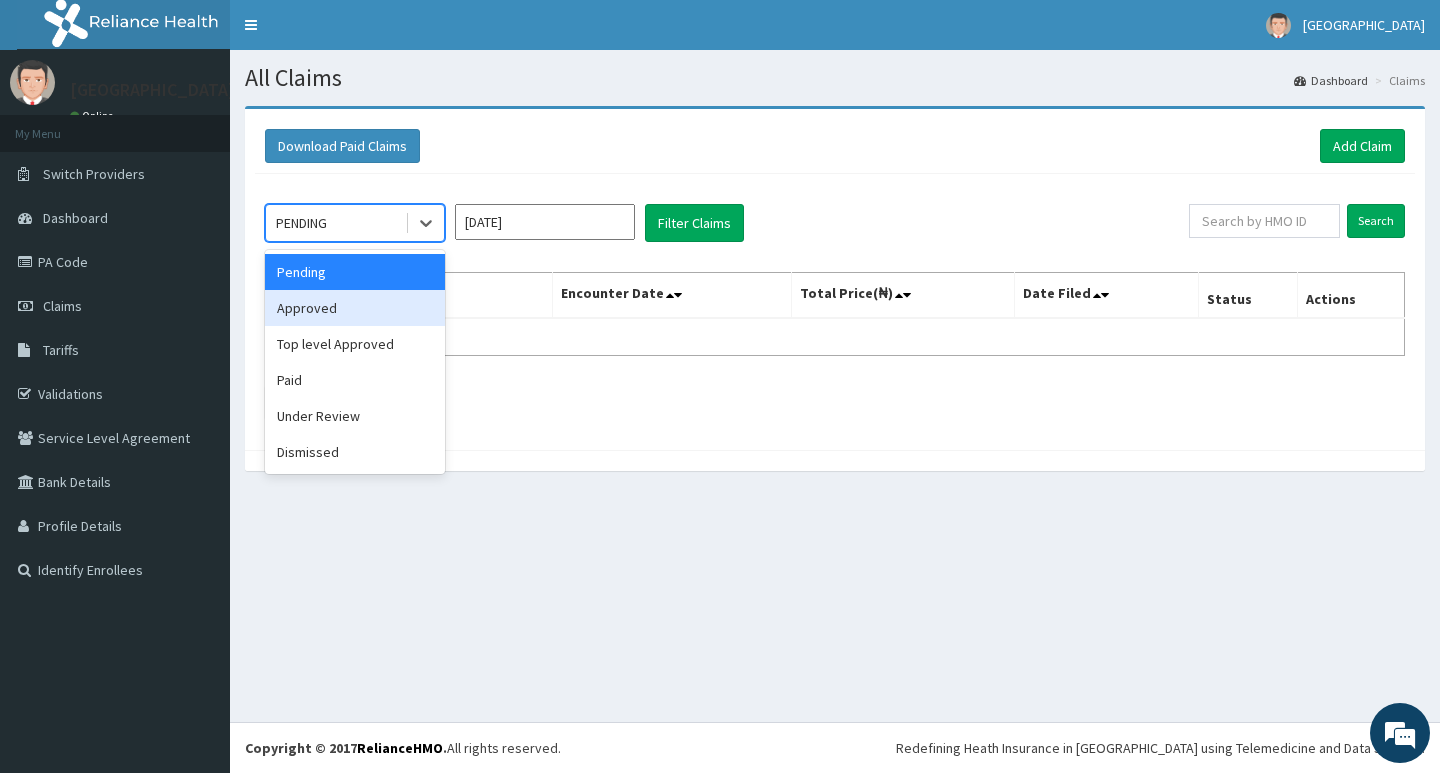 click on "Approved" at bounding box center [355, 308] 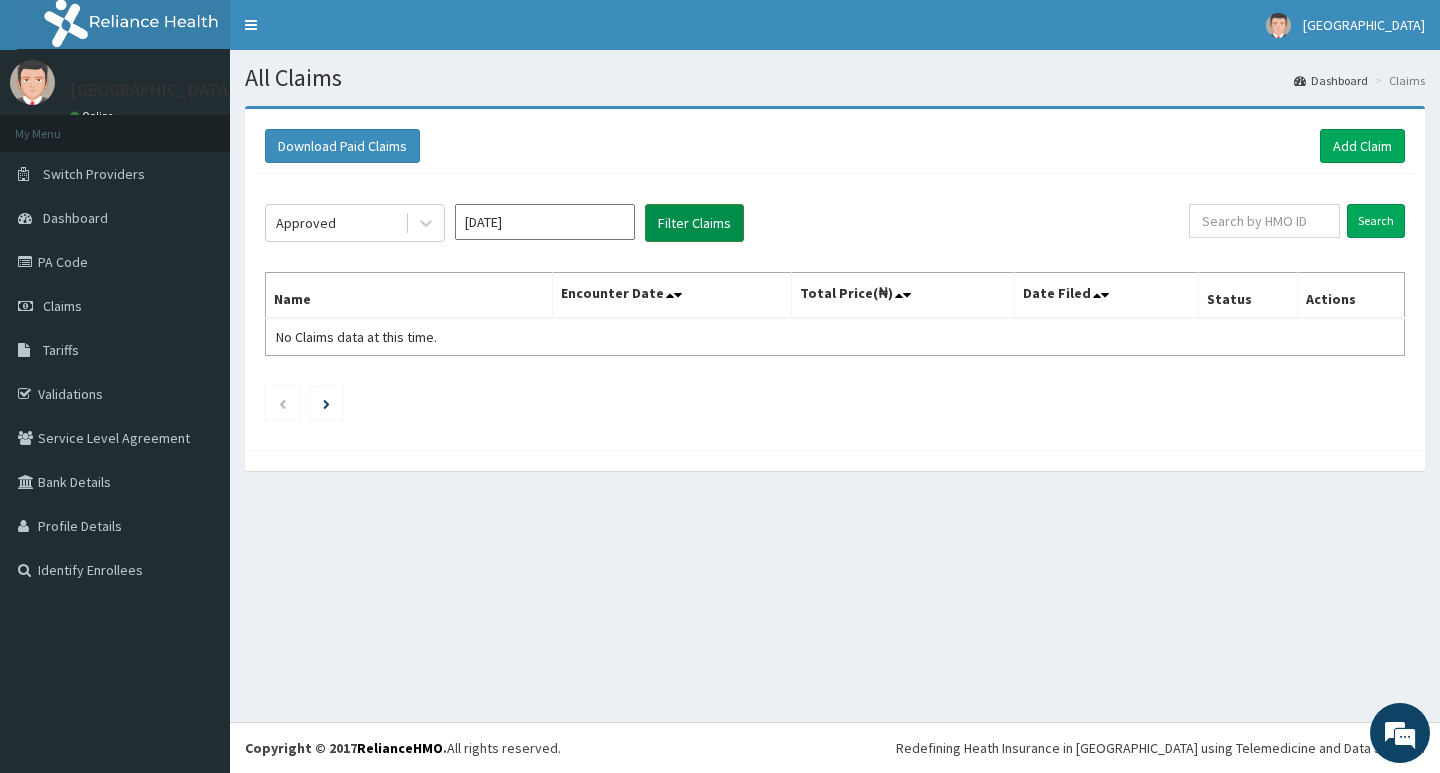 click on "Filter Claims" at bounding box center [694, 223] 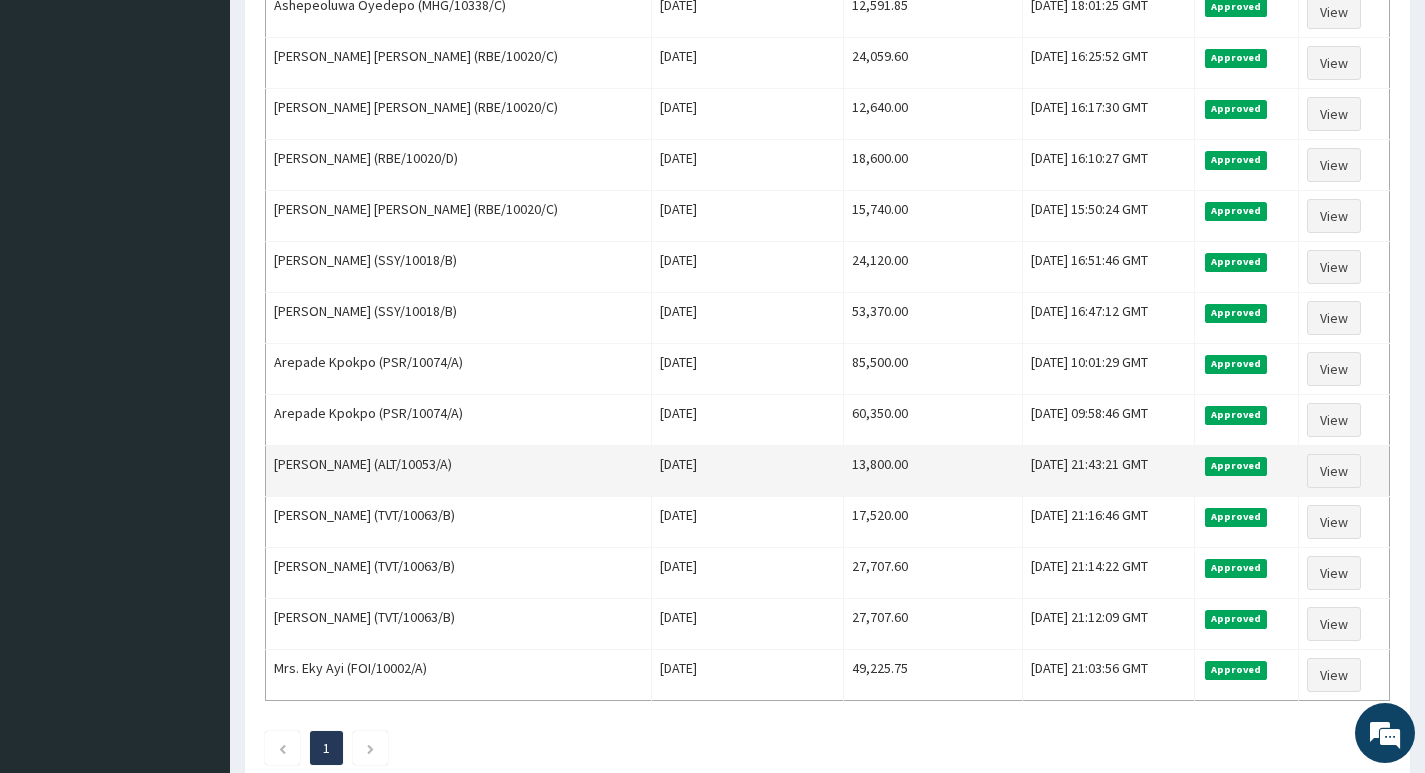 scroll, scrollTop: 818, scrollLeft: 0, axis: vertical 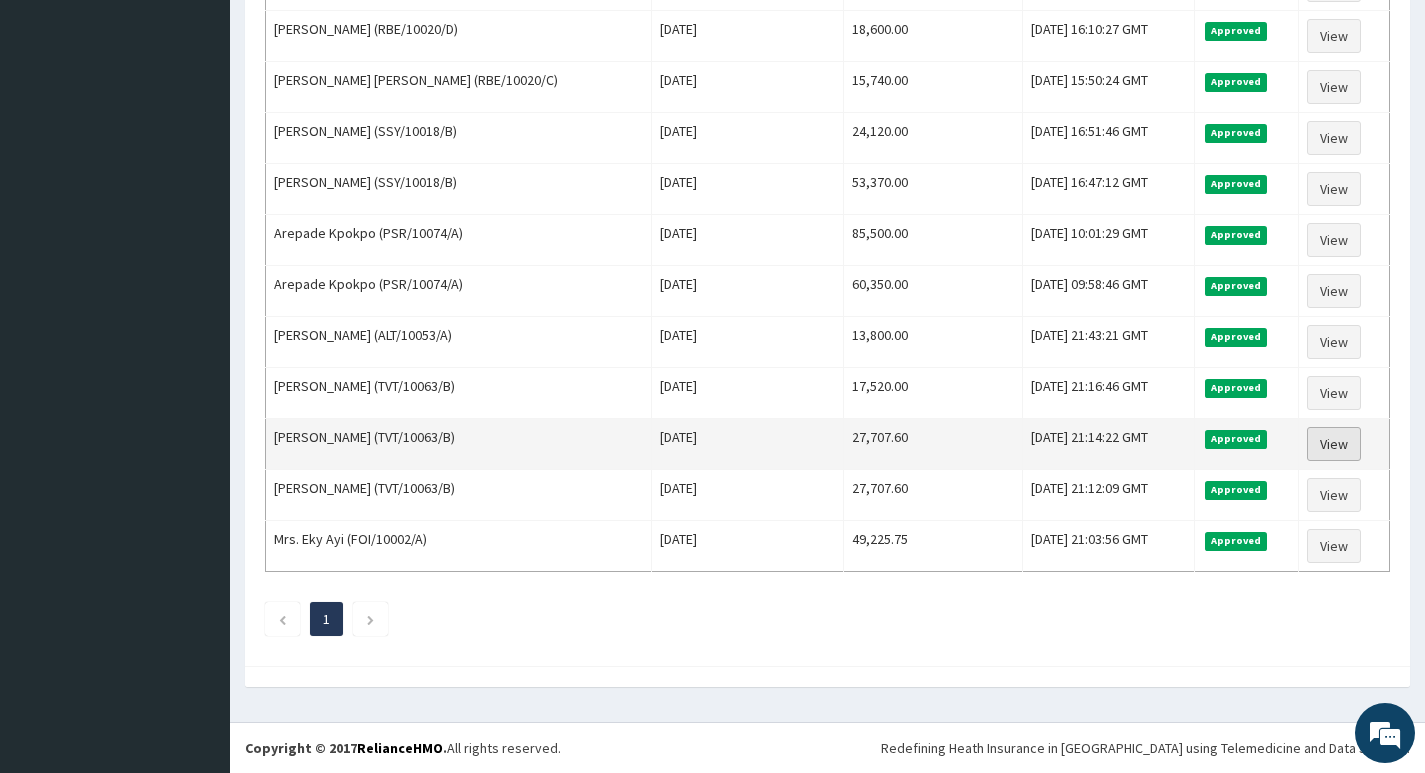 click on "View" at bounding box center (1334, 444) 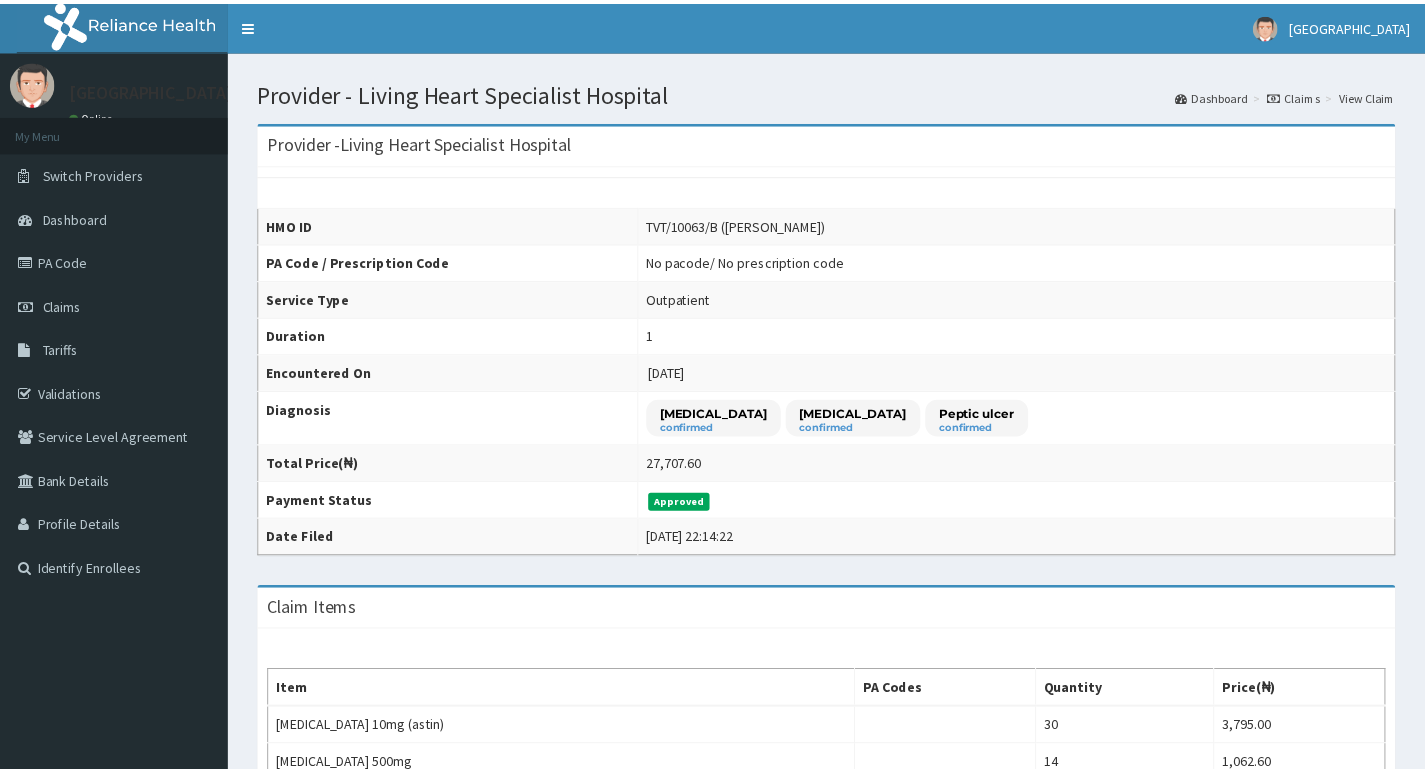 scroll, scrollTop: 0, scrollLeft: 0, axis: both 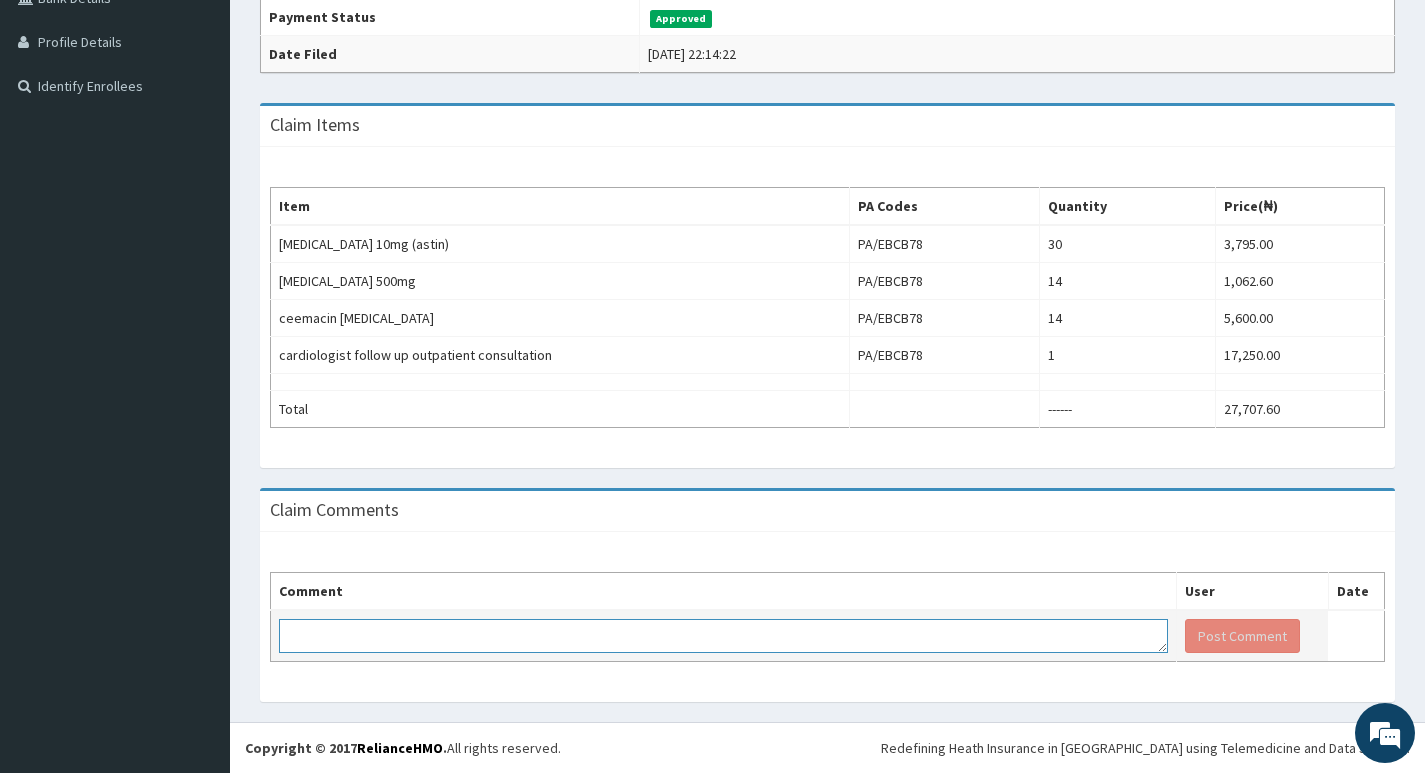 click at bounding box center [723, 636] 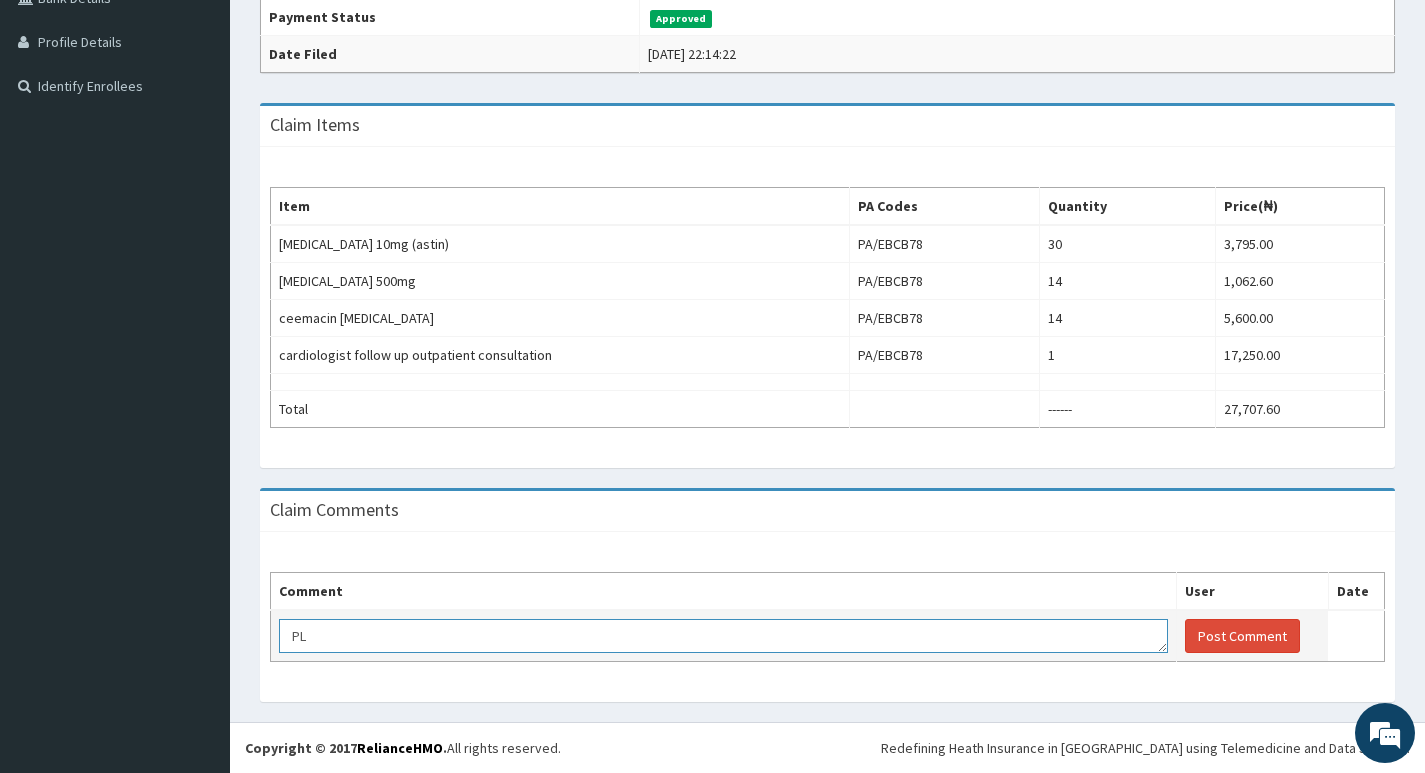 type on "P" 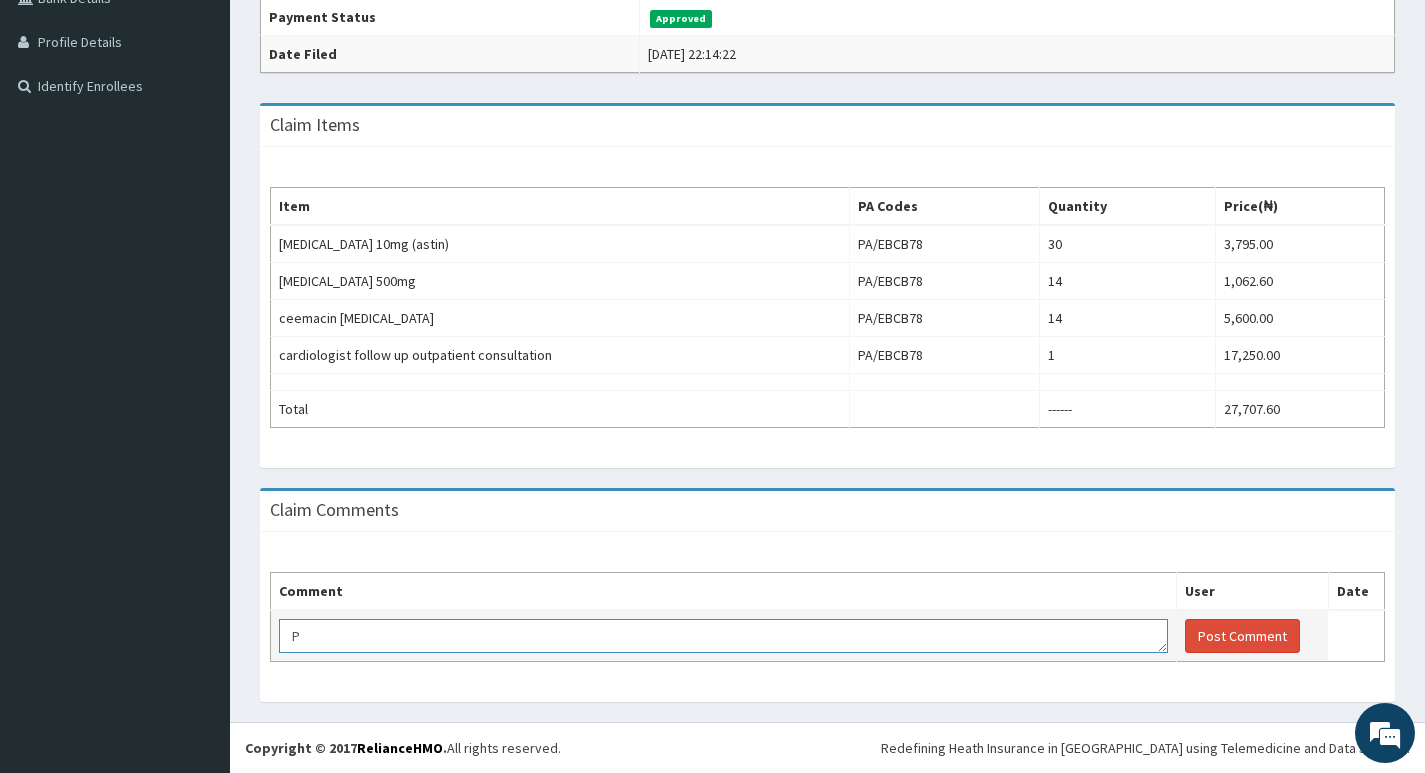 type 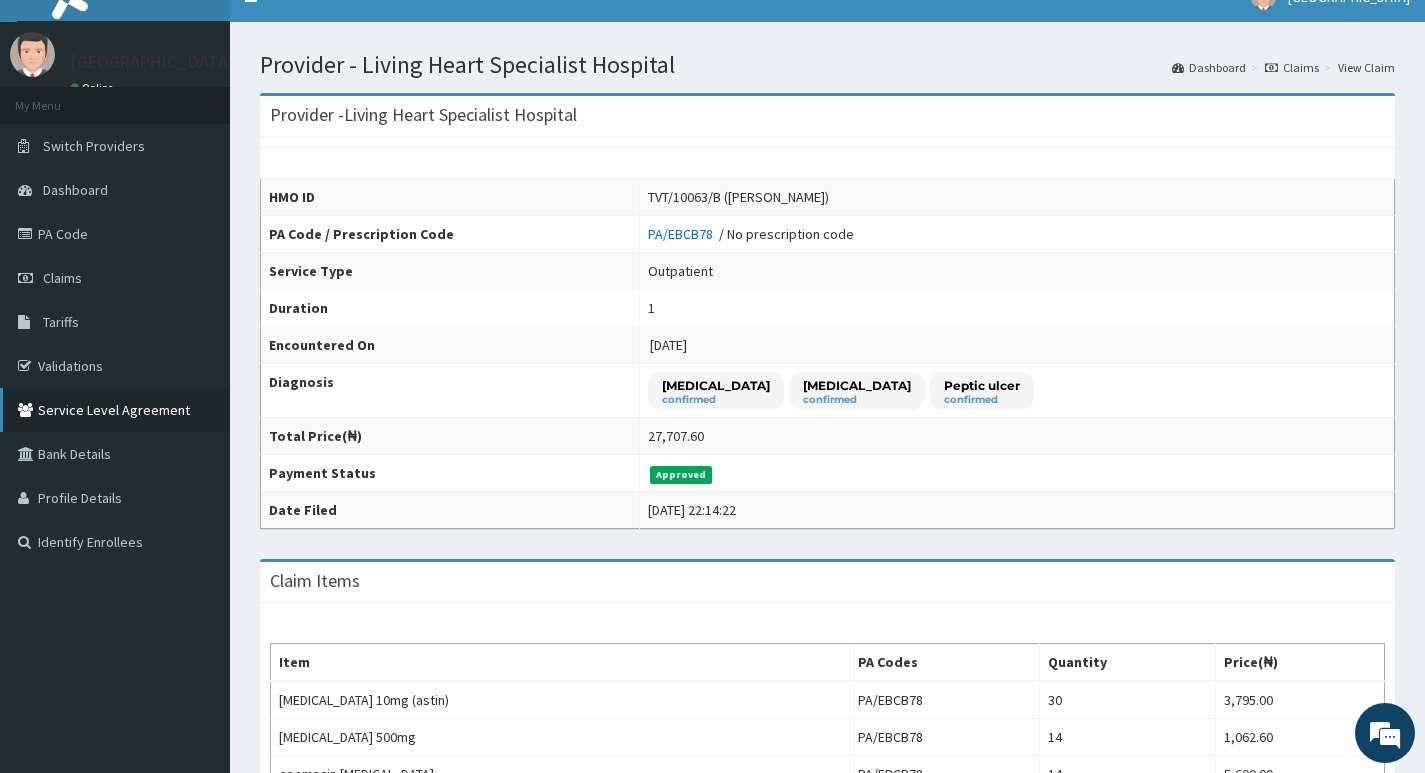 scroll, scrollTop: 0, scrollLeft: 0, axis: both 